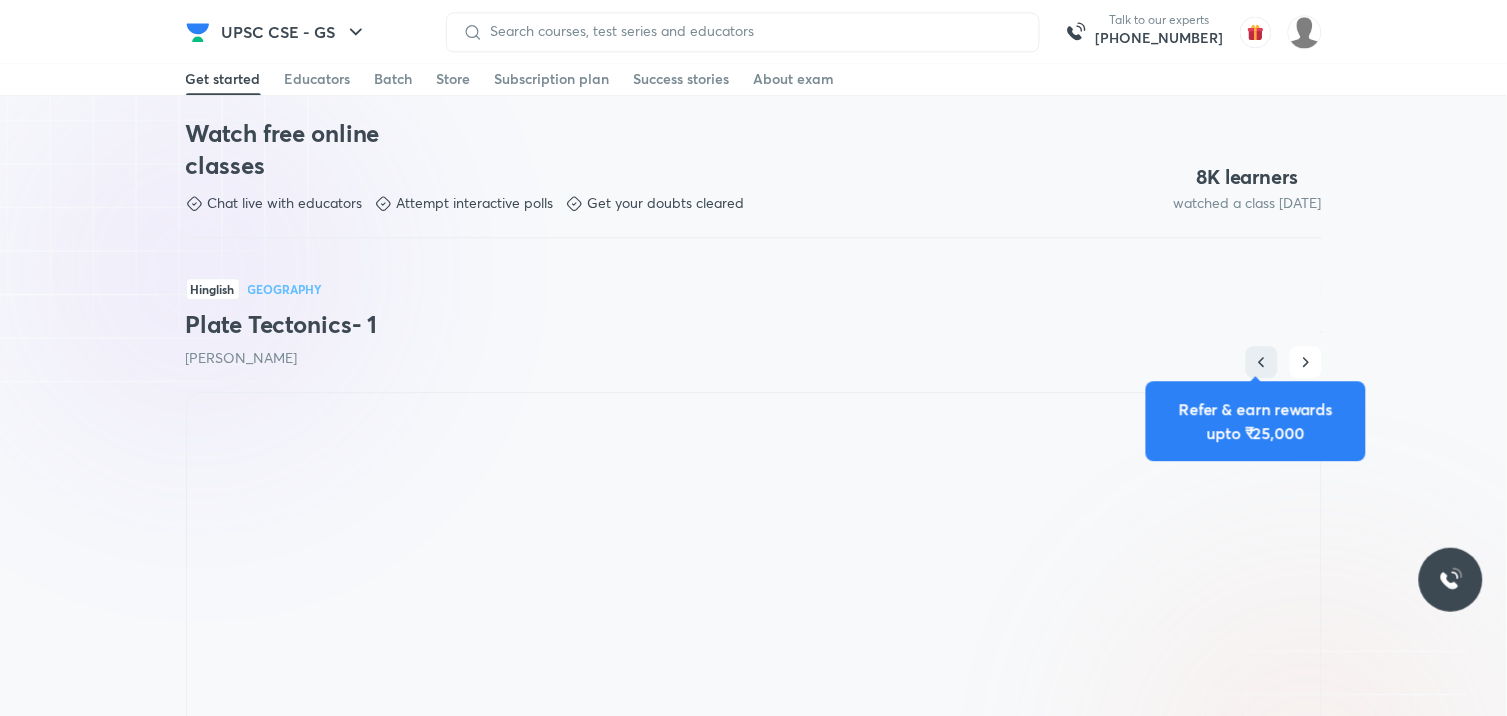 scroll, scrollTop: 1467, scrollLeft: 0, axis: vertical 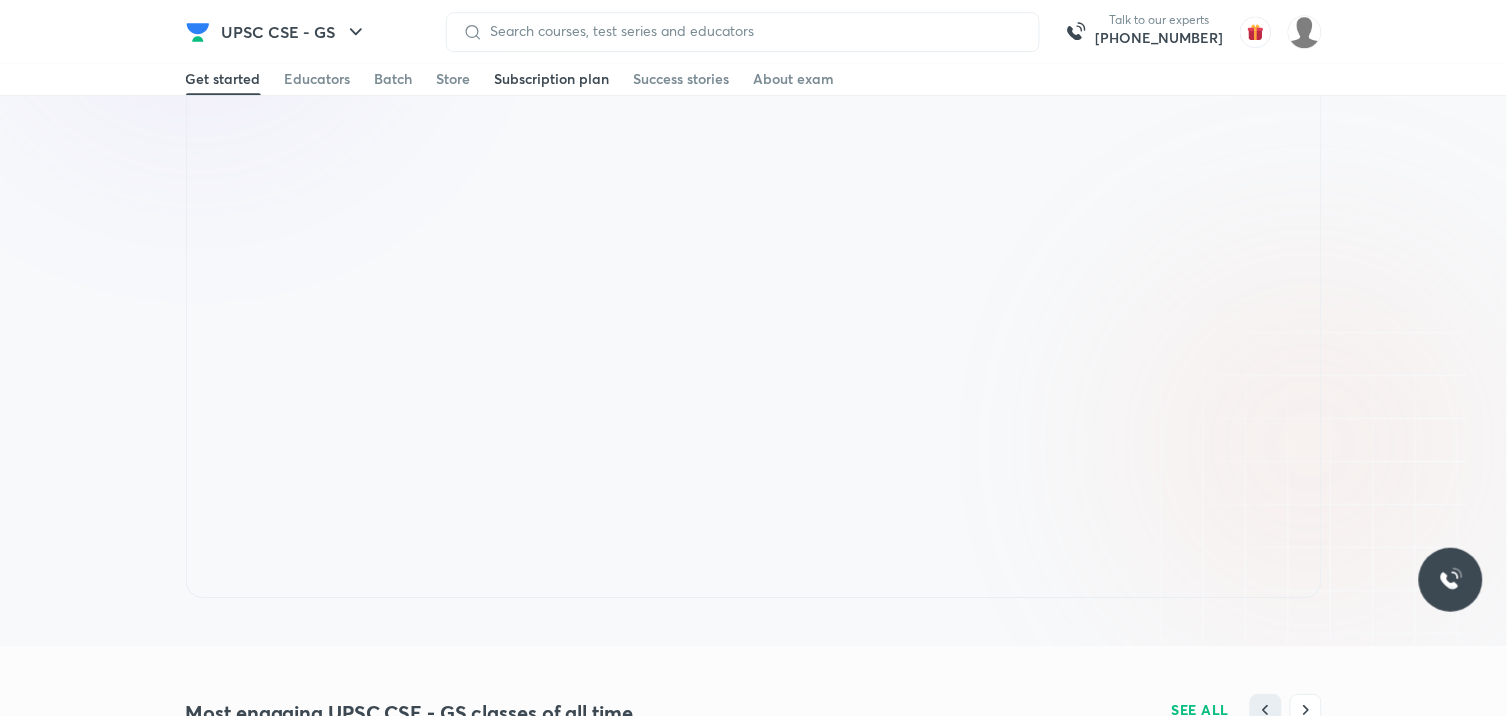 click on "Subscription plan" at bounding box center (552, 79) 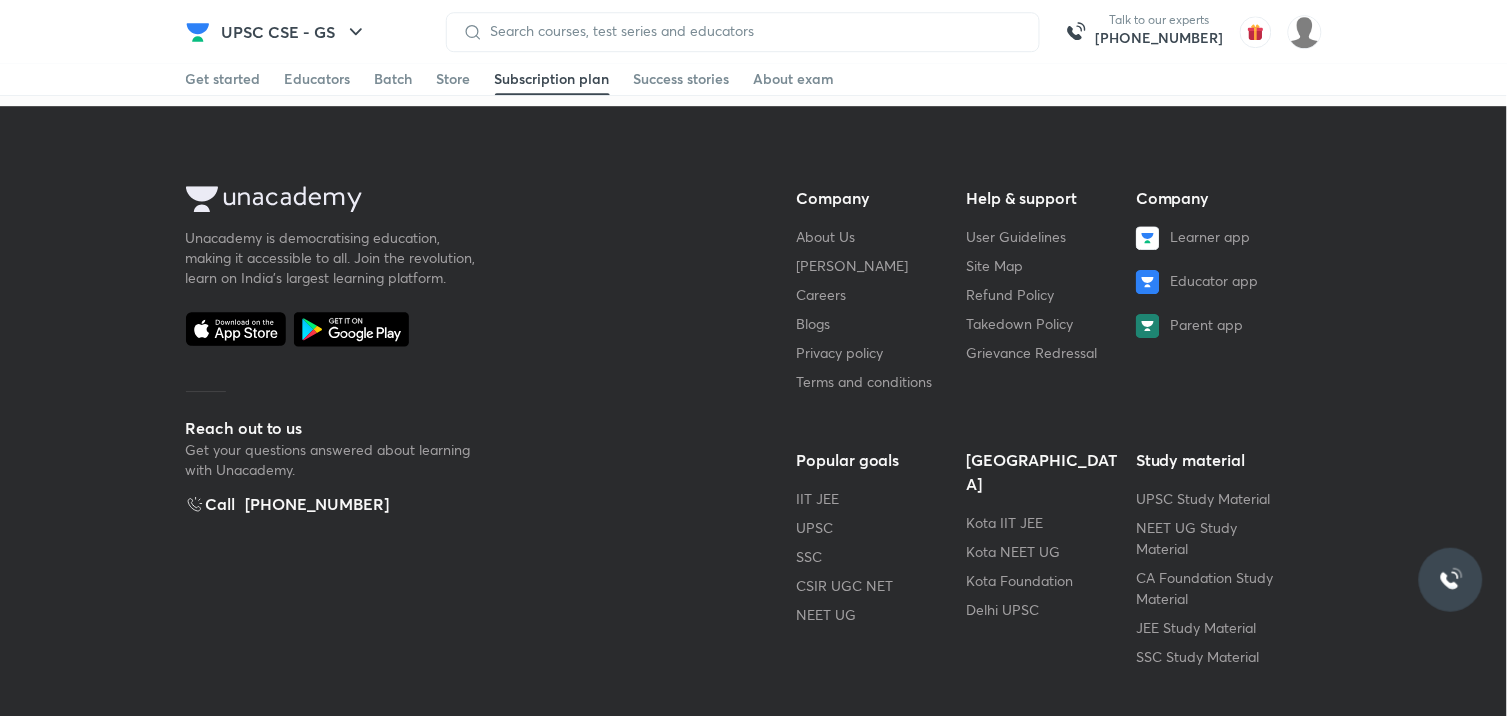 scroll, scrollTop: 0, scrollLeft: 0, axis: both 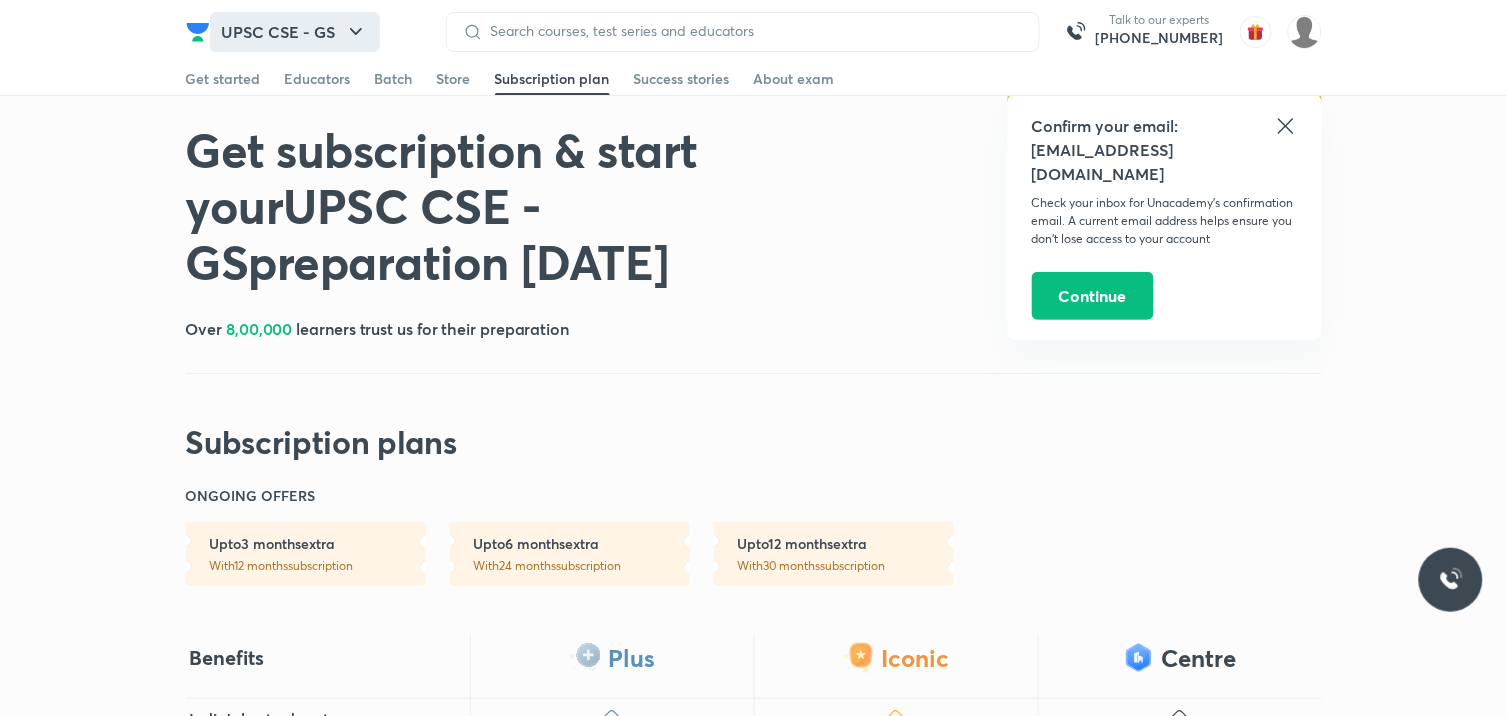 click 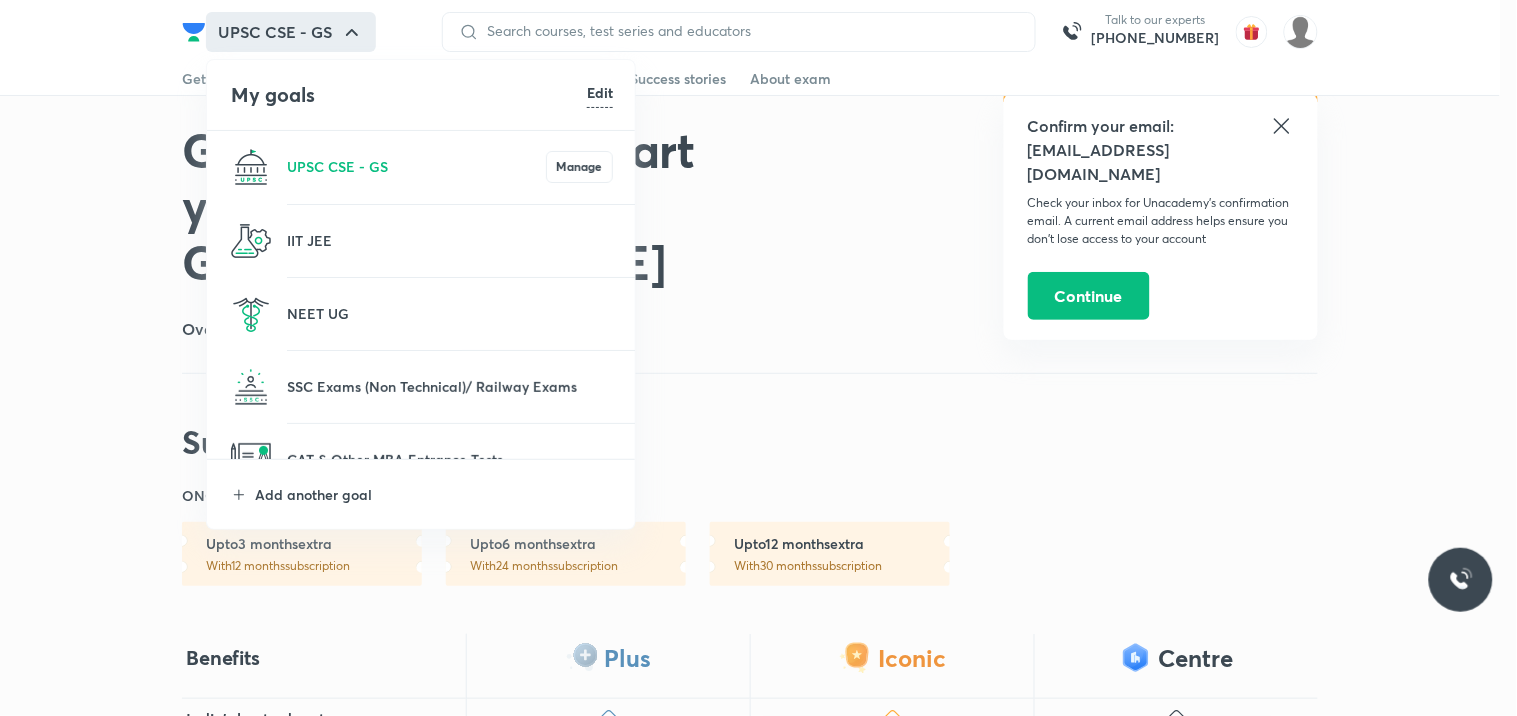 click at bounding box center [758, 358] 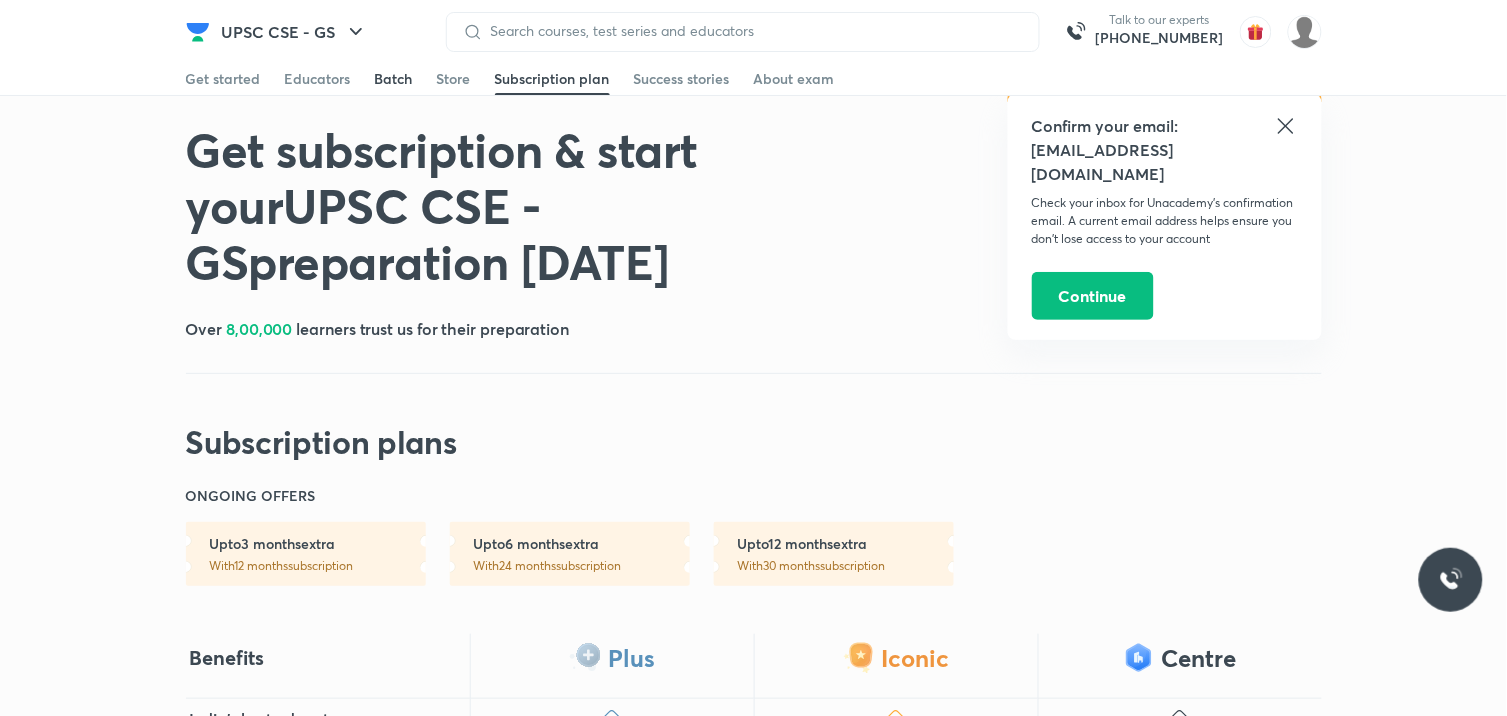 click on "Batch" at bounding box center [394, 79] 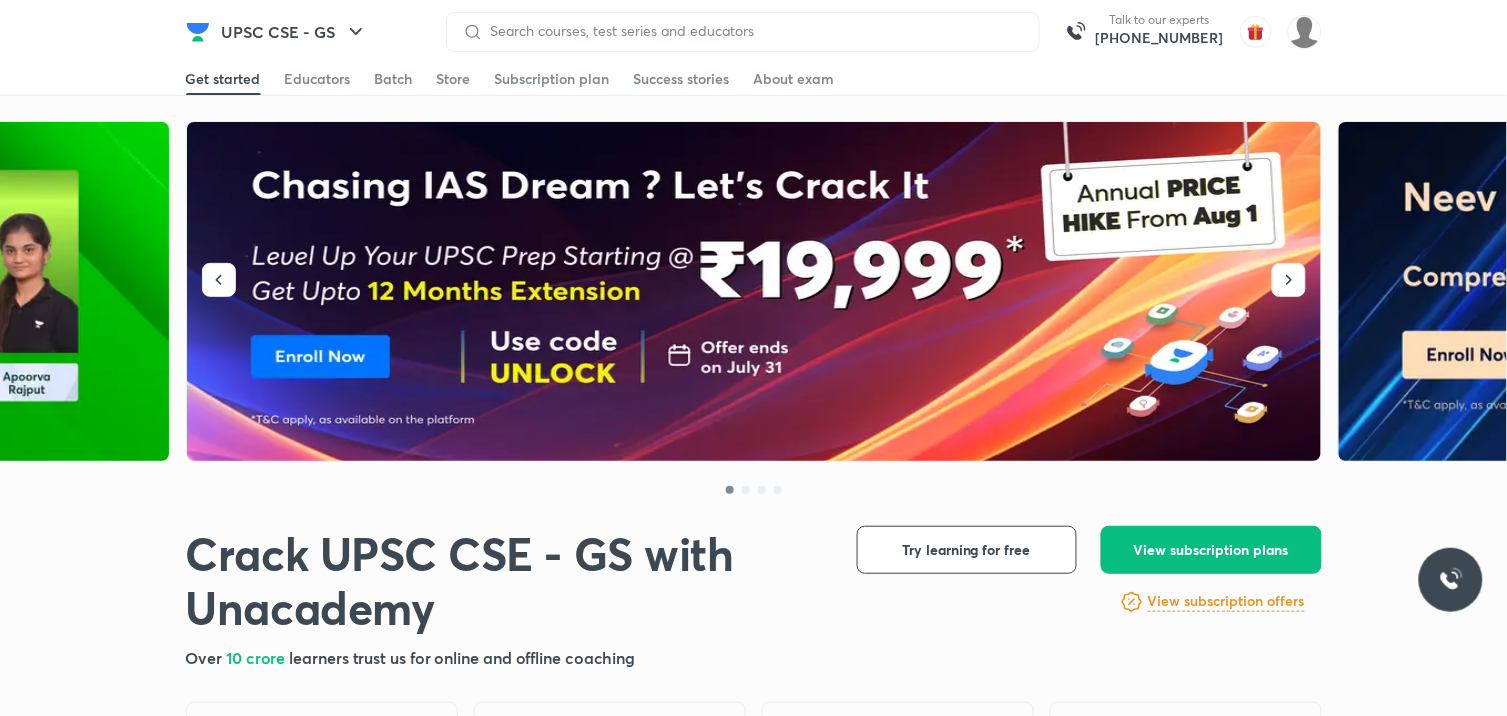 scroll, scrollTop: 4425, scrollLeft: 0, axis: vertical 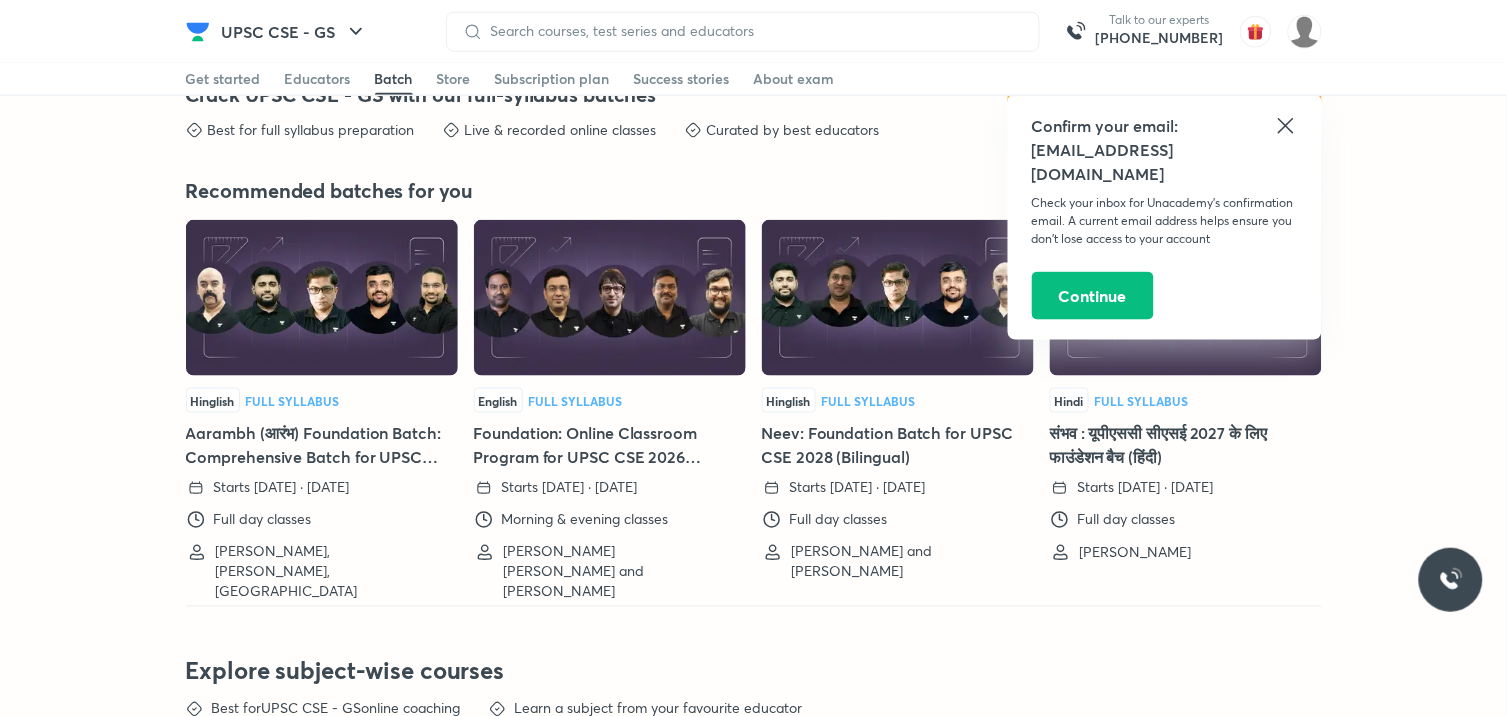click at bounding box center [610, 298] 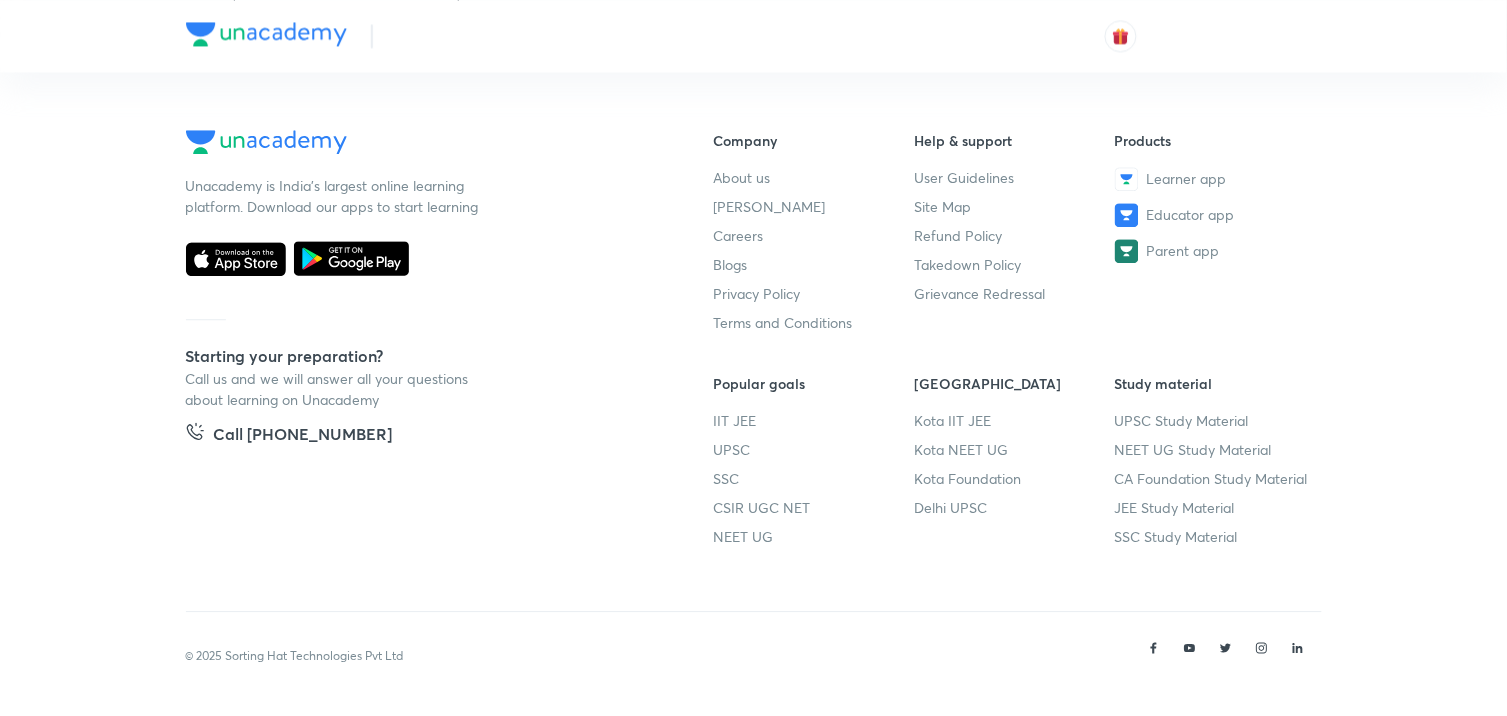scroll, scrollTop: 0, scrollLeft: 0, axis: both 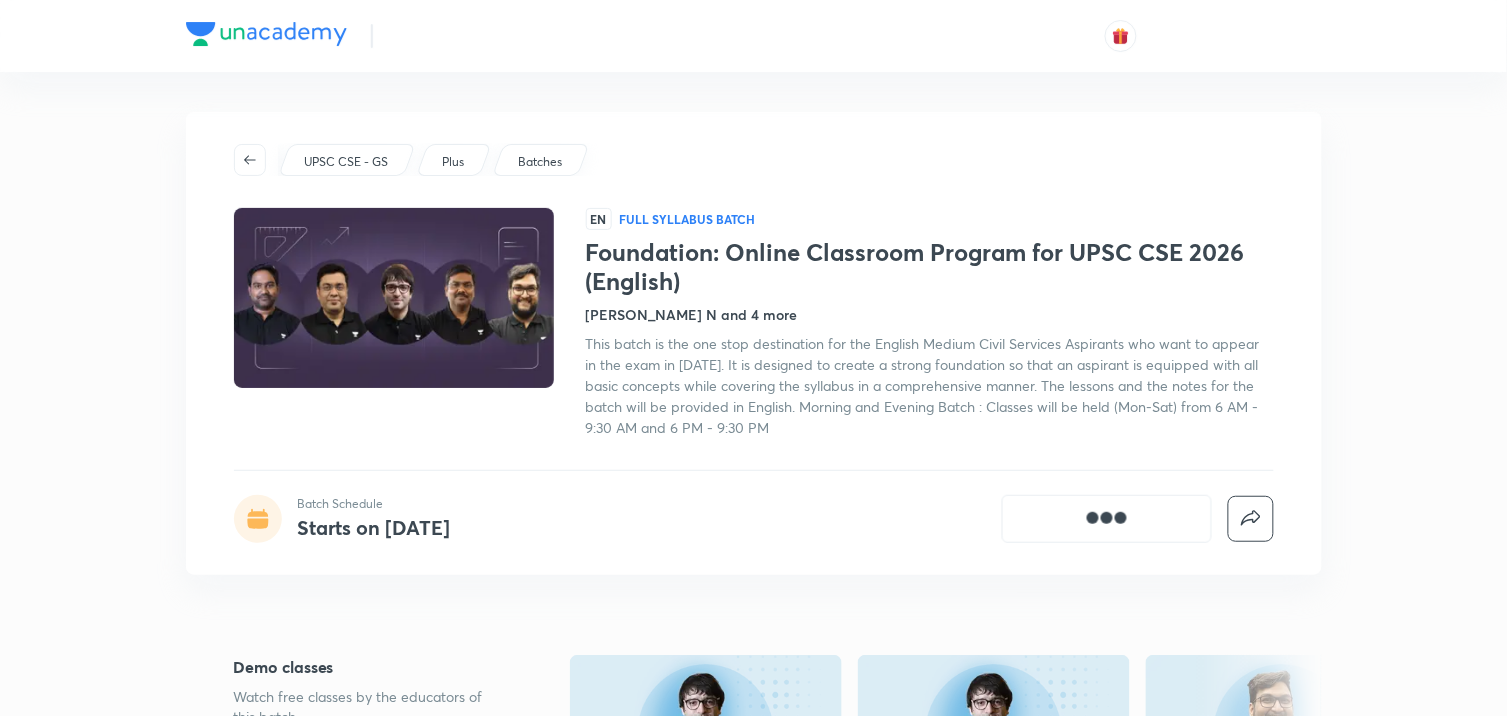 click on "Batch Schedule Starts on Jul 31" at bounding box center [754, 70] 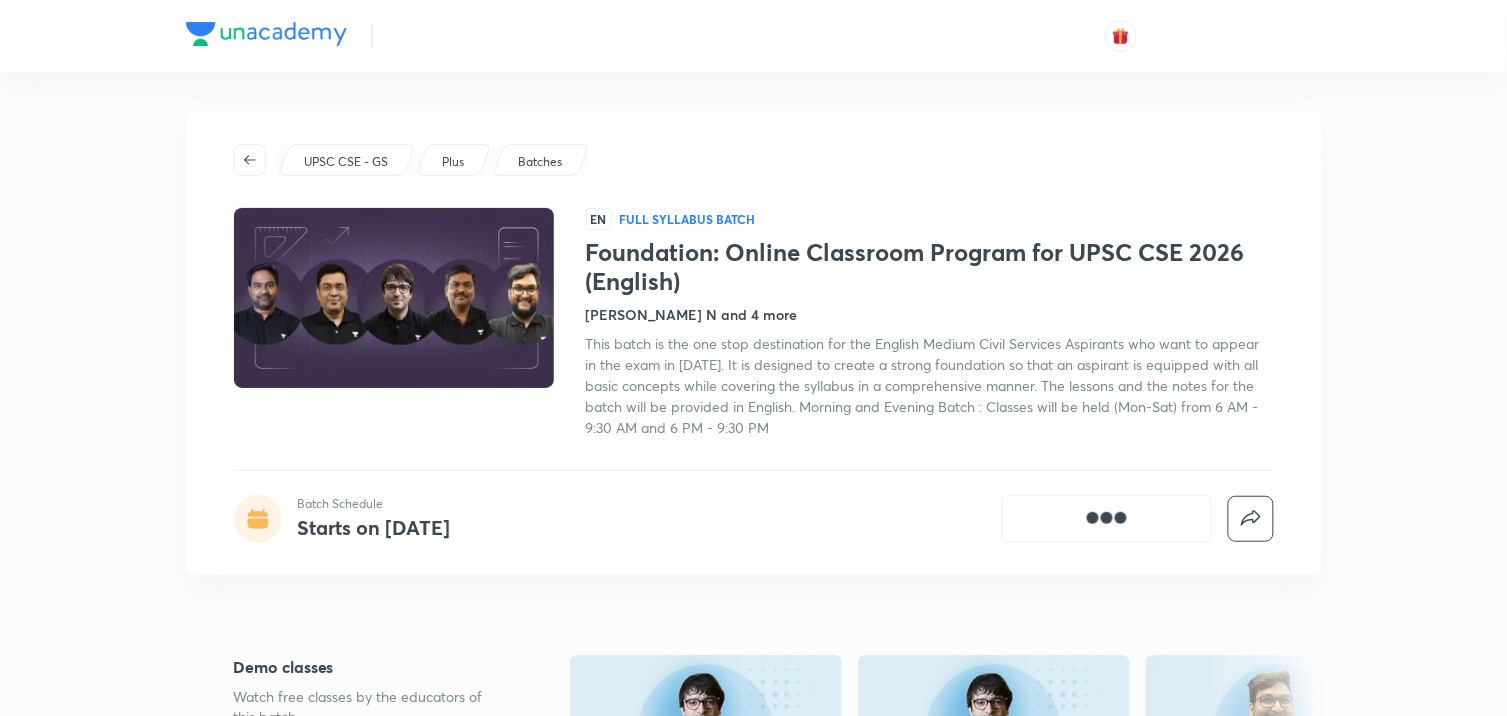 click at bounding box center [754, 36] 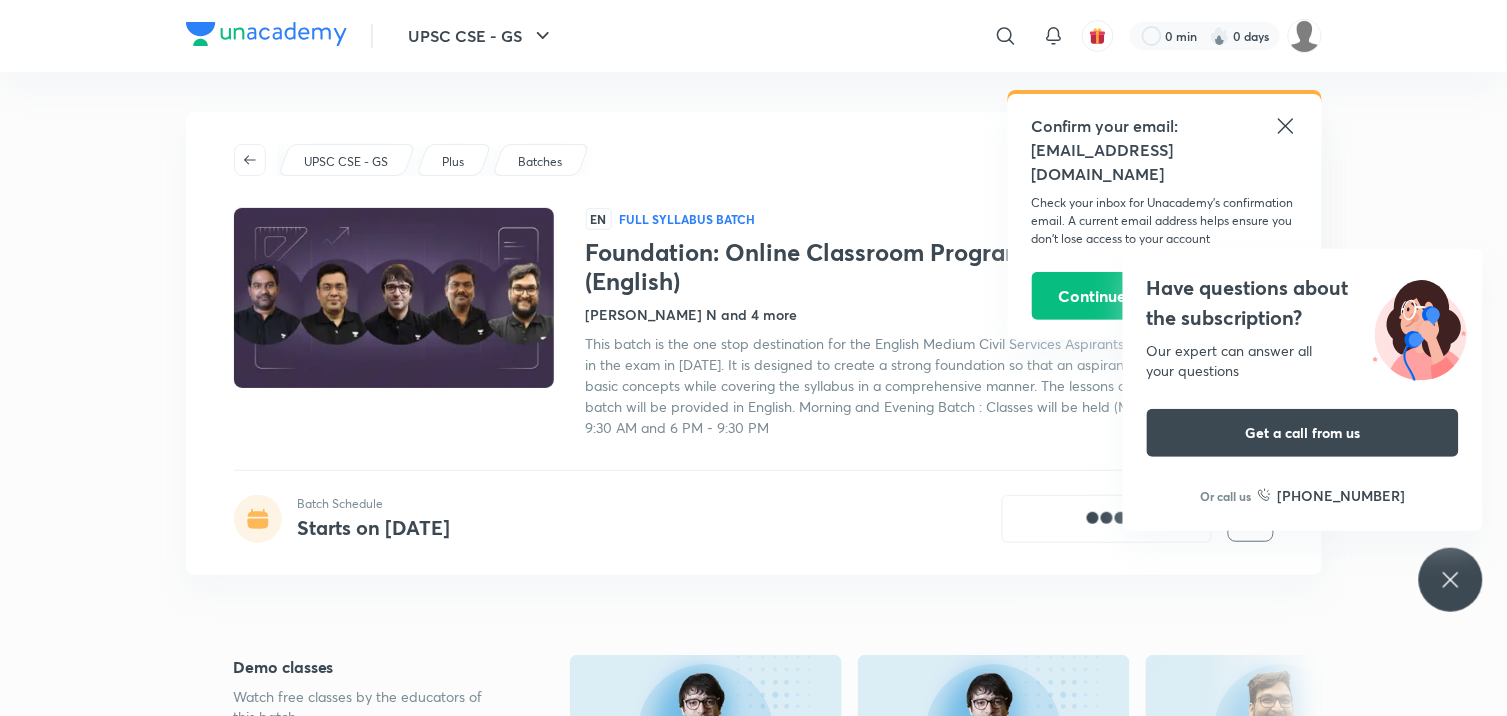 click at bounding box center (266, 34) 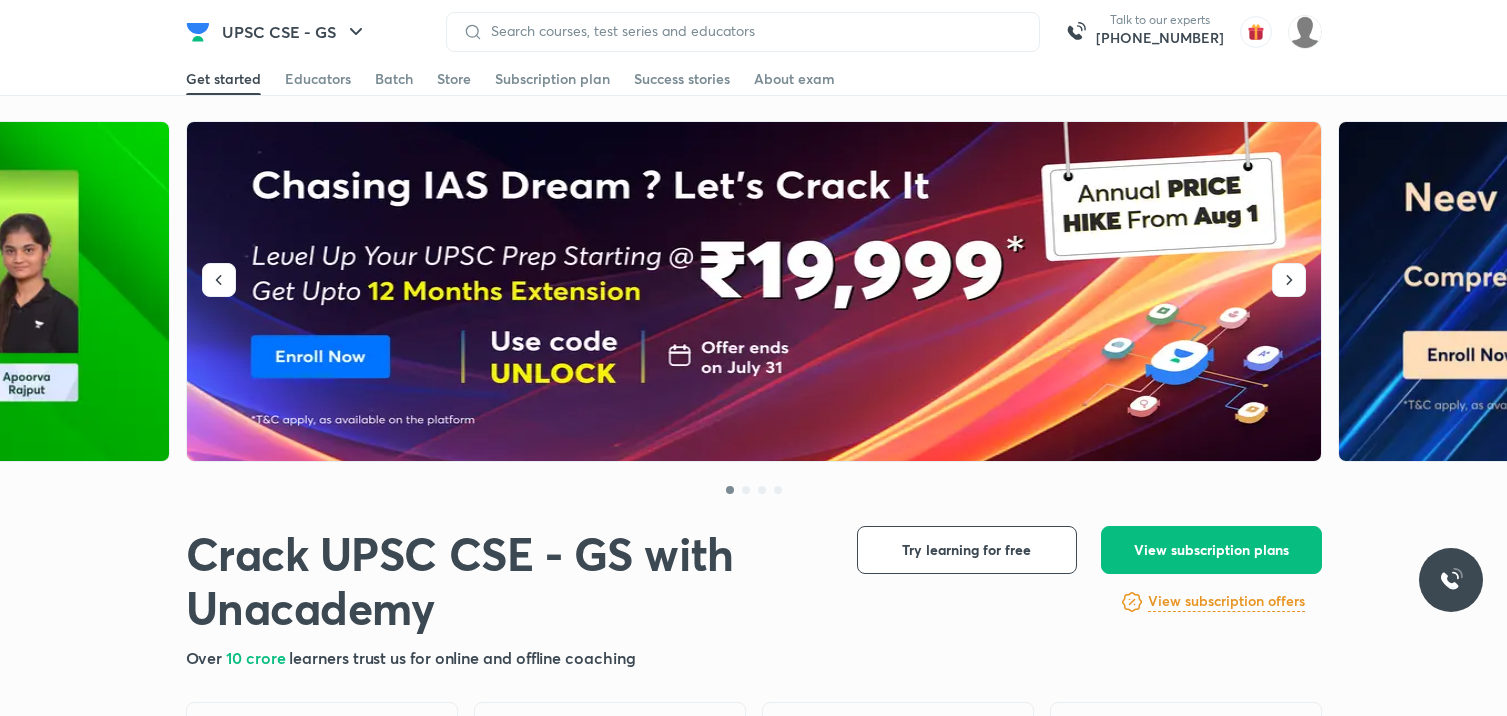 scroll, scrollTop: 0, scrollLeft: 0, axis: both 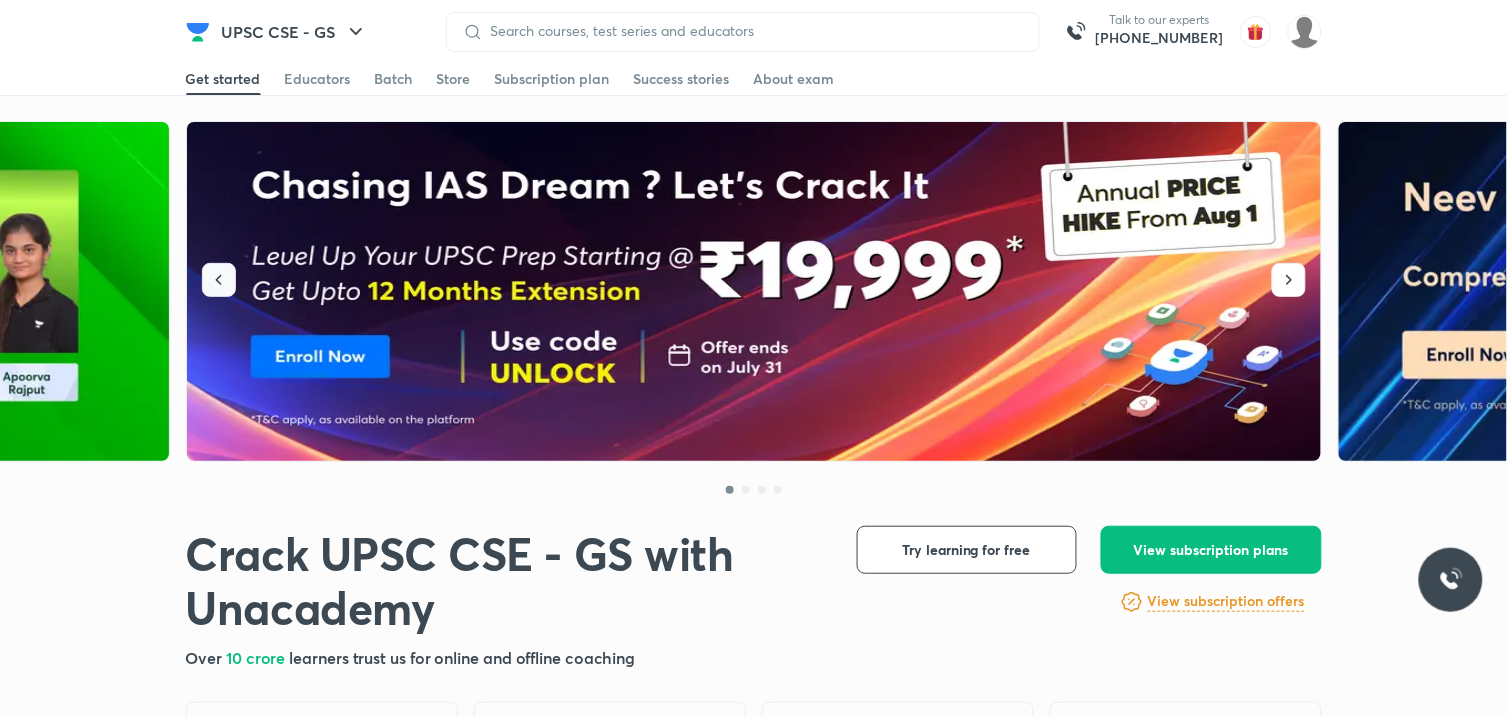 click at bounding box center [219, 280] 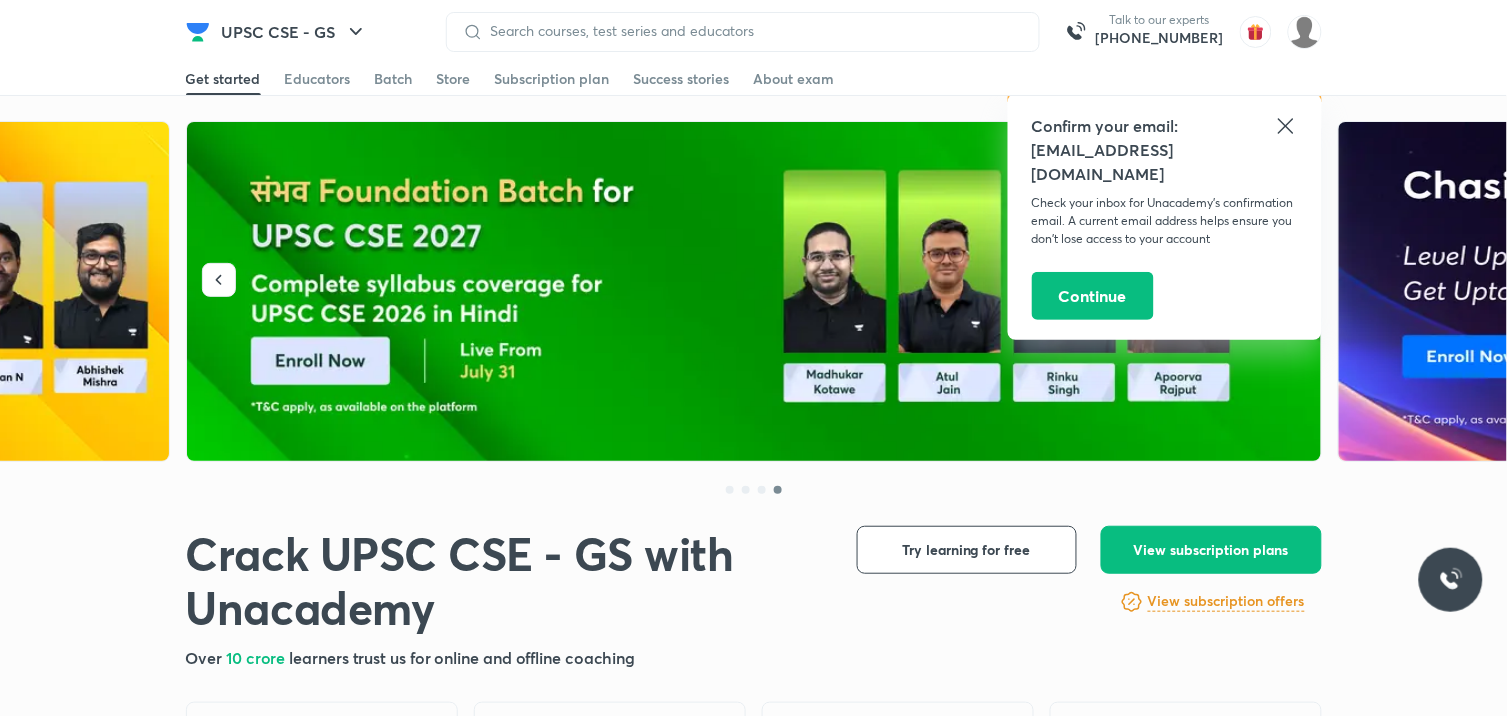 click 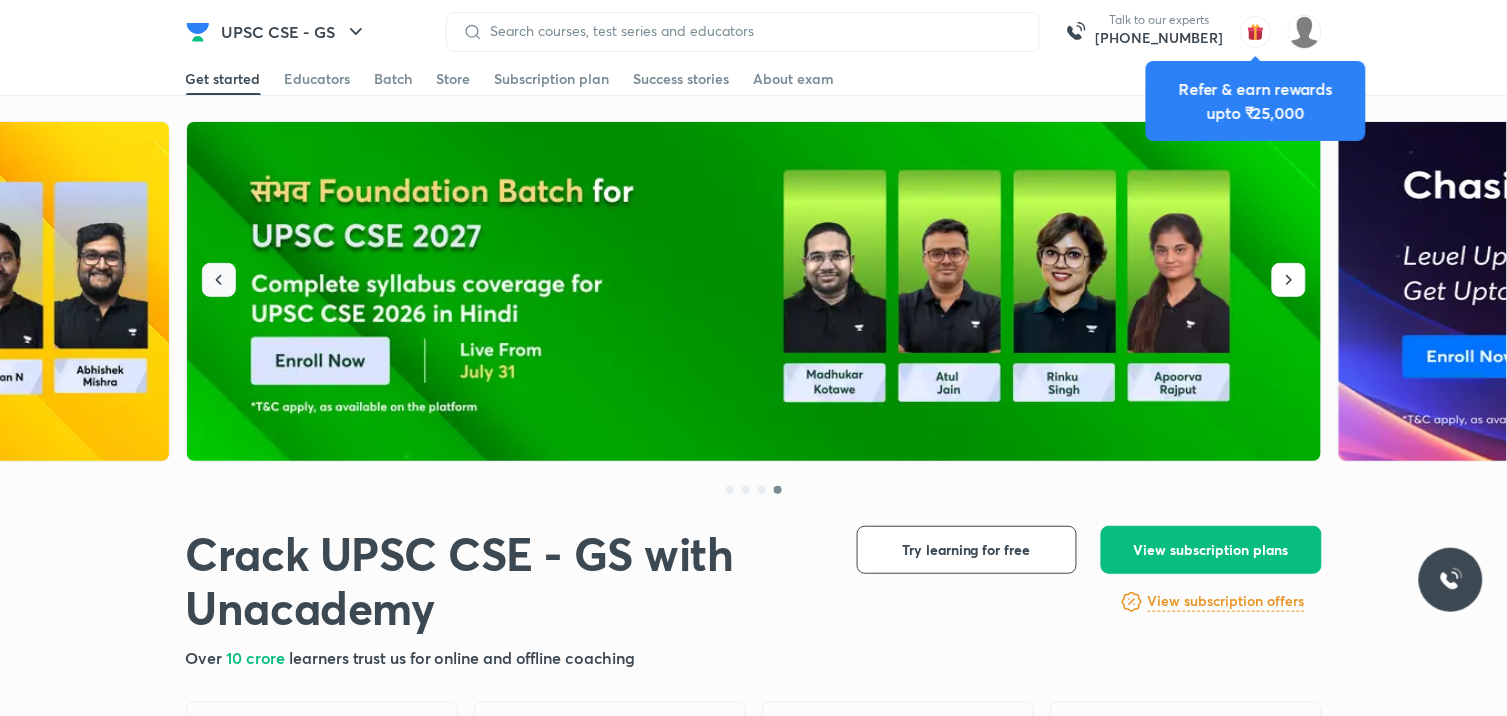 click 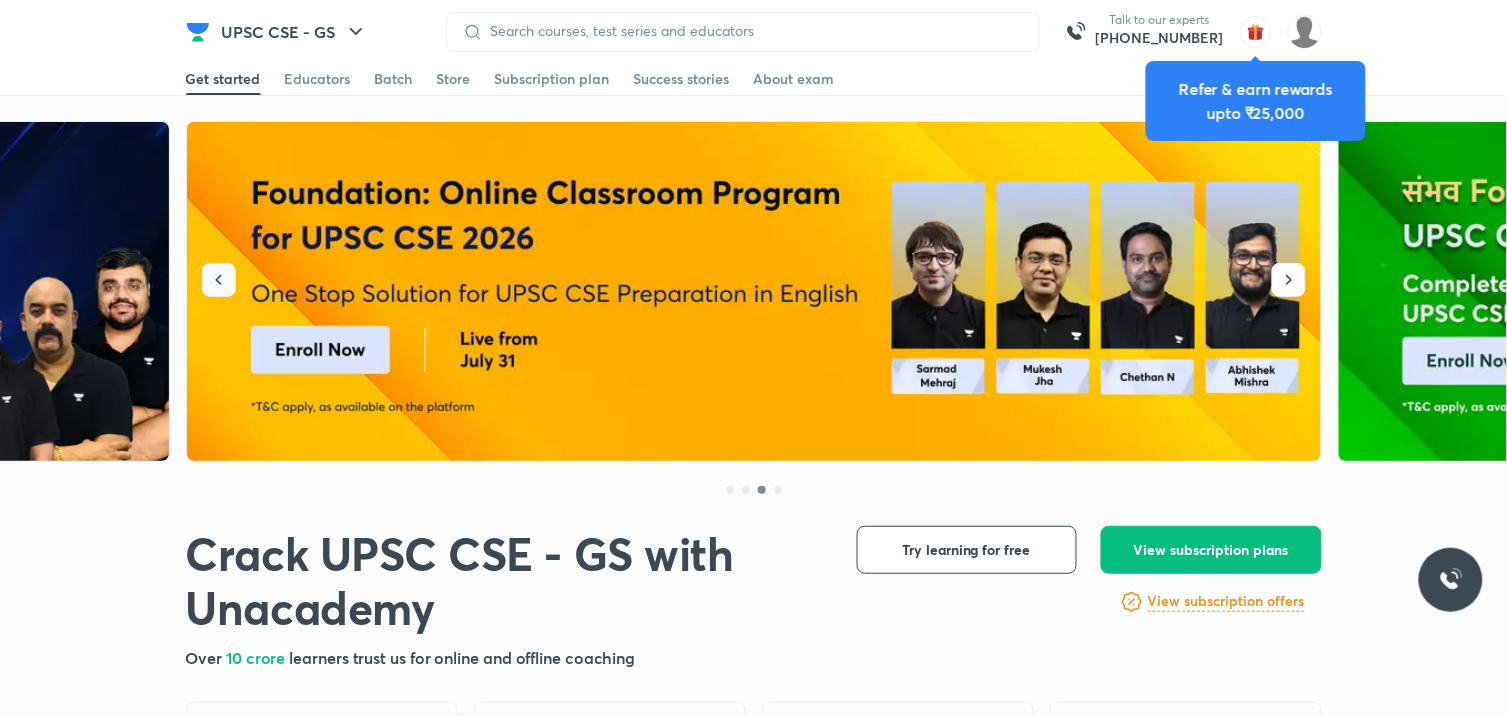click 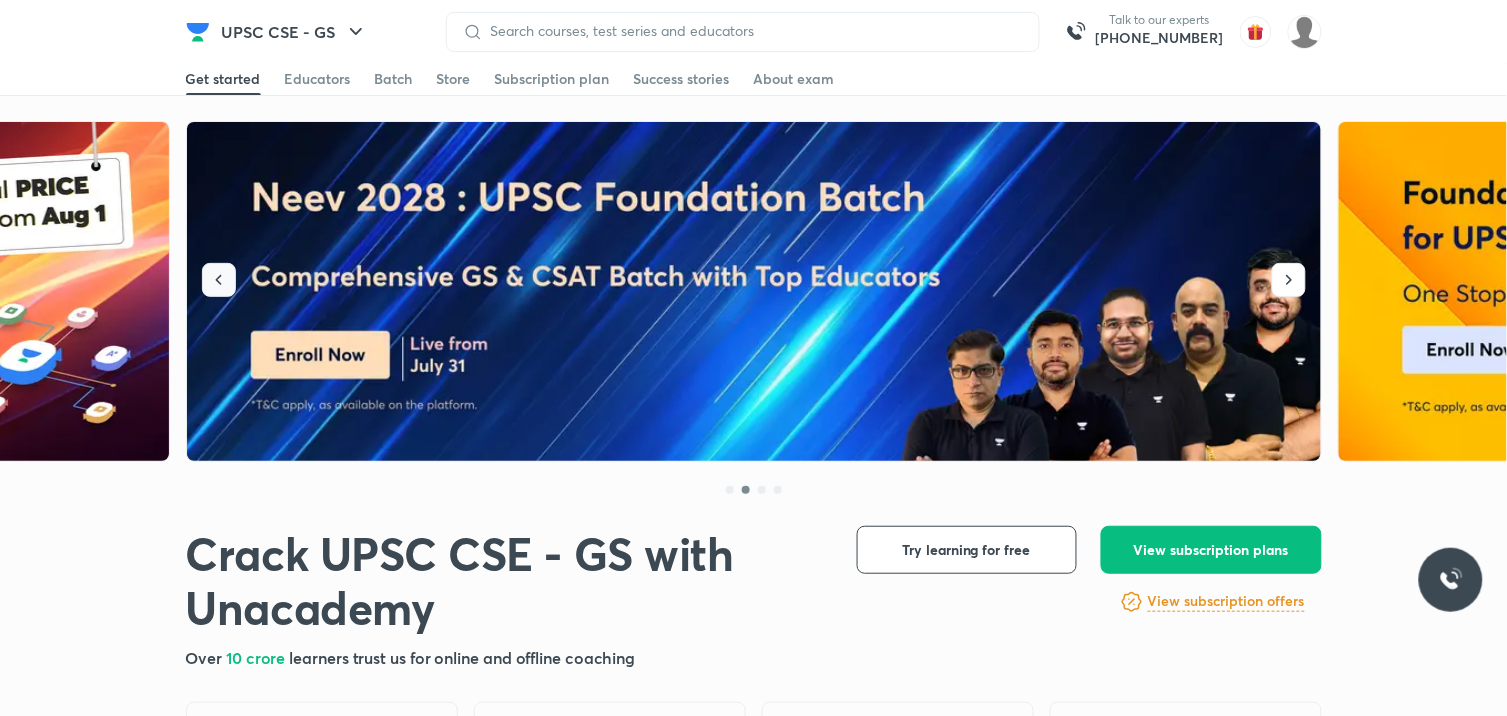 click 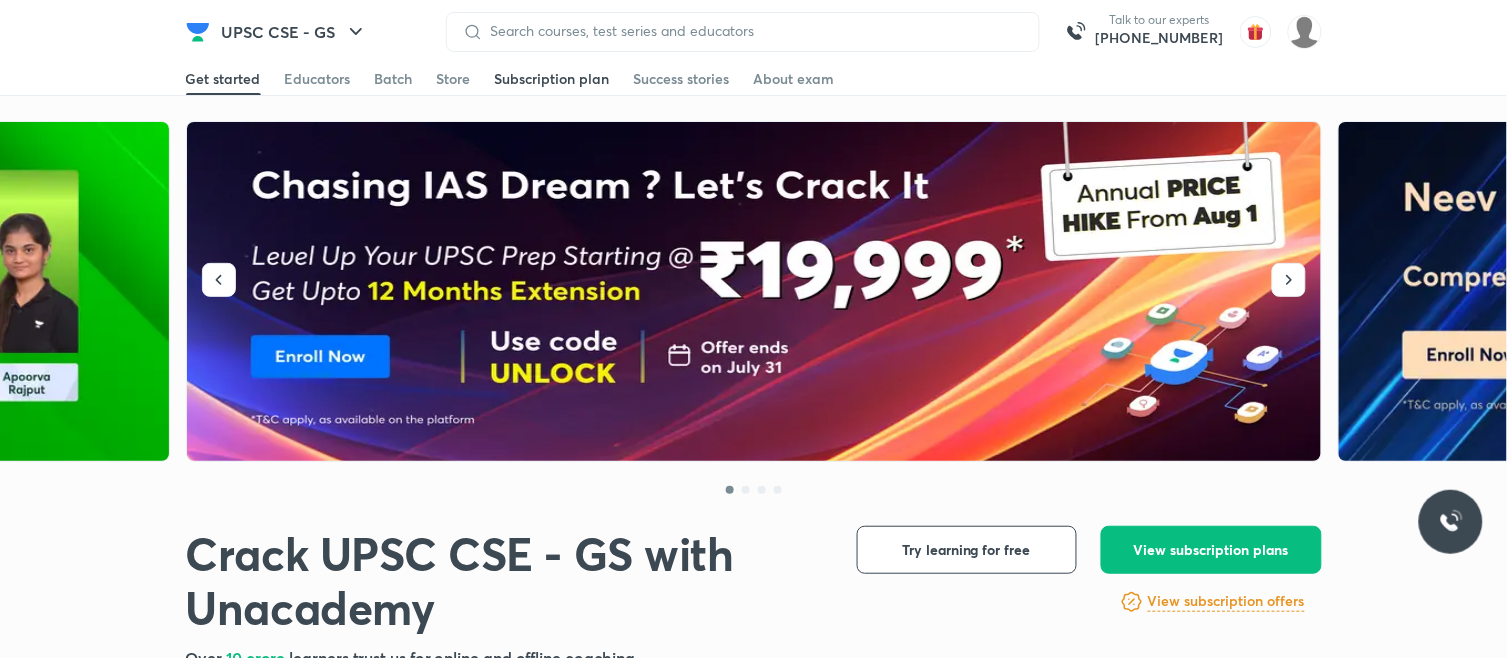 click on "Subscription plan" at bounding box center [552, 79] 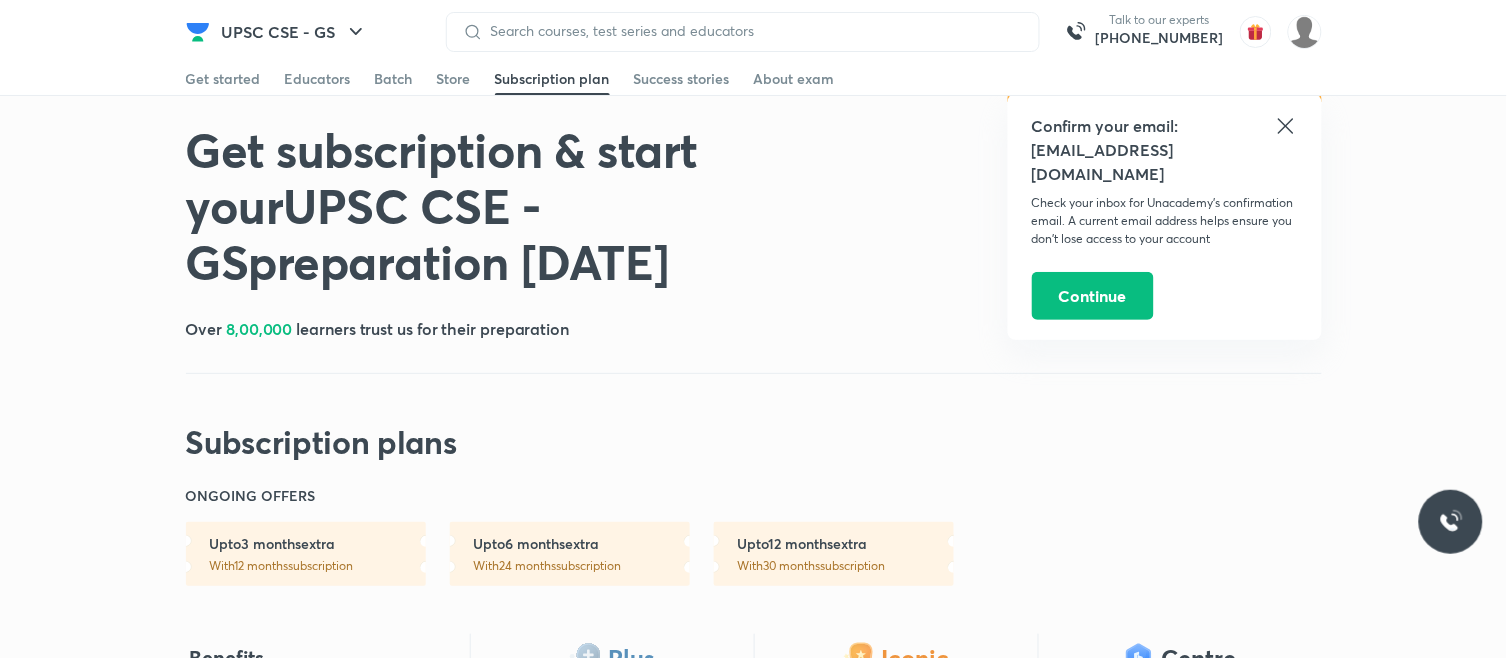 click 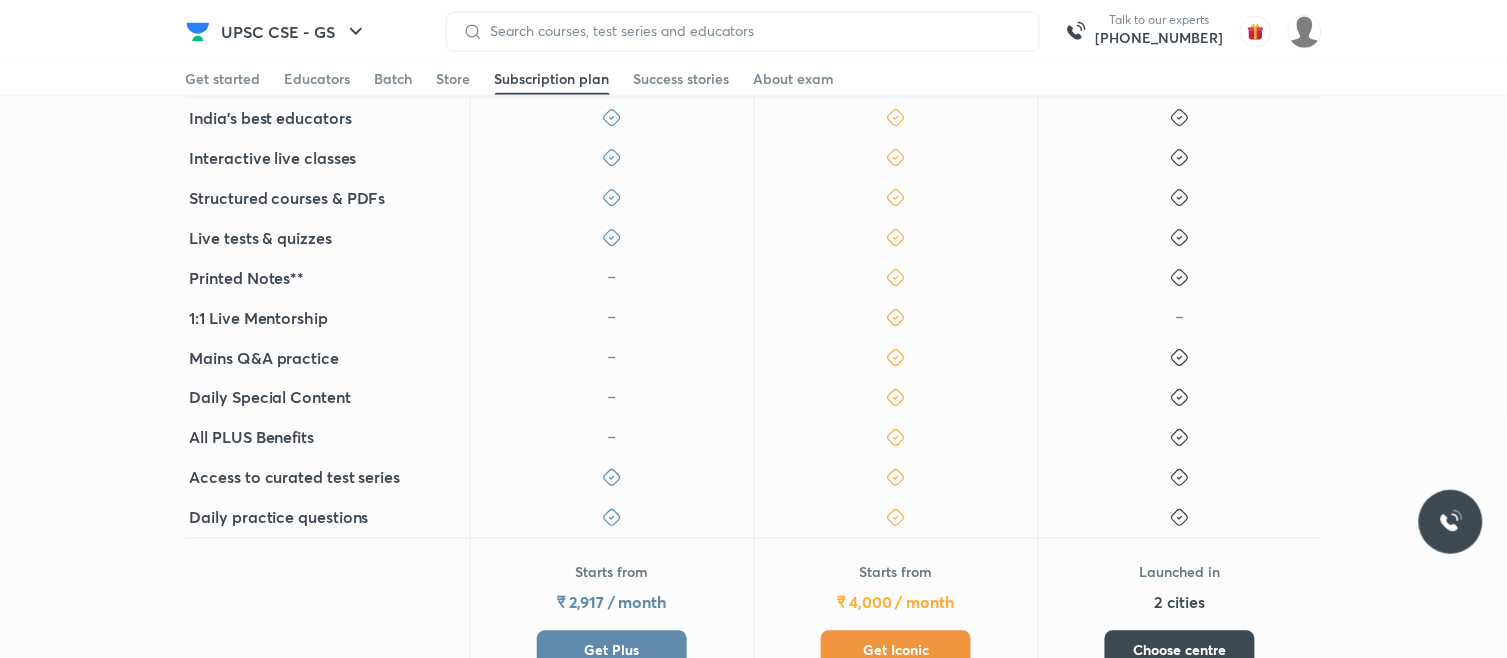 scroll, scrollTop: 666, scrollLeft: 0, axis: vertical 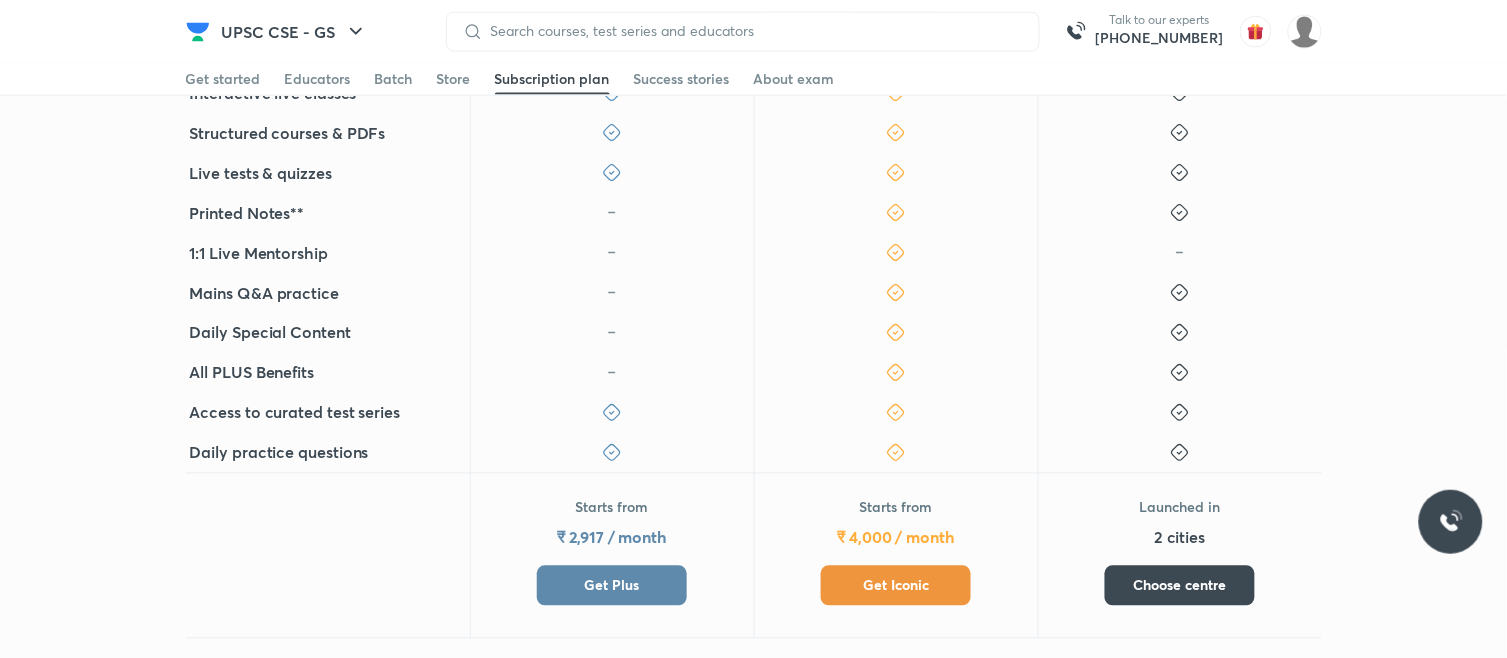 click on "Get Plus" at bounding box center [612, 586] 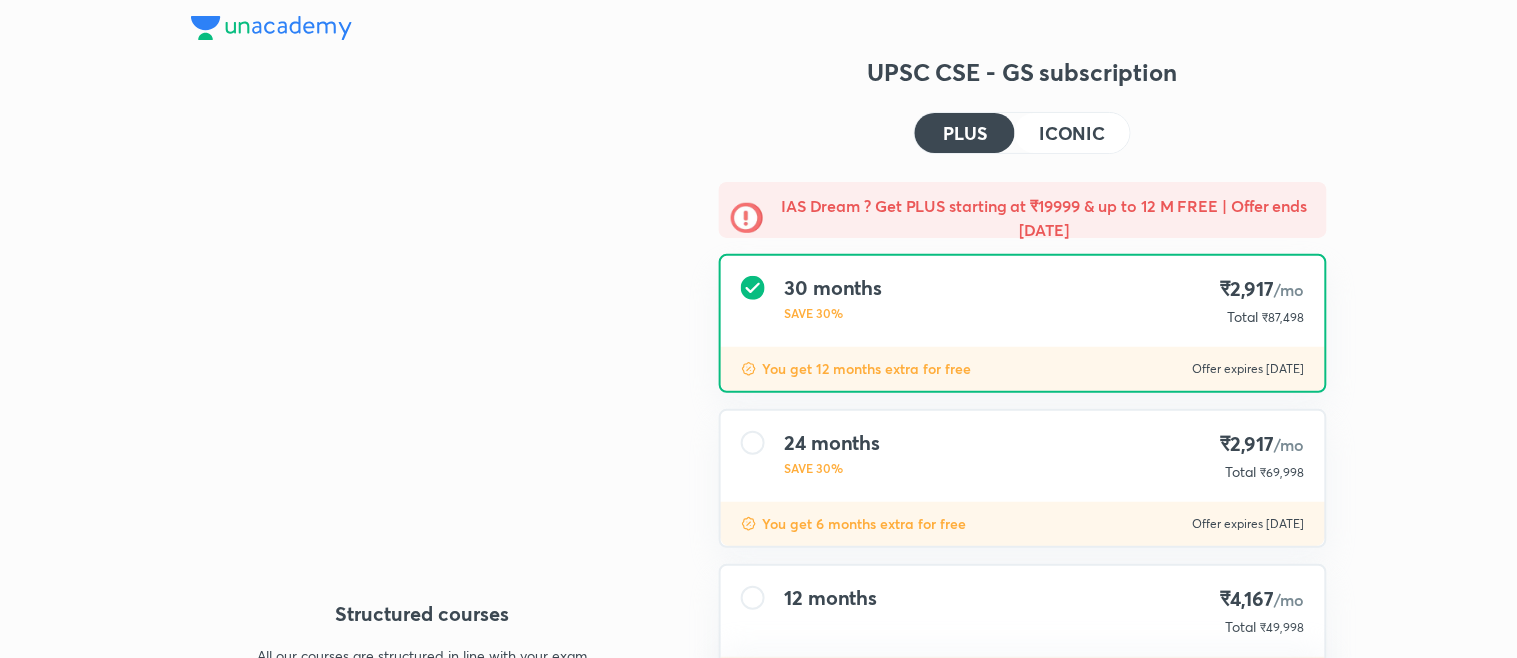 type on "NIKIST" 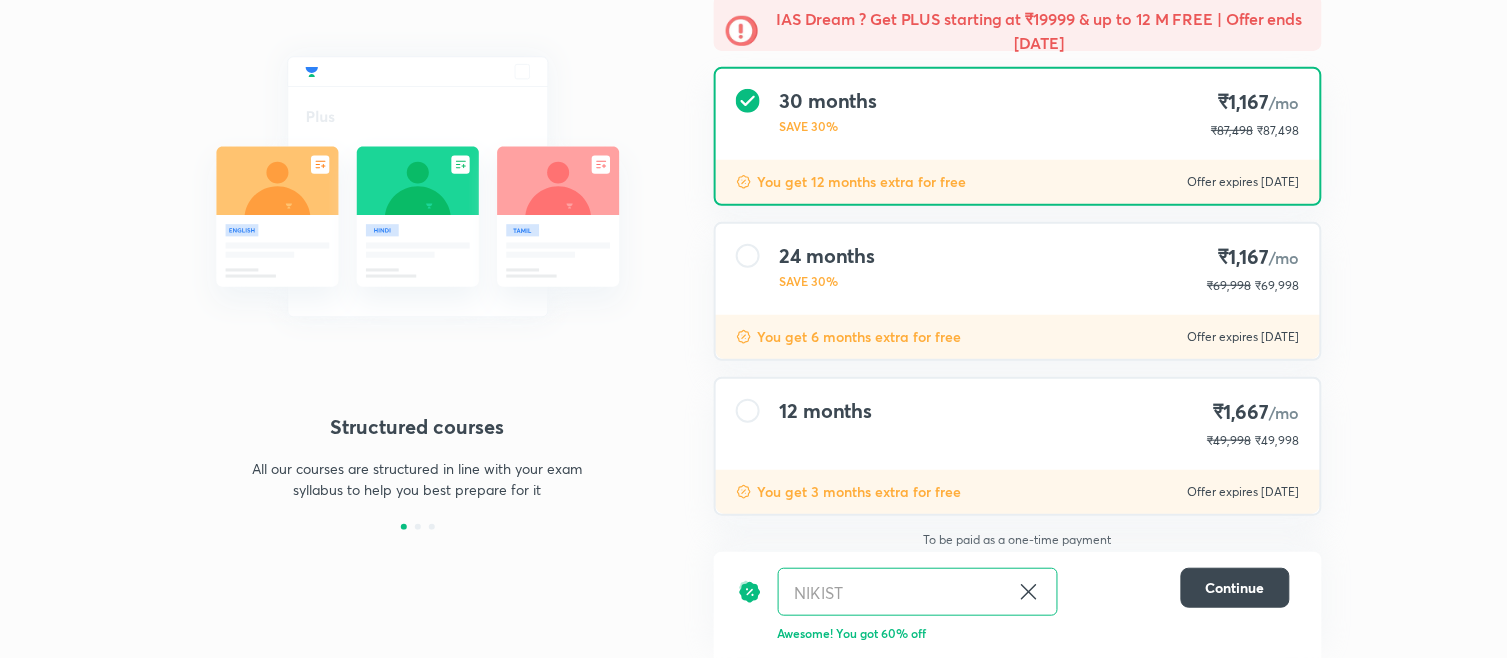 scroll, scrollTop: 184, scrollLeft: 0, axis: vertical 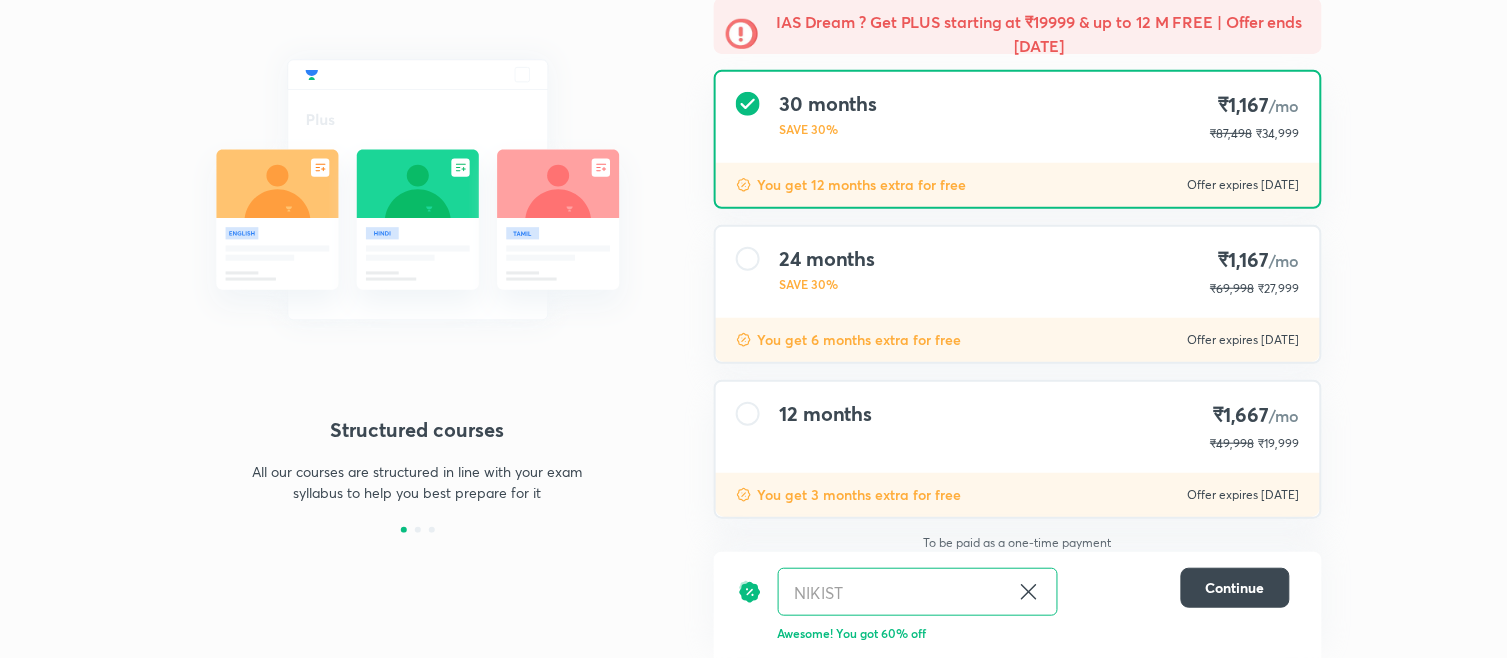 click on "12 months" at bounding box center (826, 414) 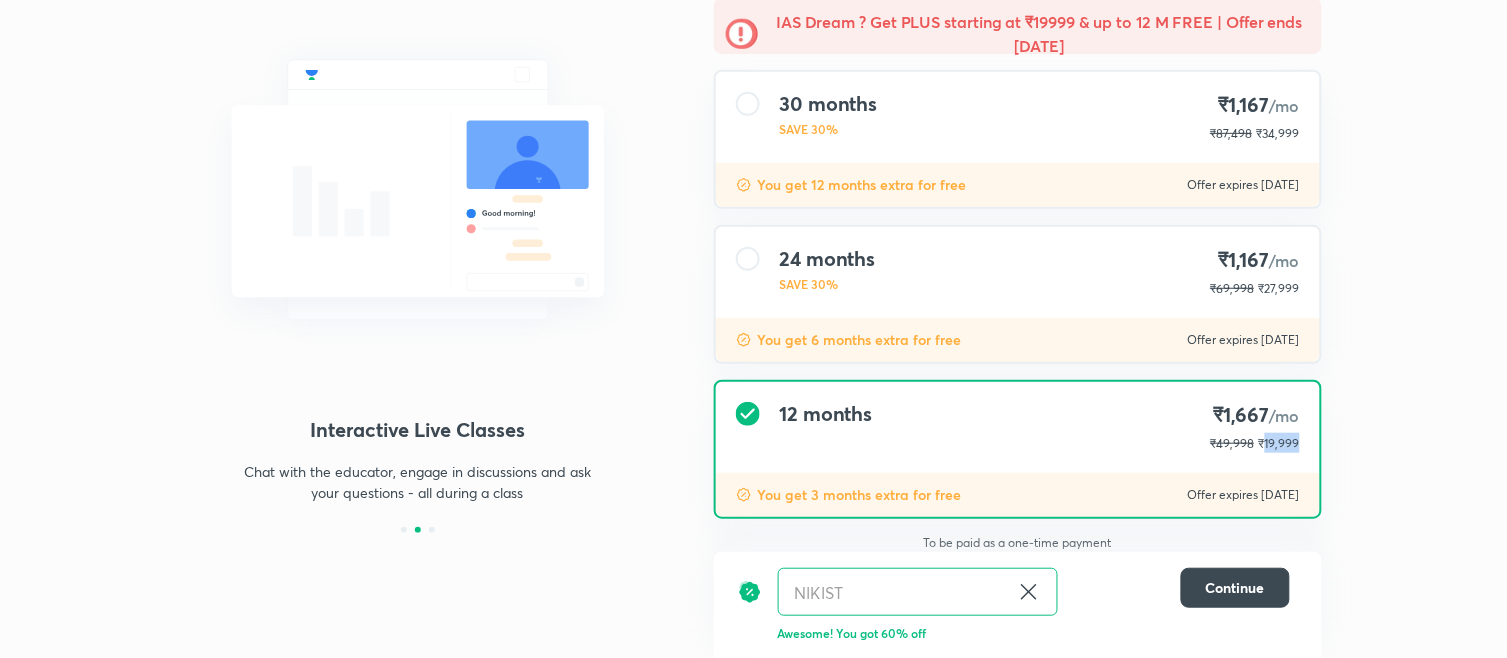 drag, startPoint x: 1267, startPoint y: 437, endPoint x: 1322, endPoint y: 438, distance: 55.00909 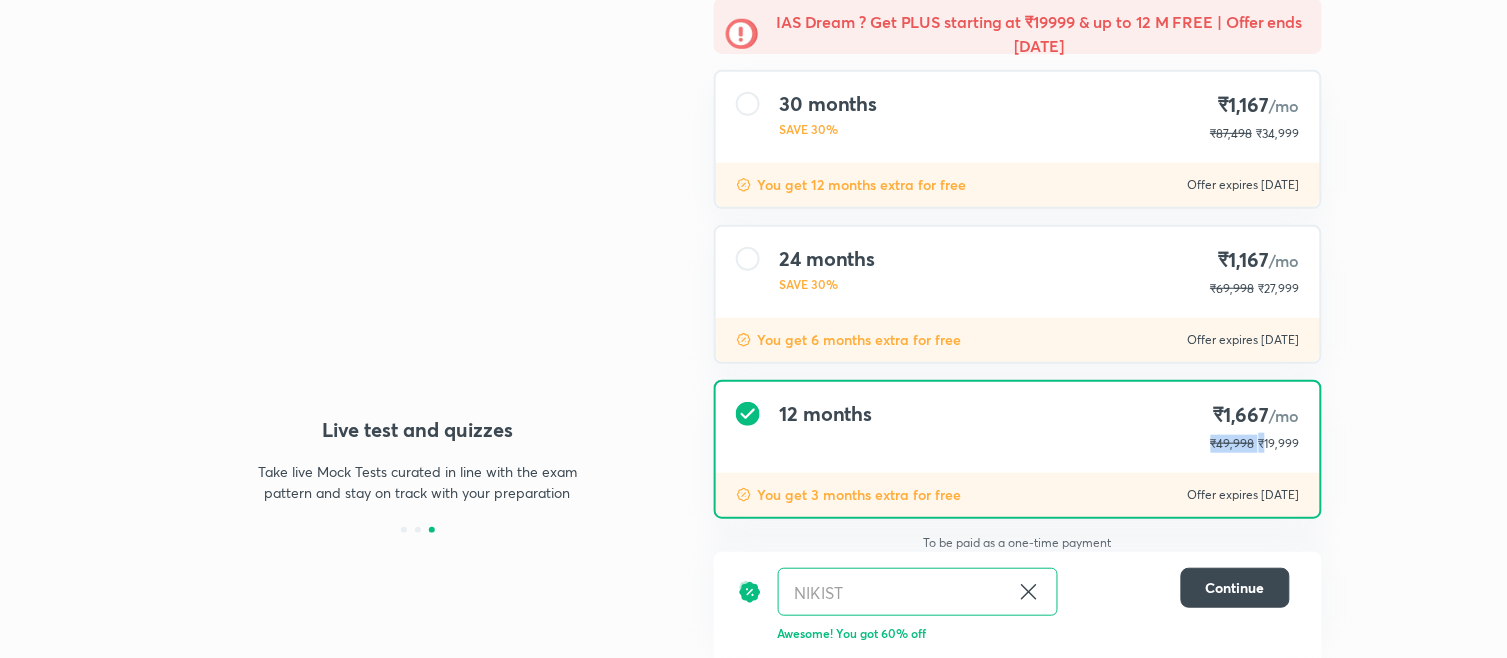 drag, startPoint x: 1198, startPoint y: 435, endPoint x: 1268, endPoint y: 434, distance: 70.00714 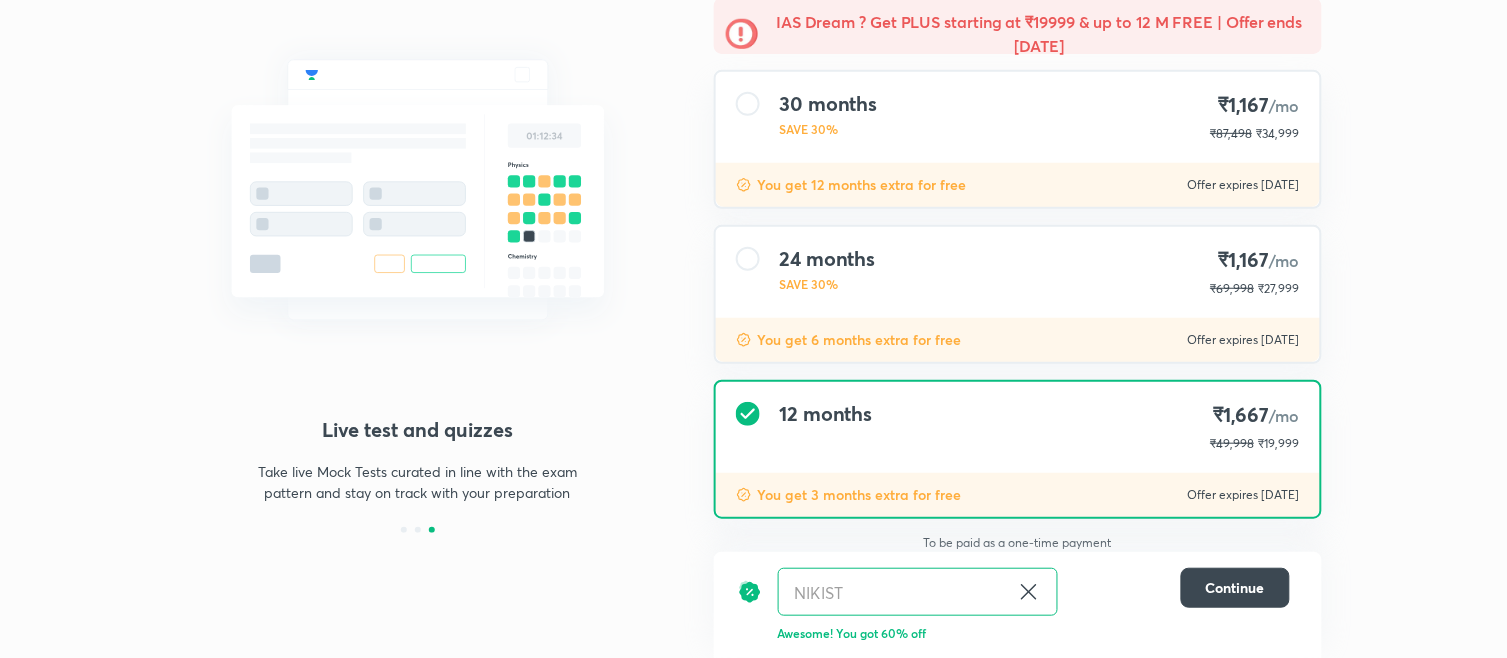 click on "Structured courses All our courses are structured in line with your exam syllabus to help you best prepare for it Interactive Live Classes Chat with the educator, engage in discussions and ask your questions - all during a class Live test and quizzes Take live Mock Tests curated in line with the exam pattern and stay on track with your preparation UPSC CSE - GS subscription PLUS ICONIC IAS Dream ? Get PLUS starting at  ₹19999 & up to 12 M FREE | Offer ends [DATE] months SAVE 30% ₹1,167  /mo ₹87,498 ₹34,999 You get 12 months extra for free Offer expires [DATE] 24 months SAVE 30% ₹1,167  /mo ₹69,998 ₹27,999 You get 6 months extra for free Offer expires [DATE] 12 months ₹1,667  /mo ₹49,998 ₹19,999 You get 3 months extra for free Offer expires [DATE] To be paid as a one-time payment NIKIST ​ Continue Awesome! You got 60% off" at bounding box center [753, 241] 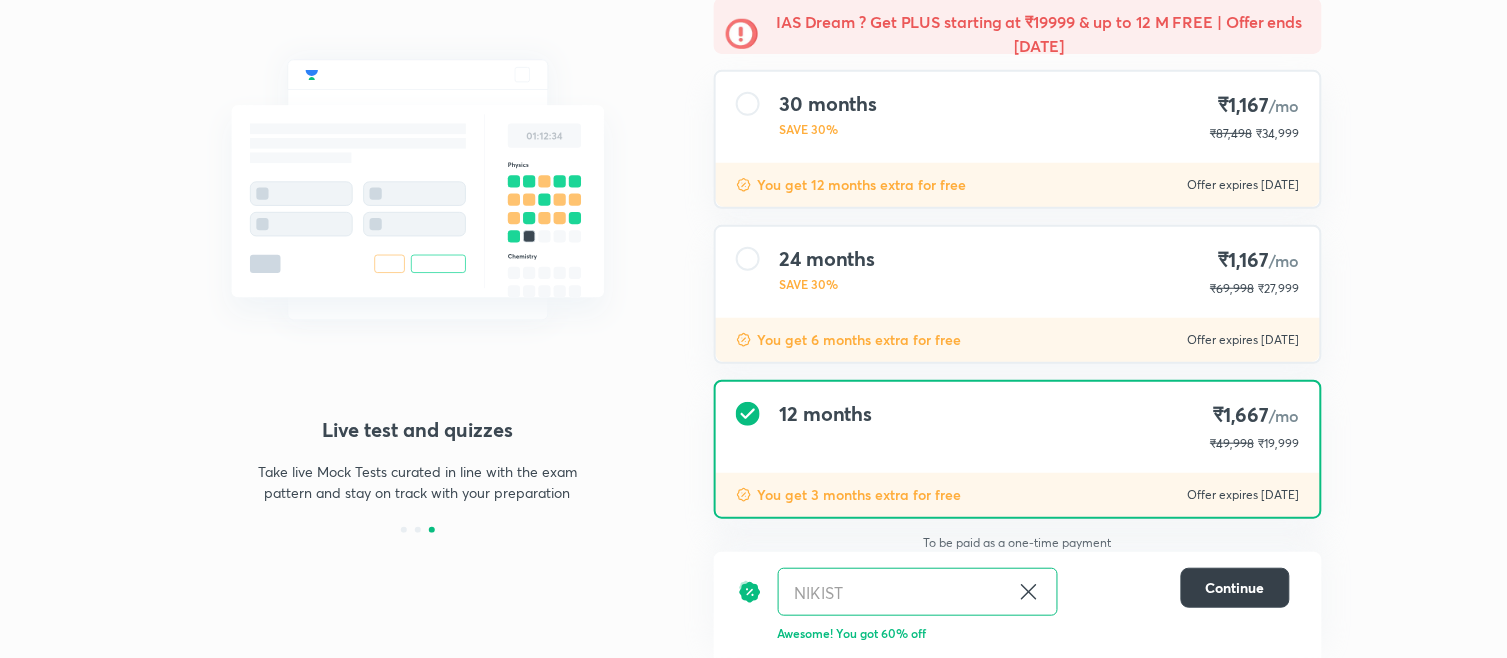 click on "Continue" at bounding box center [1235, 588] 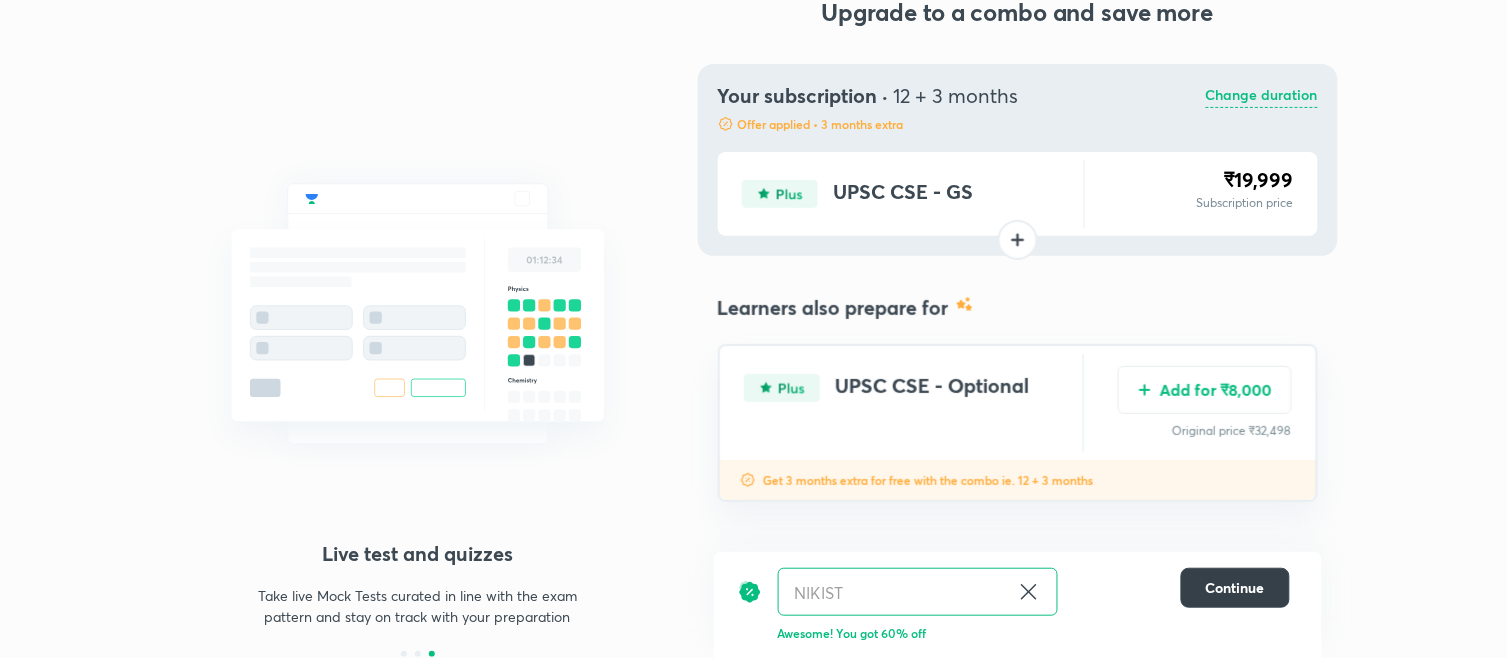 scroll, scrollTop: 57, scrollLeft: 0, axis: vertical 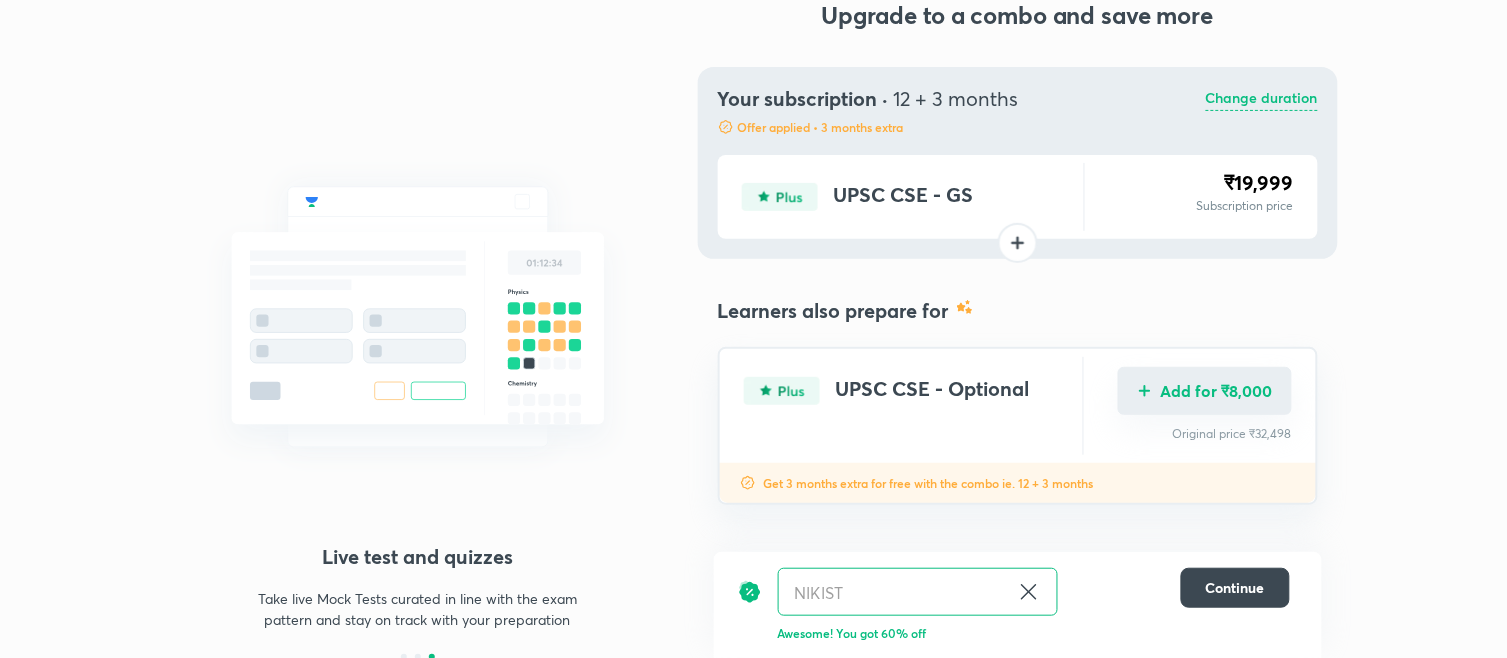 click on "Add for ₹8,000" at bounding box center (1205, 391) 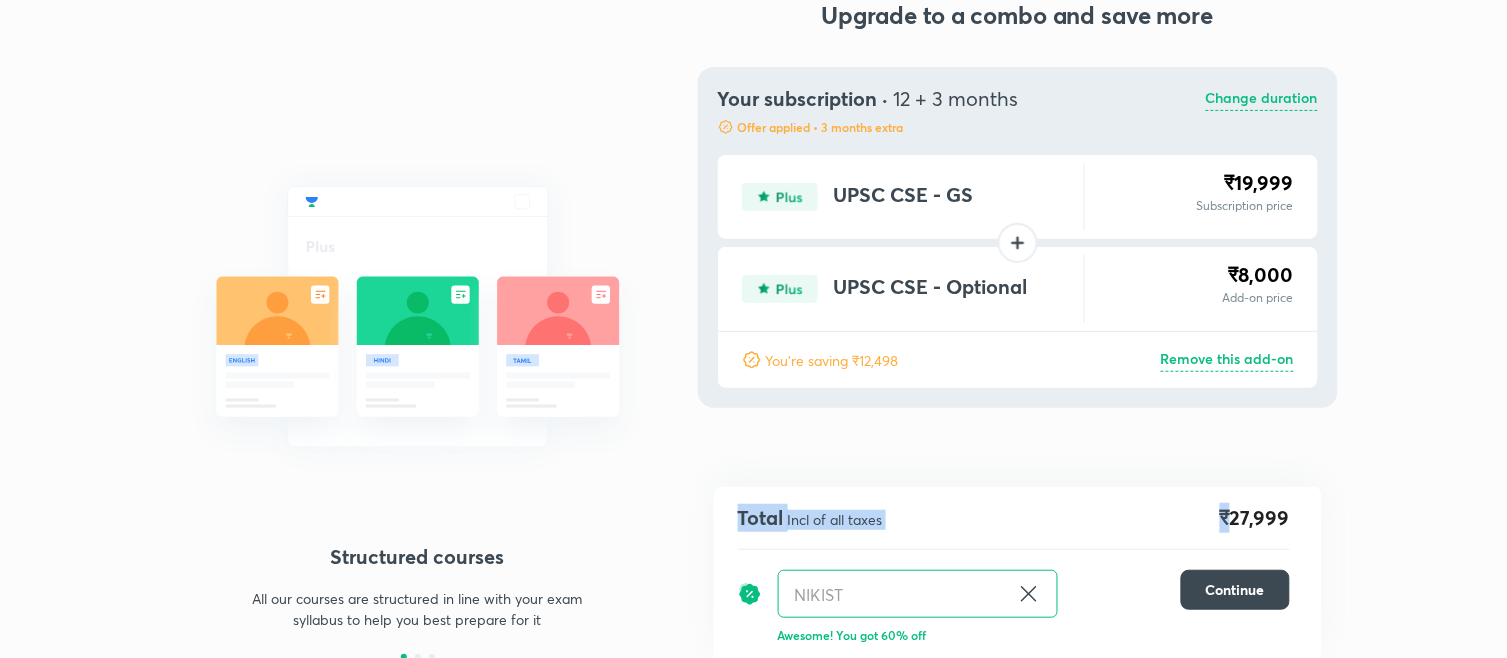 drag, startPoint x: 1235, startPoint y: 520, endPoint x: 1330, endPoint y: 515, distance: 95.131485 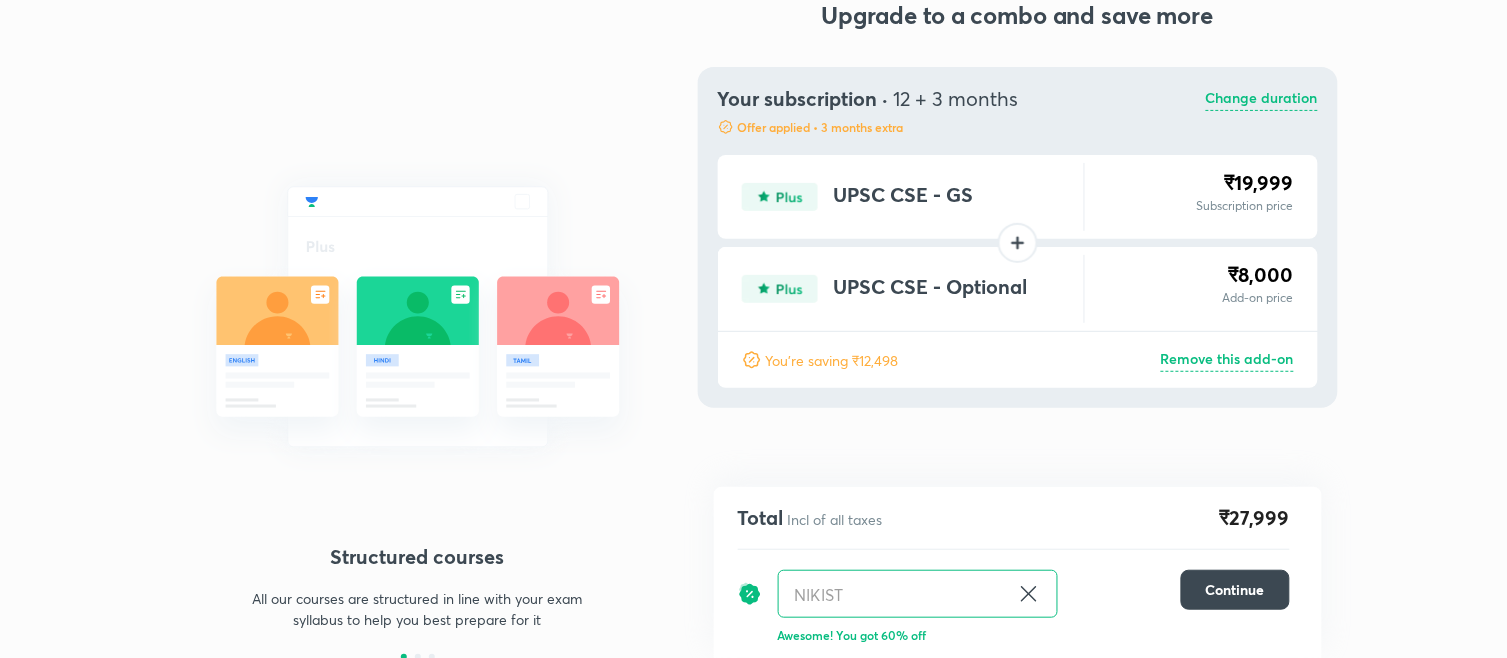 click on "Change duration" at bounding box center [1262, 99] 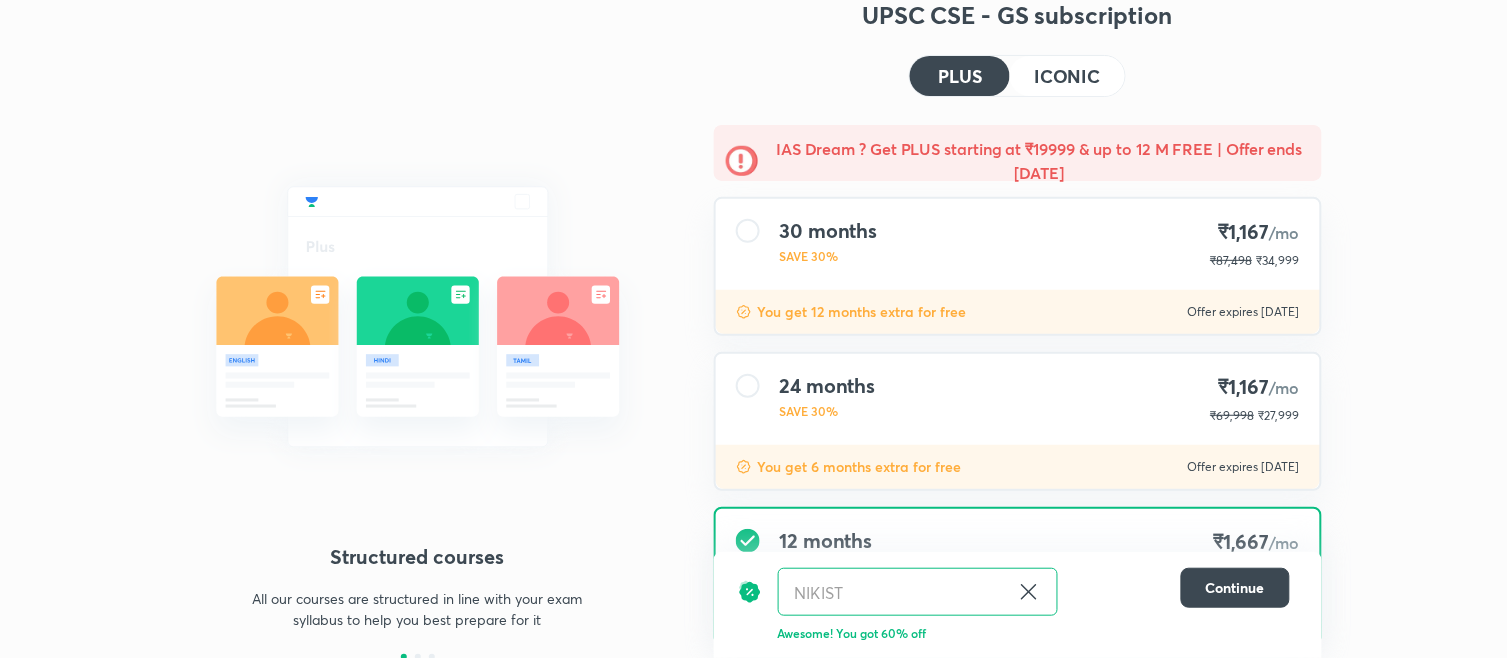 click on "ICONIC" at bounding box center [1067, 76] 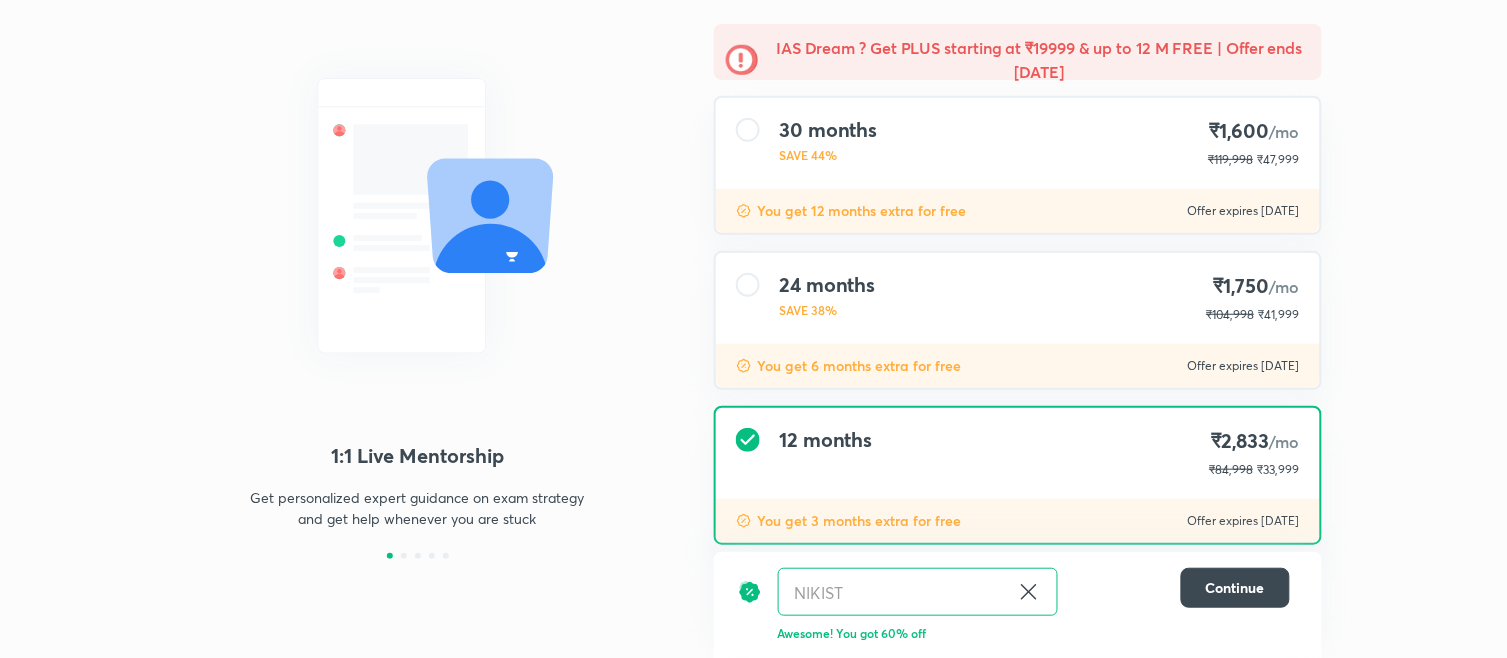 scroll, scrollTop: 168, scrollLeft: 0, axis: vertical 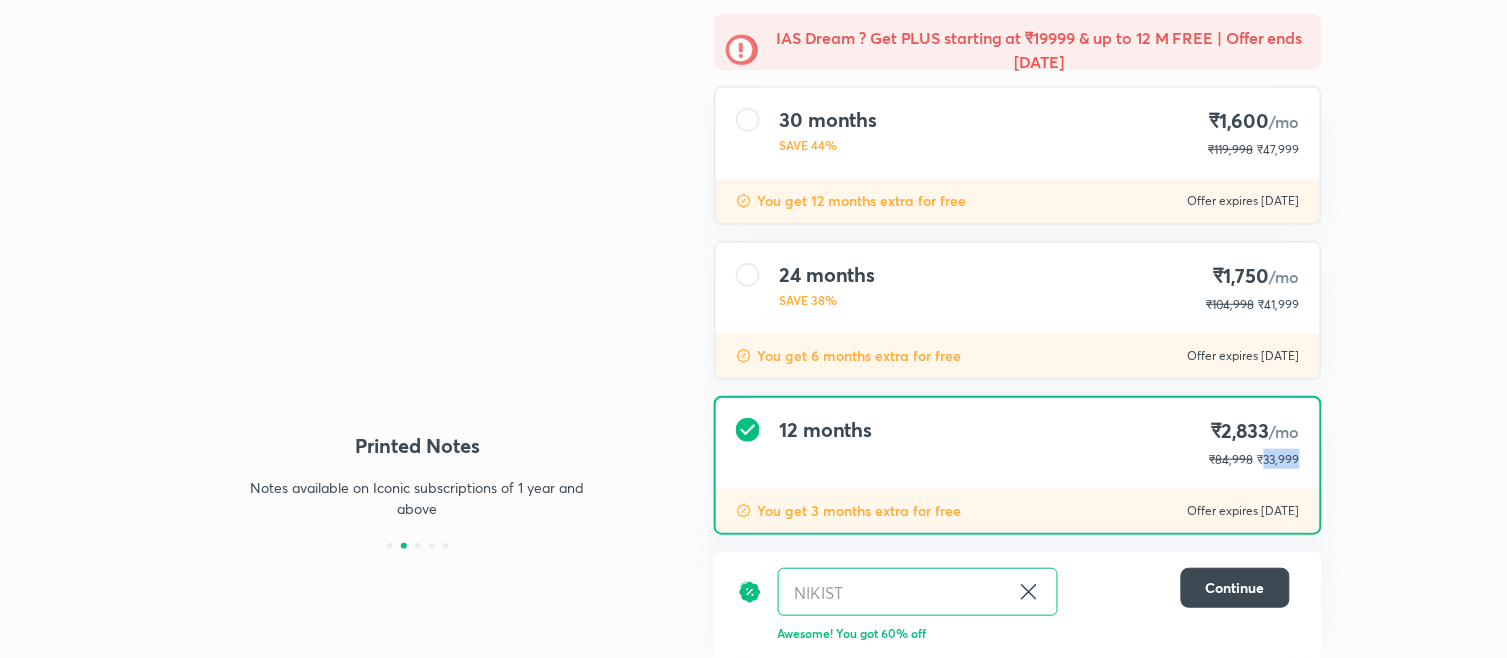 drag, startPoint x: 1264, startPoint y: 454, endPoint x: 1304, endPoint y: 452, distance: 40.04997 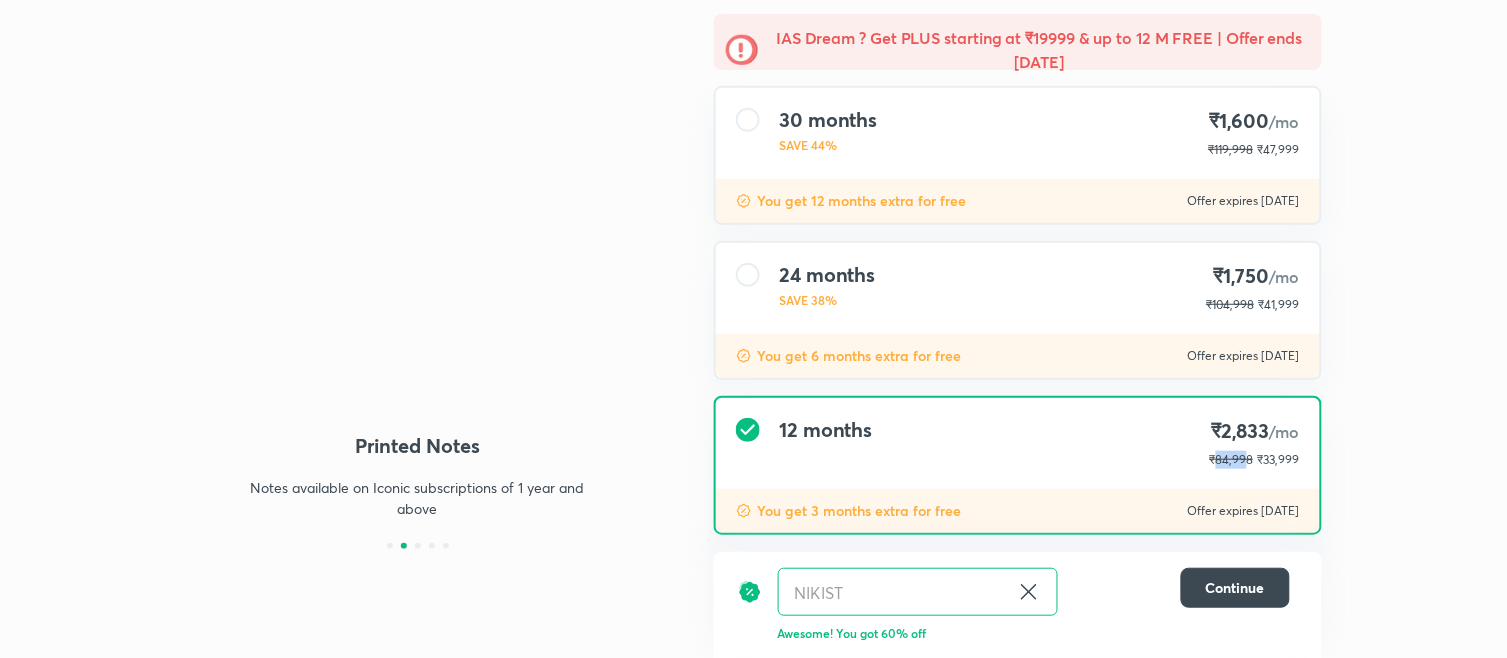 drag, startPoint x: 1215, startPoint y: 460, endPoint x: 1251, endPoint y: 455, distance: 36.345562 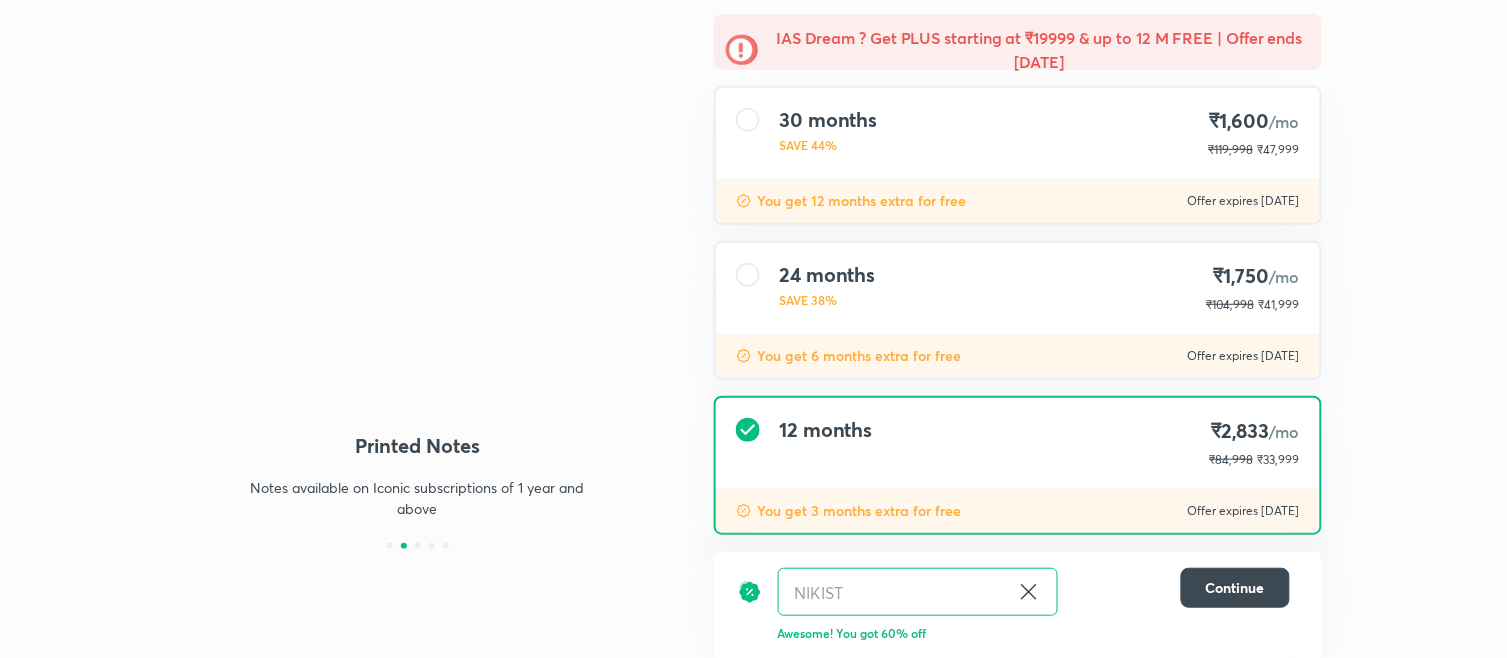 click on "₹33,999" at bounding box center [1277, 459] 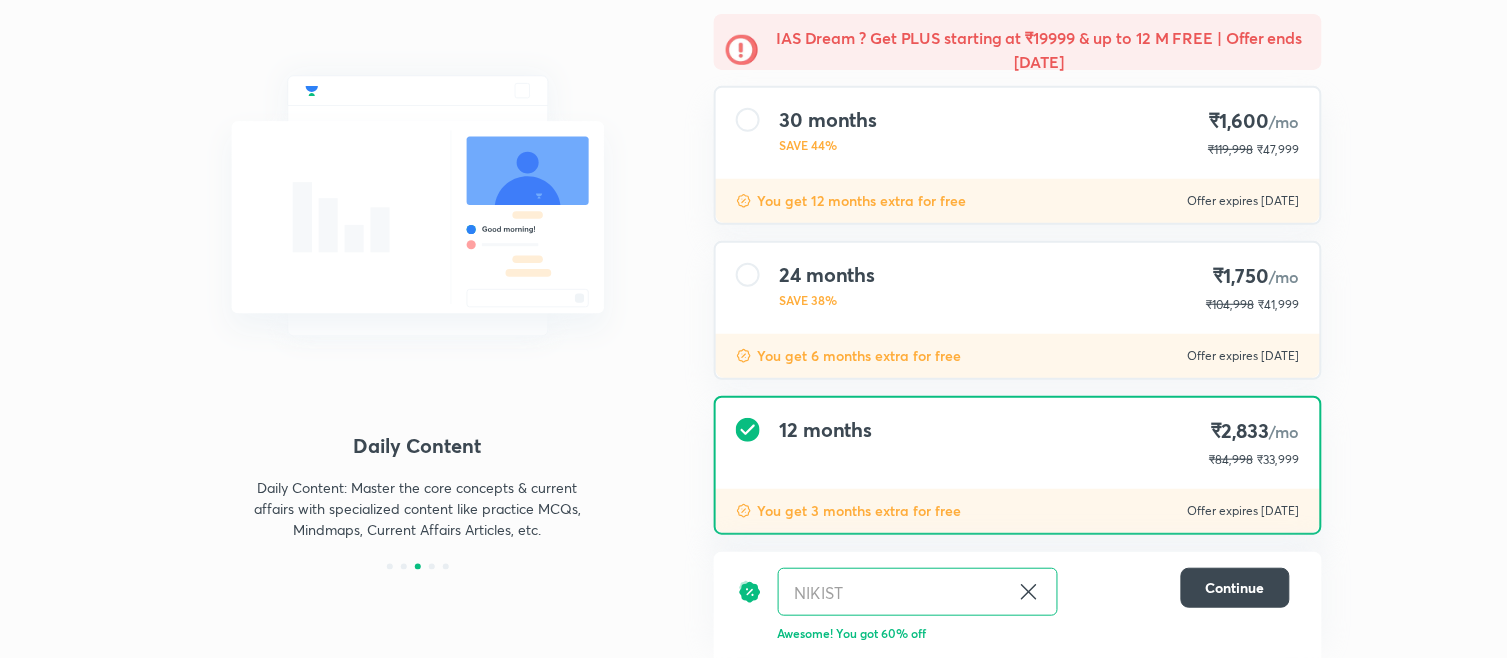 scroll, scrollTop: 184, scrollLeft: 0, axis: vertical 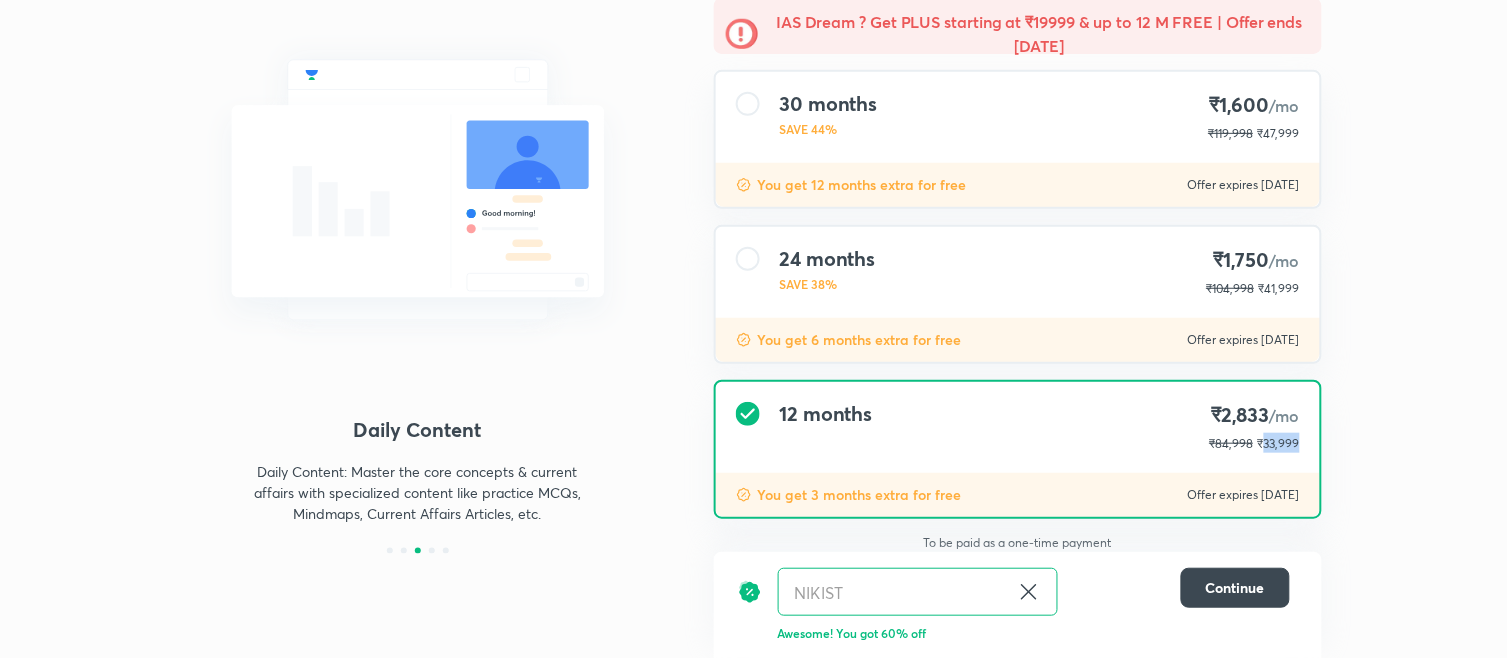 drag, startPoint x: 1264, startPoint y: 456, endPoint x: 1302, endPoint y: 453, distance: 38.118237 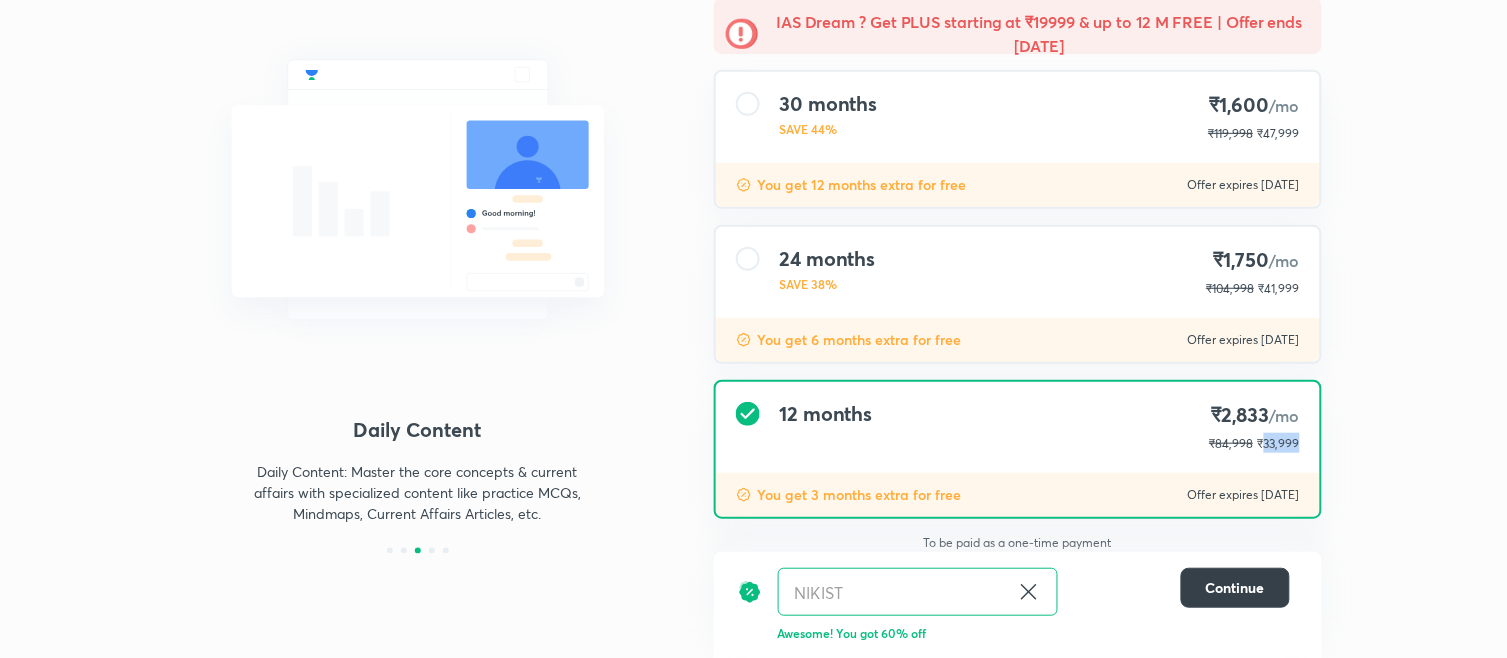 click on "Continue" at bounding box center [1235, 588] 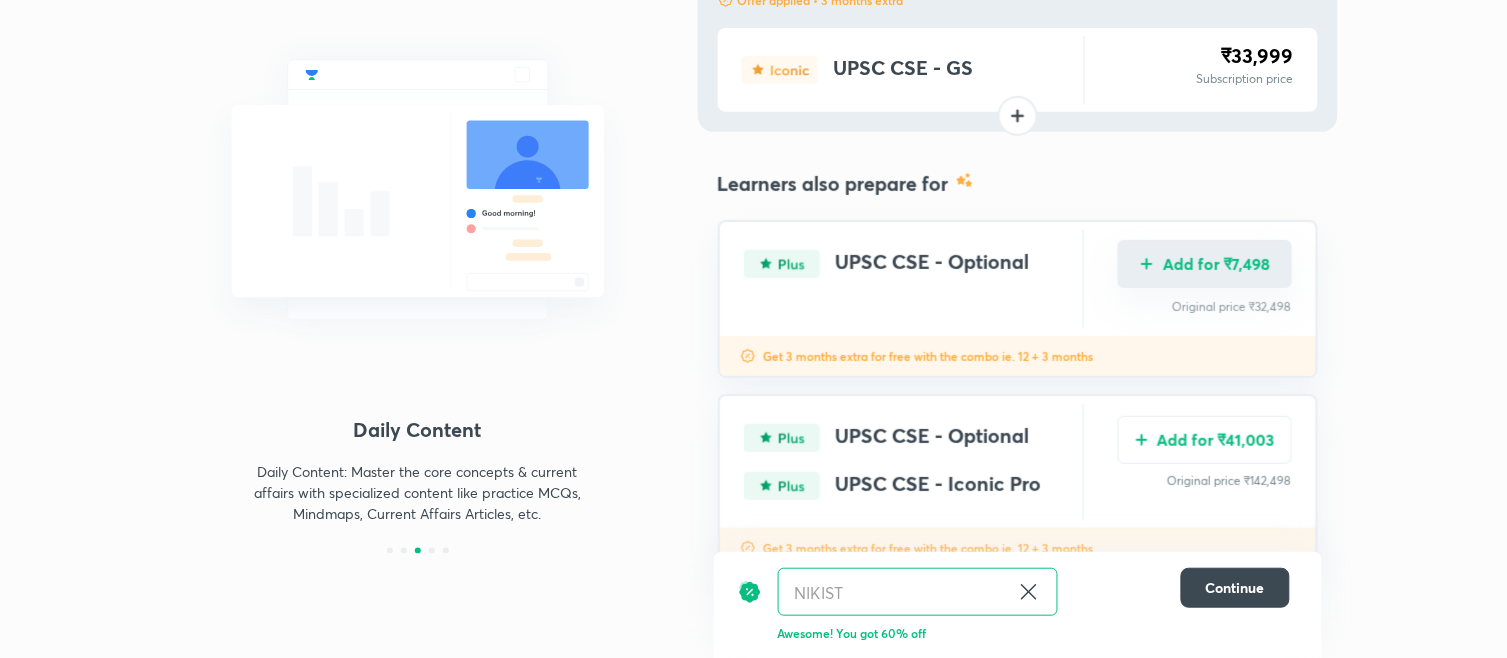click on "Add for ₹7,498" at bounding box center [1205, 264] 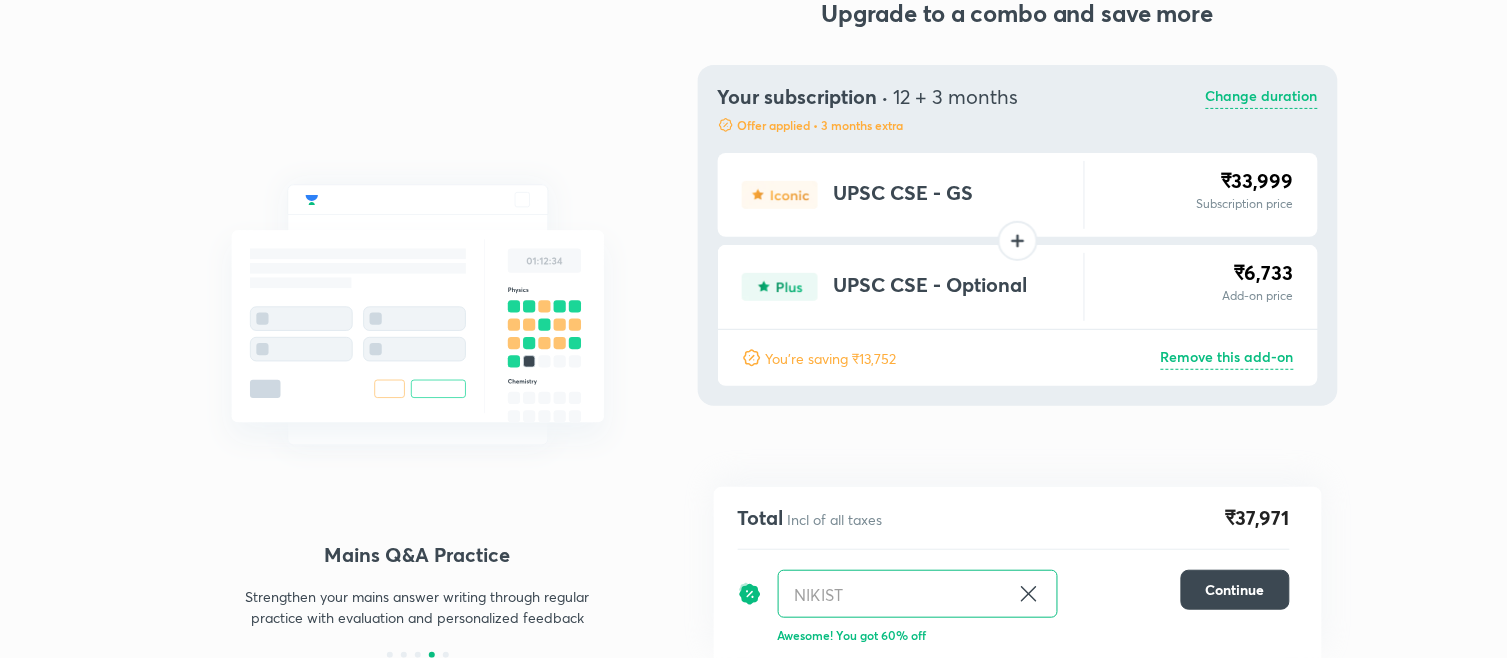 scroll, scrollTop: 57, scrollLeft: 0, axis: vertical 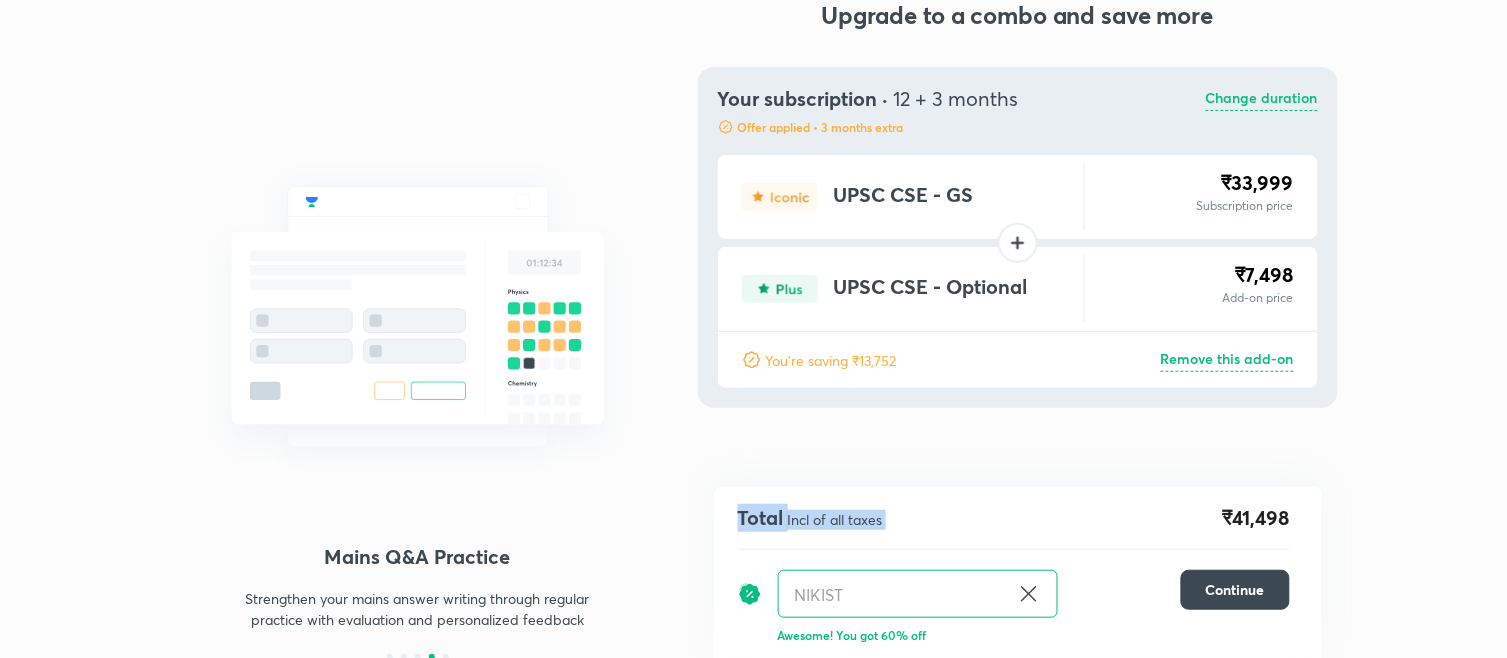 drag, startPoint x: 1226, startPoint y: 526, endPoint x: 1328, endPoint y: 525, distance: 102.0049 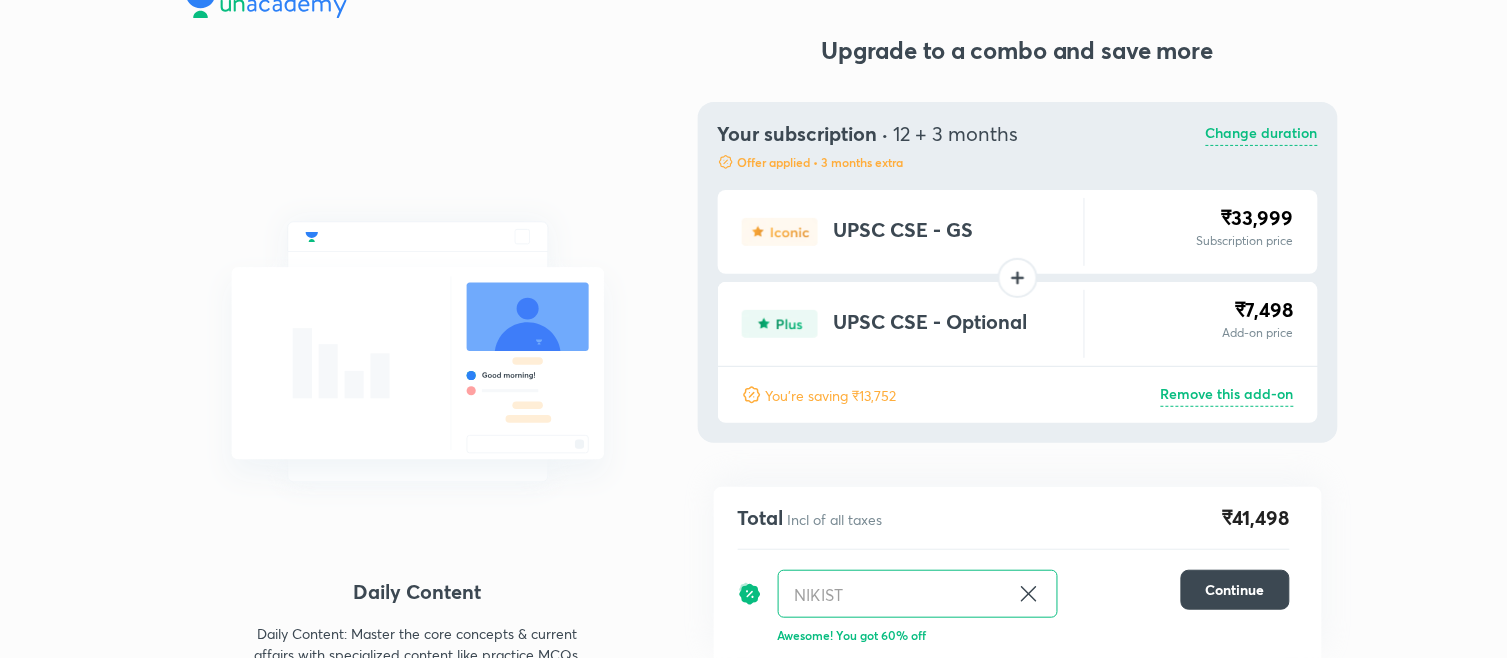 scroll, scrollTop: 0, scrollLeft: 0, axis: both 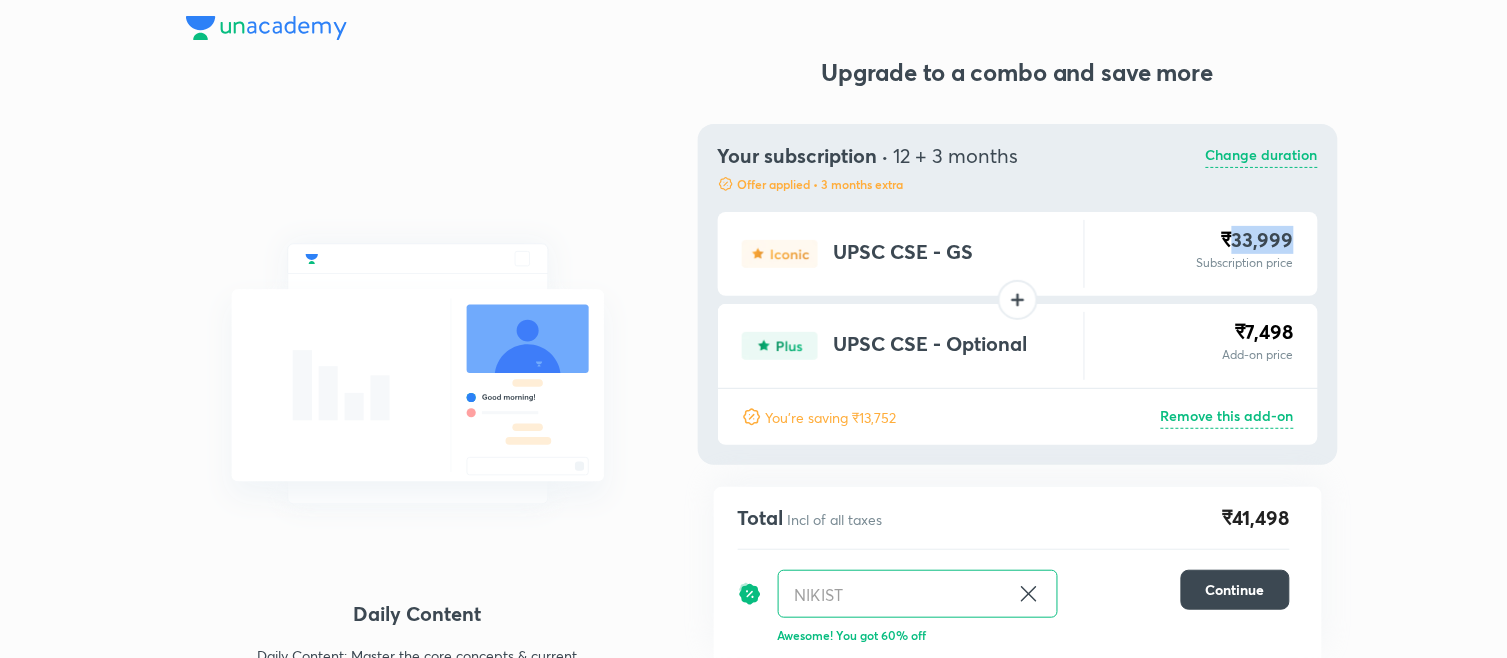 drag, startPoint x: 1232, startPoint y: 238, endPoint x: 1317, endPoint y: 237, distance: 85.00588 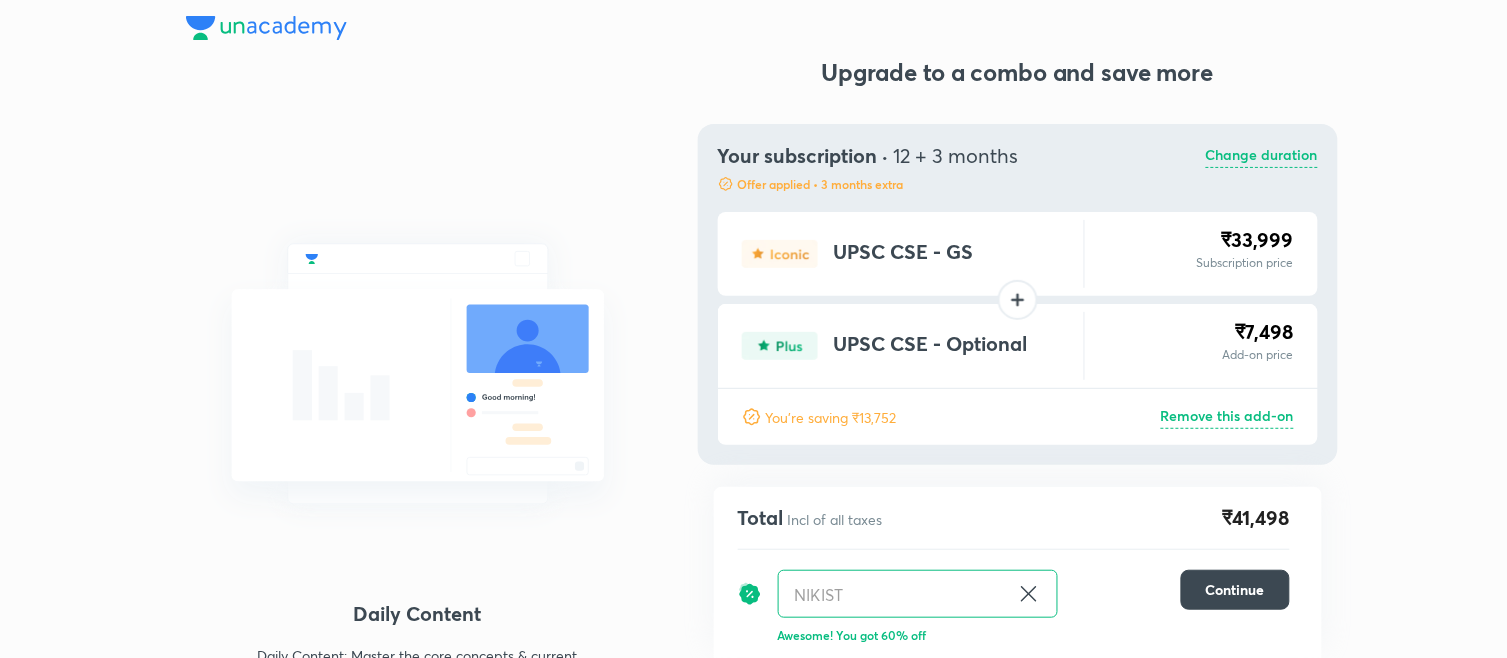 click on "Change duration" at bounding box center (1262, 156) 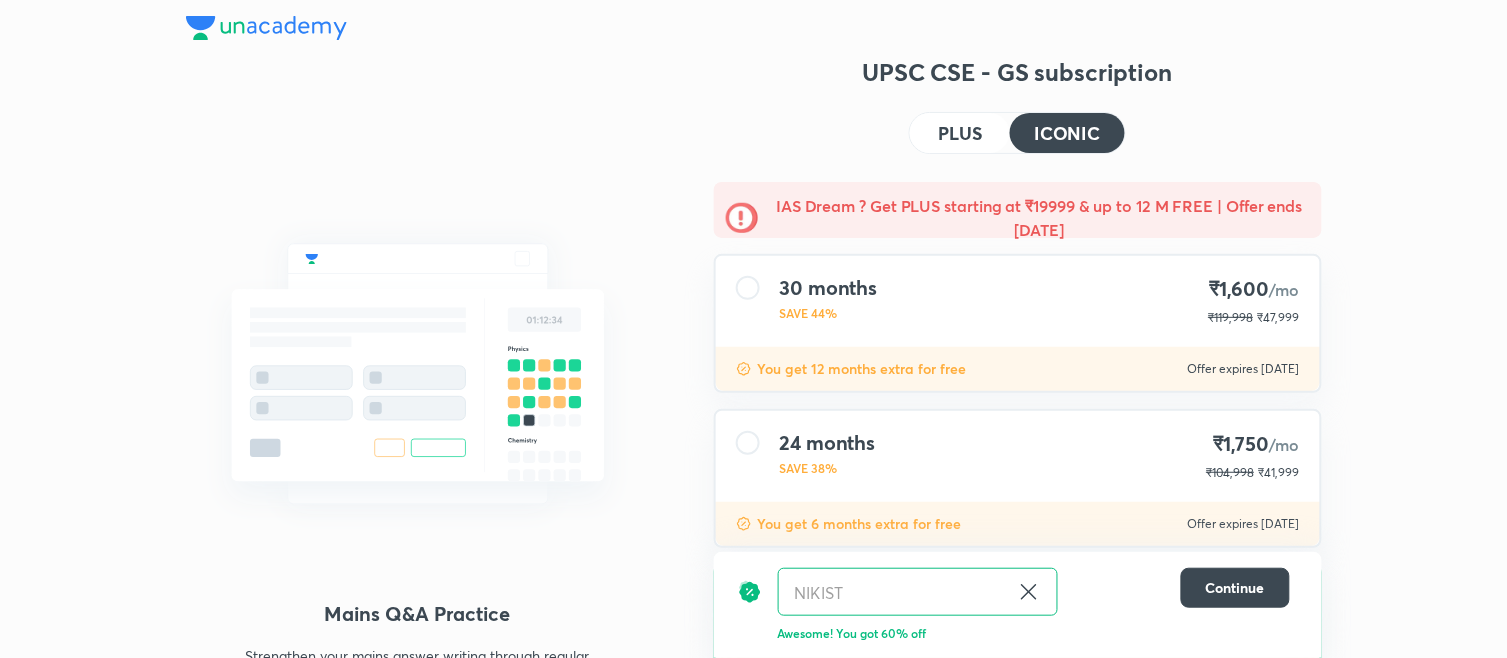 click on "24 months SAVE 38% ₹1,750  /mo ₹104,998 ₹41,999" at bounding box center [1018, 456] 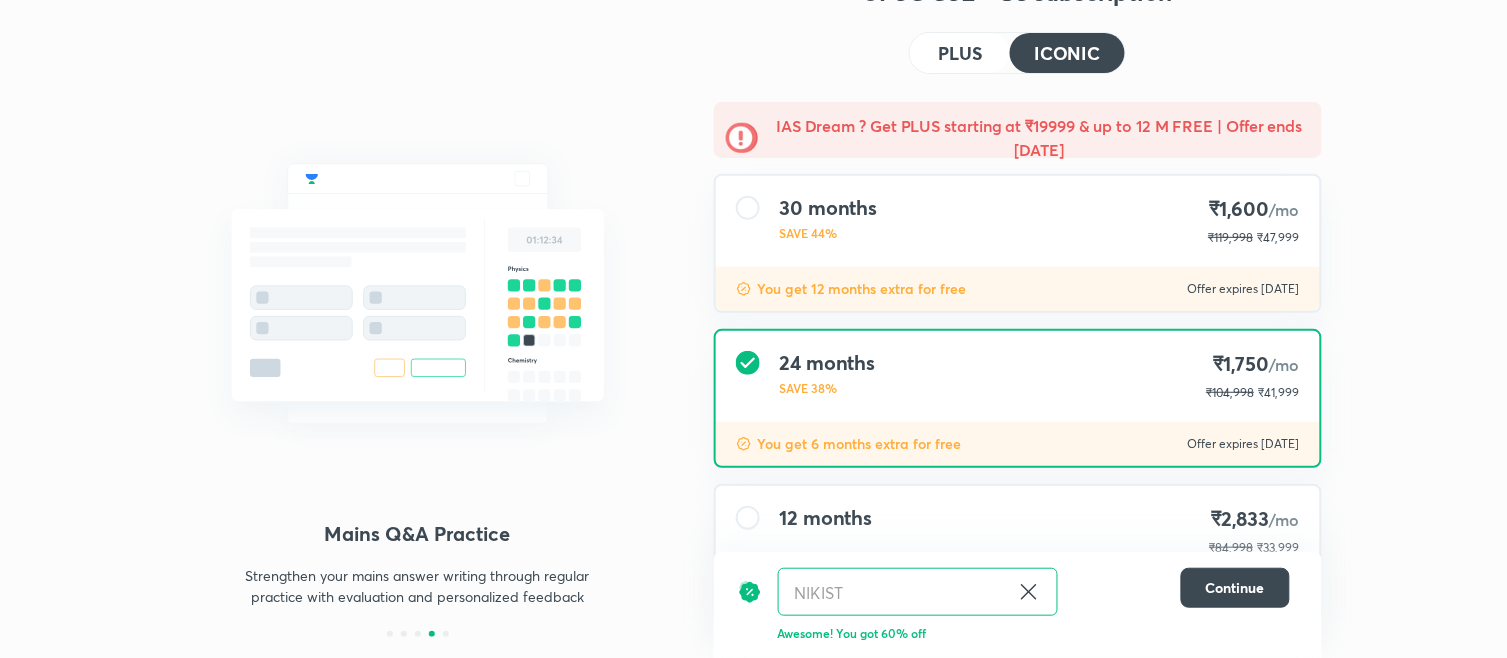 scroll, scrollTop: 111, scrollLeft: 0, axis: vertical 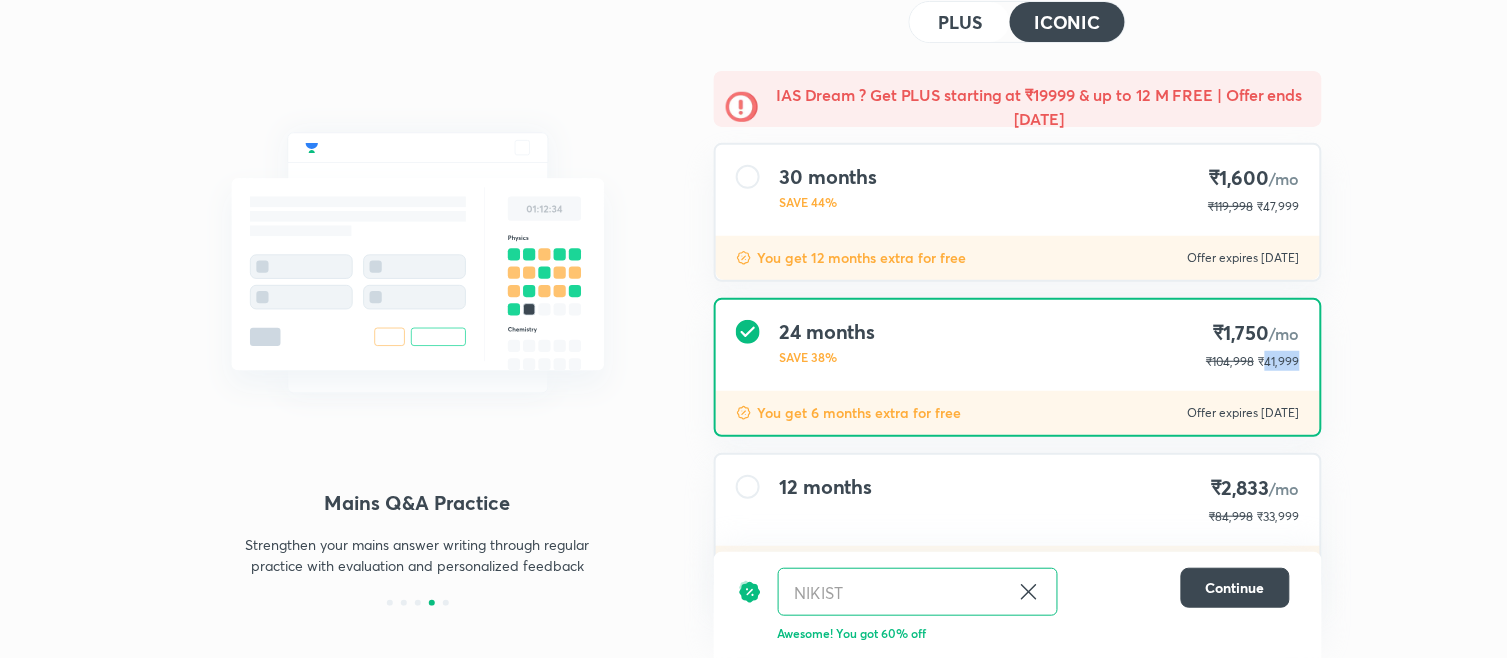 drag, startPoint x: 1264, startPoint y: 362, endPoint x: 1333, endPoint y: 352, distance: 69.72087 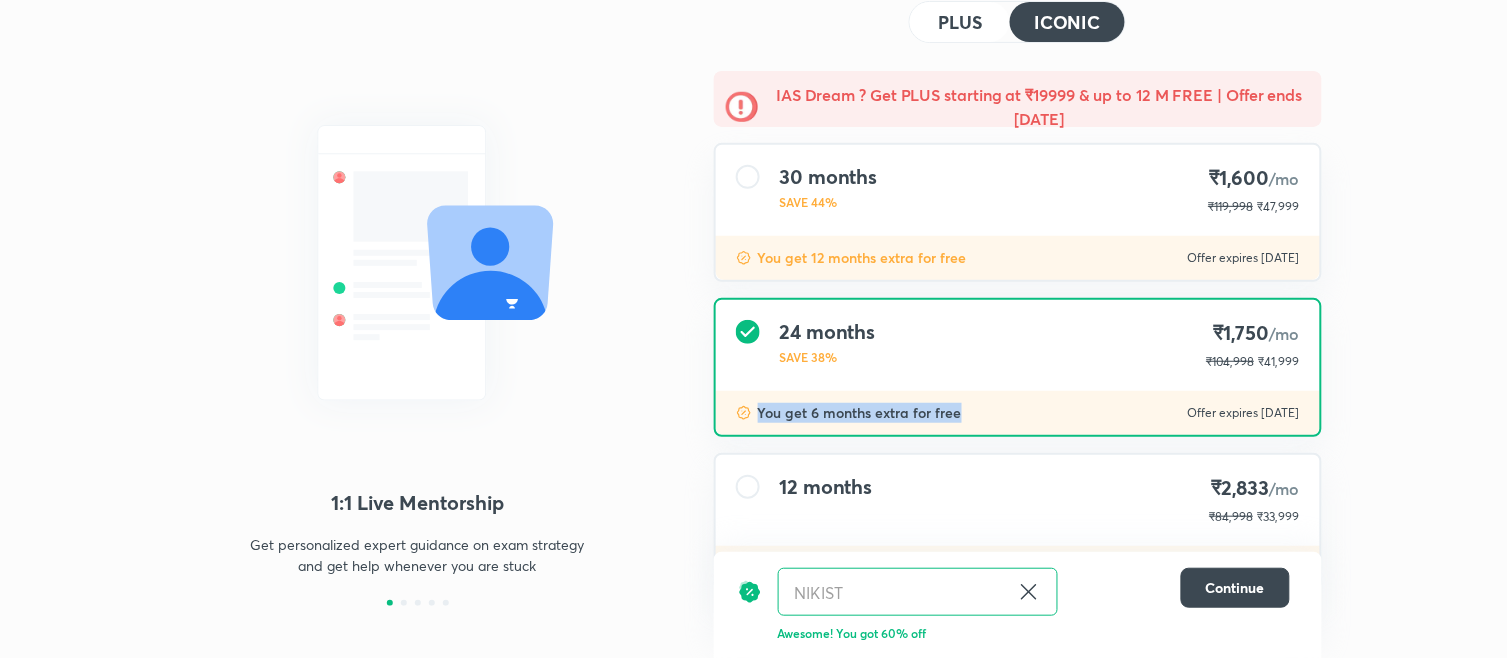 drag, startPoint x: 756, startPoint y: 398, endPoint x: 1031, endPoint y: 410, distance: 275.2617 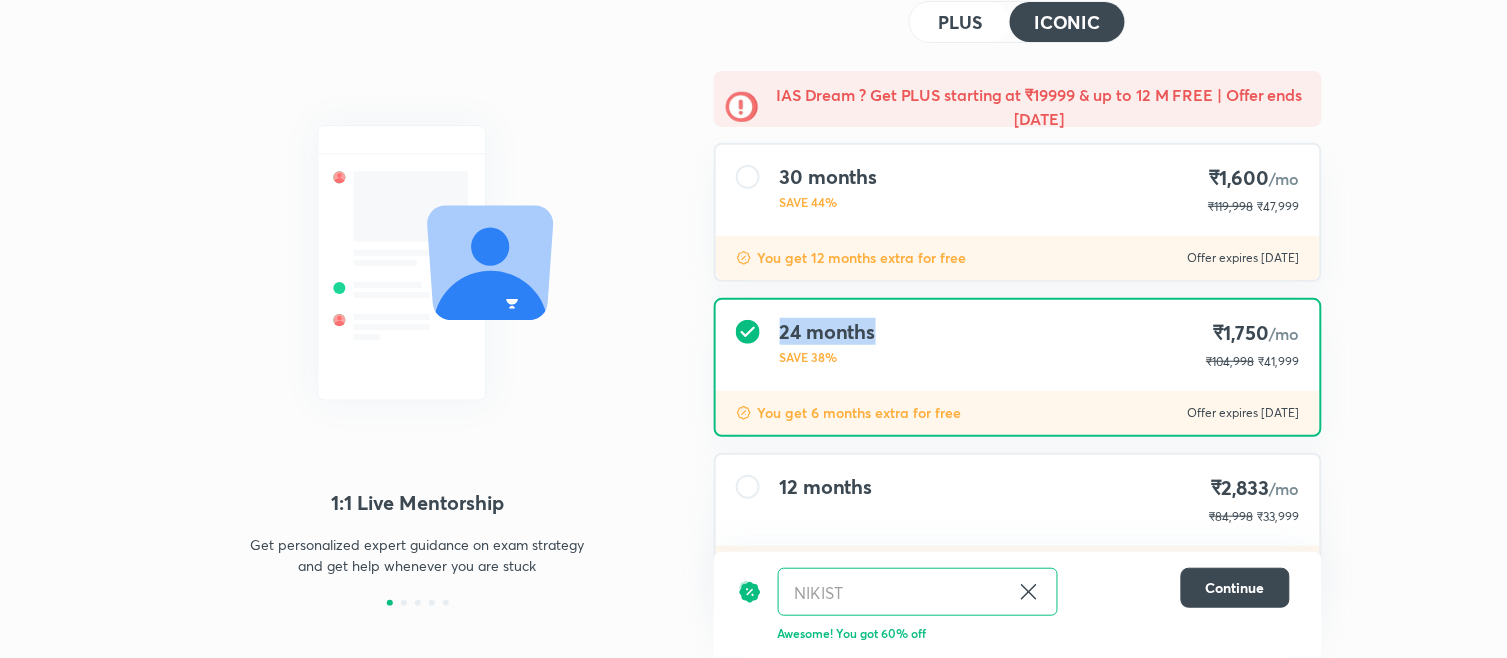 drag, startPoint x: 777, startPoint y: 320, endPoint x: 902, endPoint y: 331, distance: 125.48307 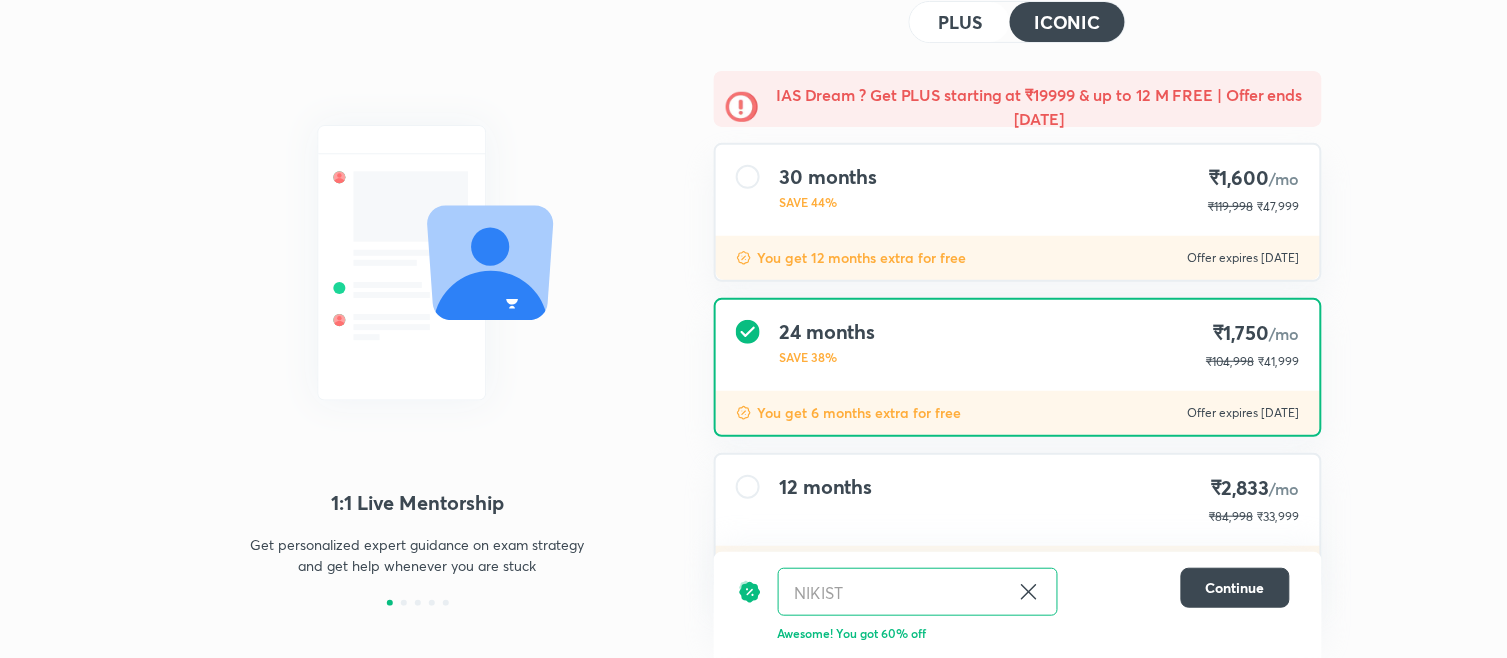 click on "1:1 Live Mentorship Get personalized expert guidance on exam strategy and get help whenever you are stuck
Printed Notes Notes available on Iconic subscriptions of 1 year and above Daily Content Daily Content: Master the core concepts & current affairs with specialized content like practice MCQs, Mindmaps, Current Affairs Articles, etc. Mains Q&A Practice Strengthen your mains answer writing through regular practice with evaluation and personalized feedback All Benefits of Plus Live classes from top educators, mock tests & quizzes, structured batch courses in line with exam syllabus UPSC CSE - GS subscription PLUS ICONIC IAS Dream ? Get PLUS starting at  ₹19999 & up to 12 M FREE | Offer ends [DATE] months SAVE 44% ₹1,600  /mo ₹119,998 ₹47,999 You get 12 months extra for free Offer expires [DATE] 24 months SAVE 38% ₹1,750  /mo ₹104,998 ₹41,999 You get 6 months extra for free Offer expires [DATE] 12 months ₹2,833  /mo ₹84,998 ₹33,999 You get 3 months extra for free NIKIST ​" at bounding box center [753, 314] 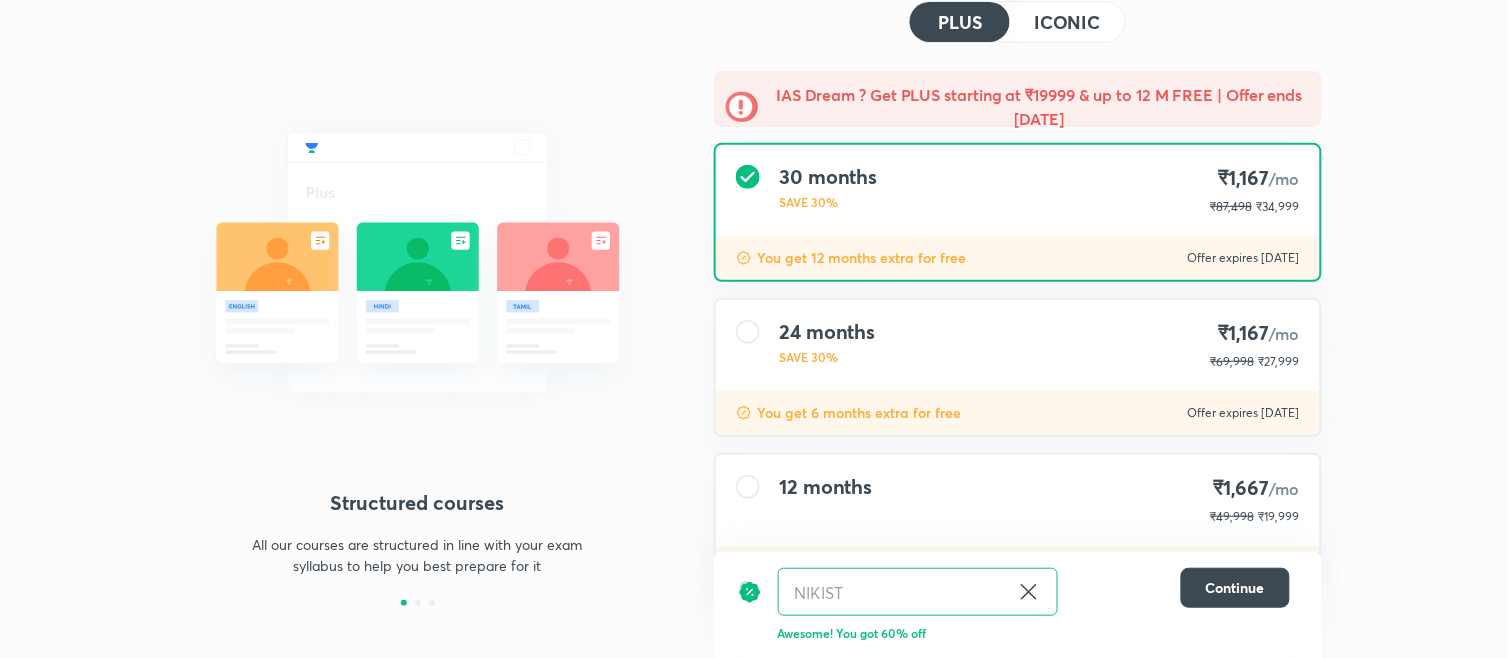 scroll, scrollTop: 184, scrollLeft: 0, axis: vertical 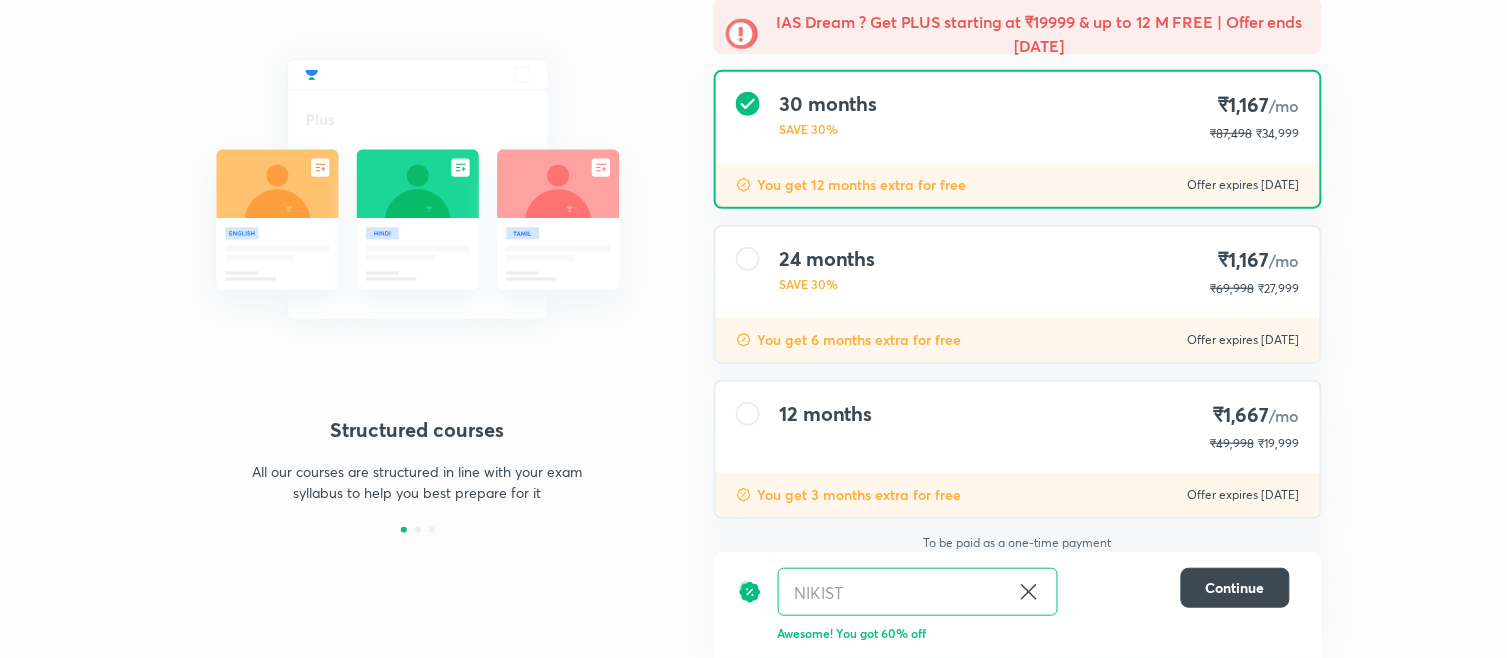 click on "12 months ₹1,667  /mo ₹49,998 ₹19,999" at bounding box center (1018, 427) 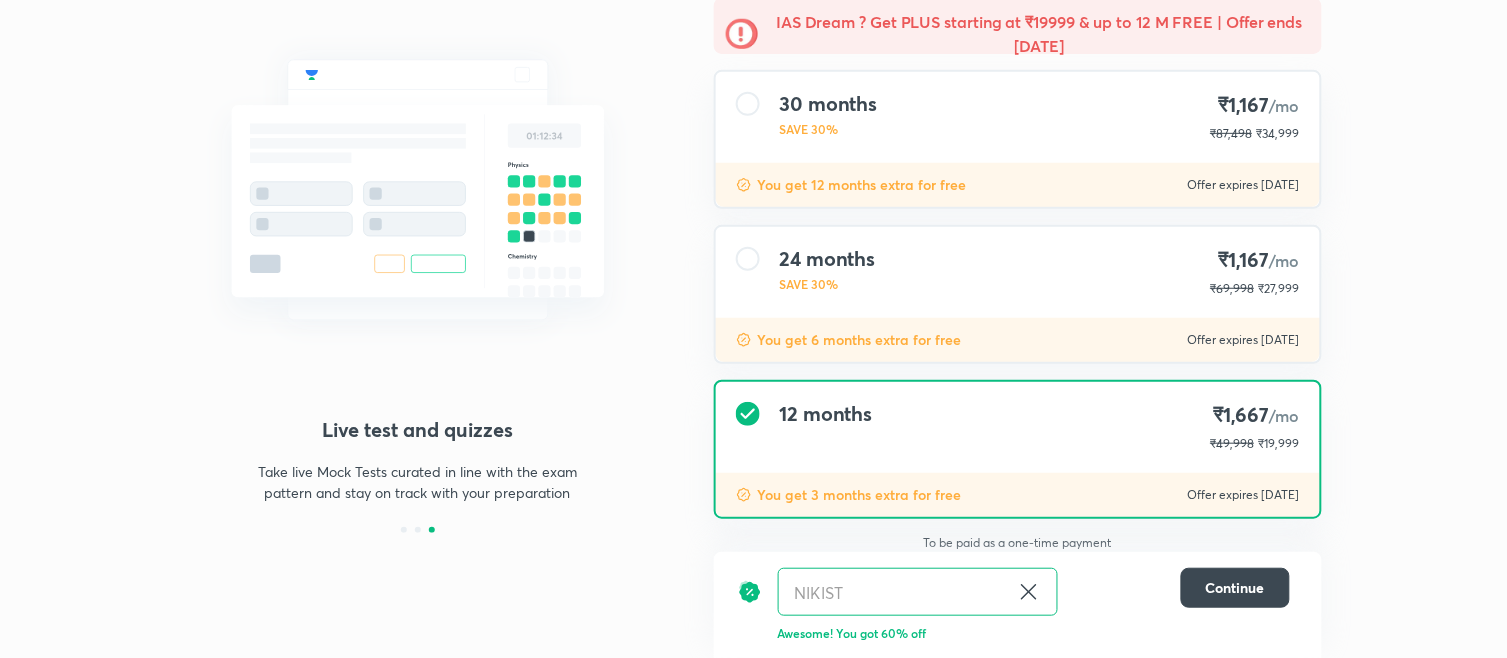 click on "You get 6 months extra for free Offer expires [DATE]" at bounding box center (1018, 340) 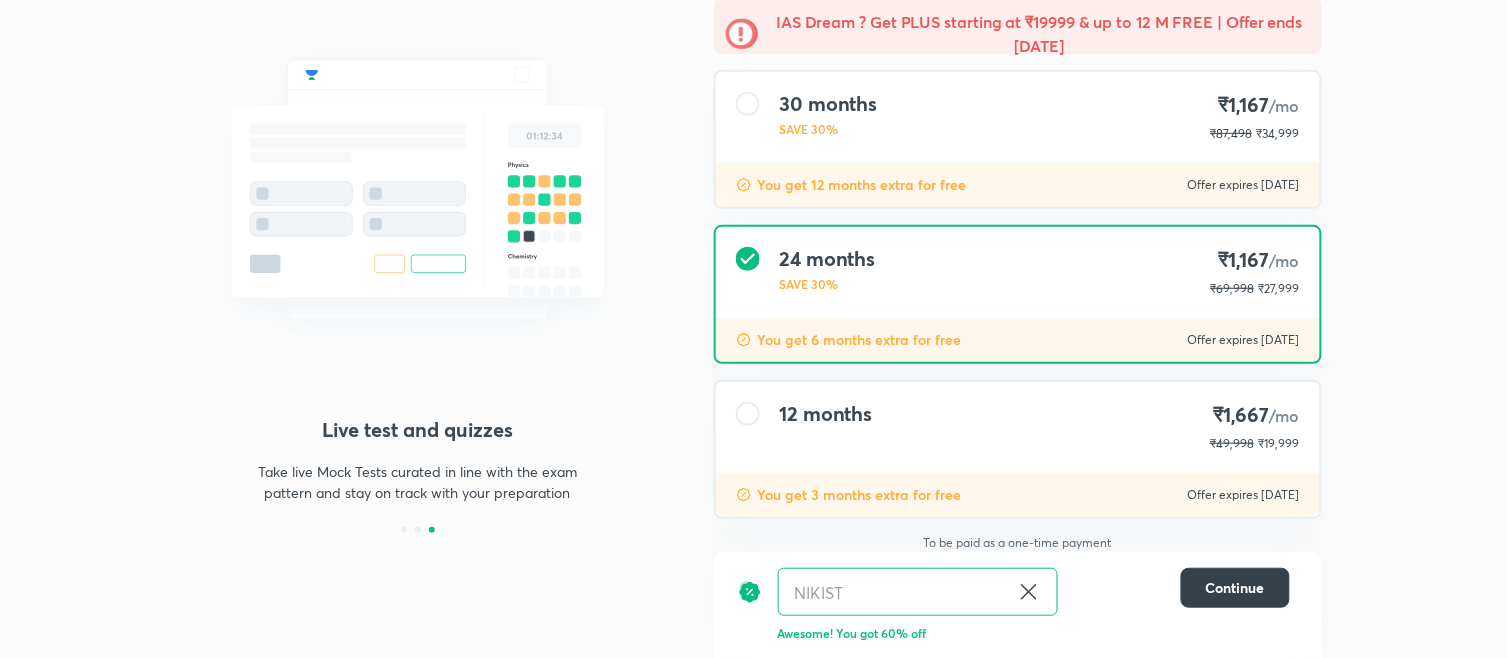 click on "Continue" at bounding box center [1235, 588] 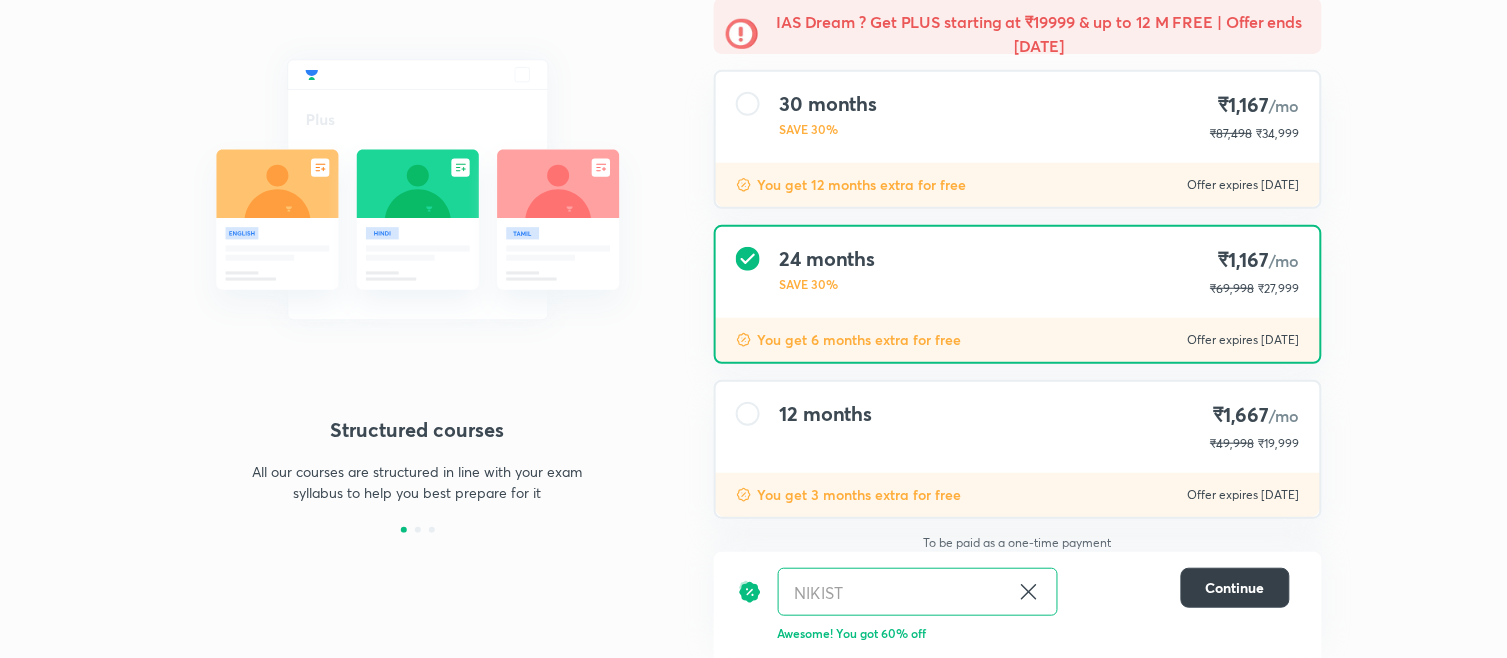 click on "Continue" at bounding box center (1235, 588) 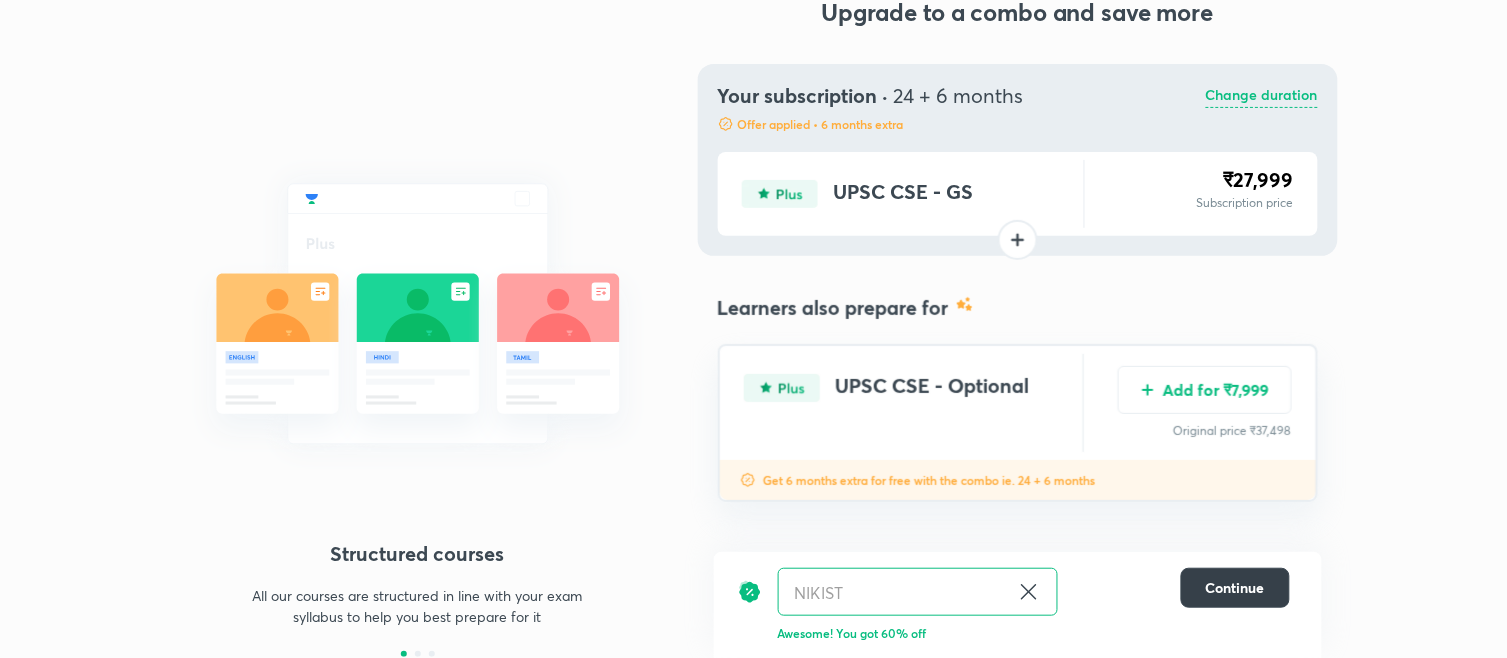 scroll, scrollTop: 57, scrollLeft: 0, axis: vertical 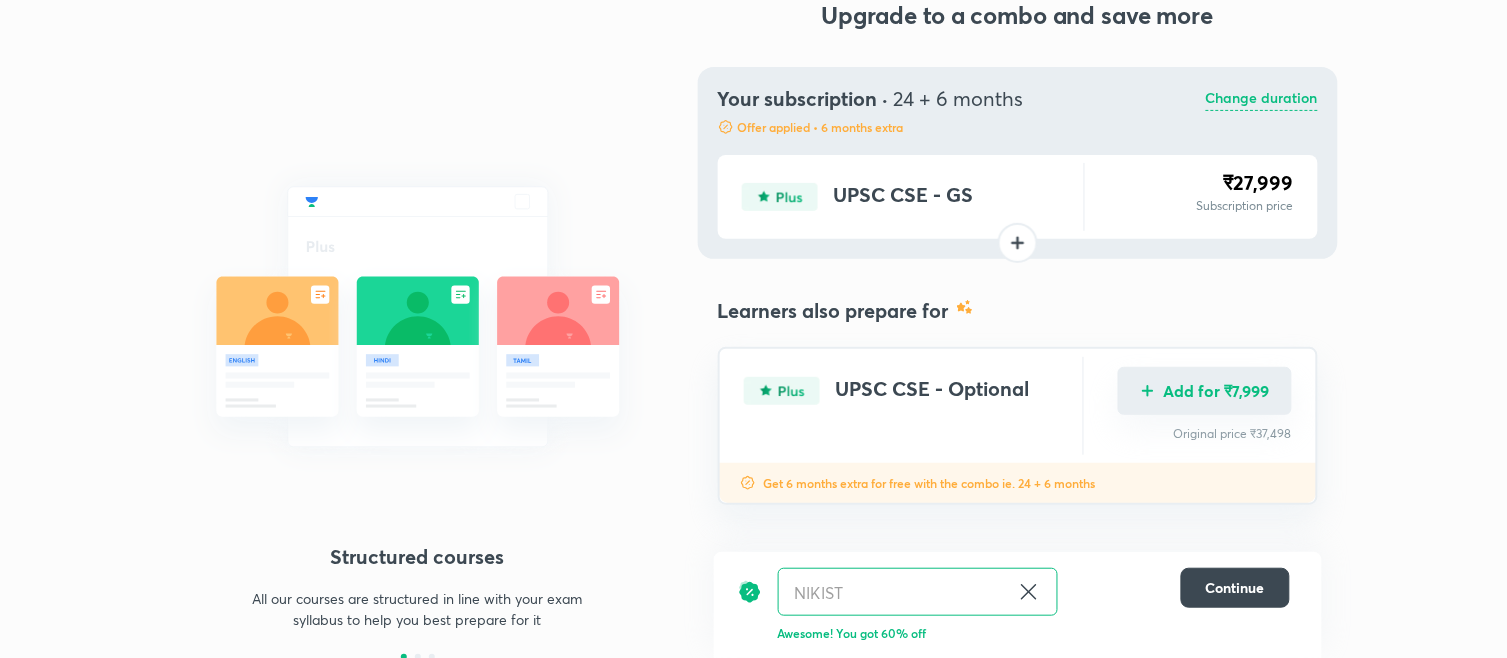 click on "Add for ₹7,999" at bounding box center [1205, 391] 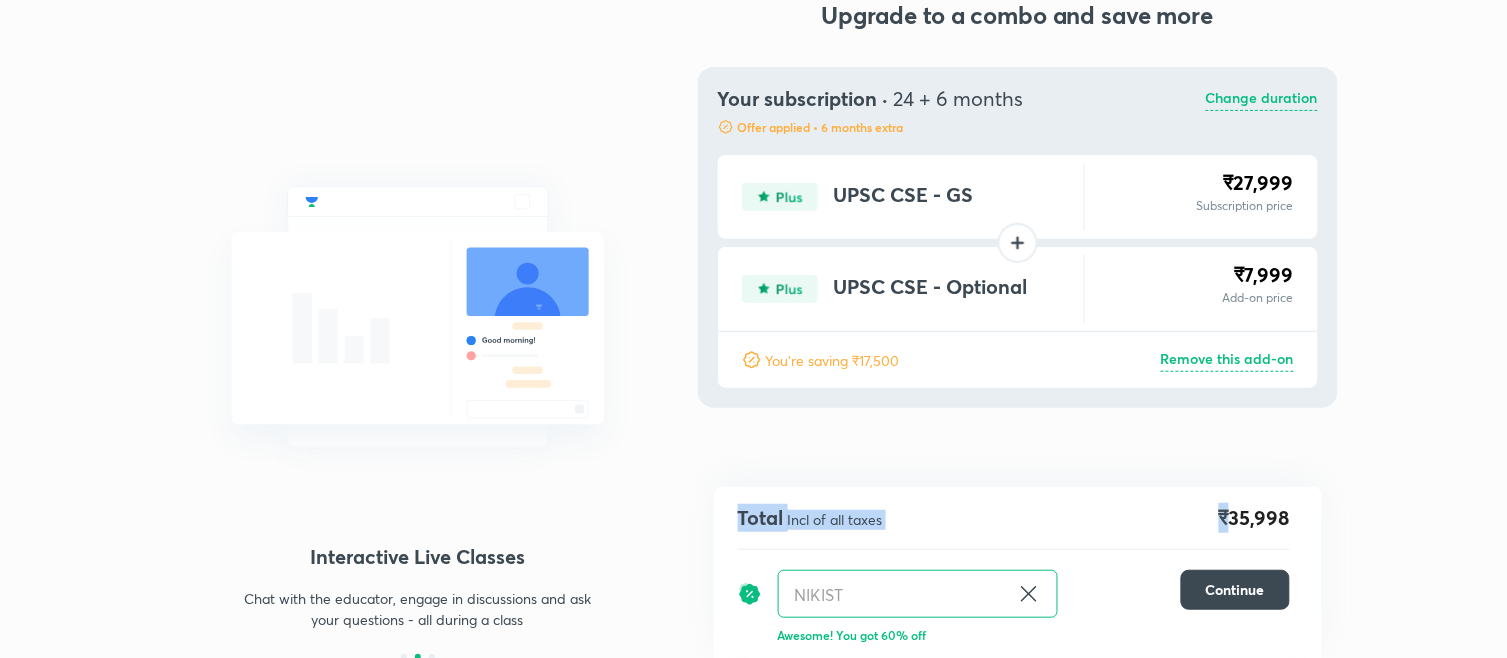 drag, startPoint x: 1231, startPoint y: 523, endPoint x: 1330, endPoint y: 515, distance: 99.32271 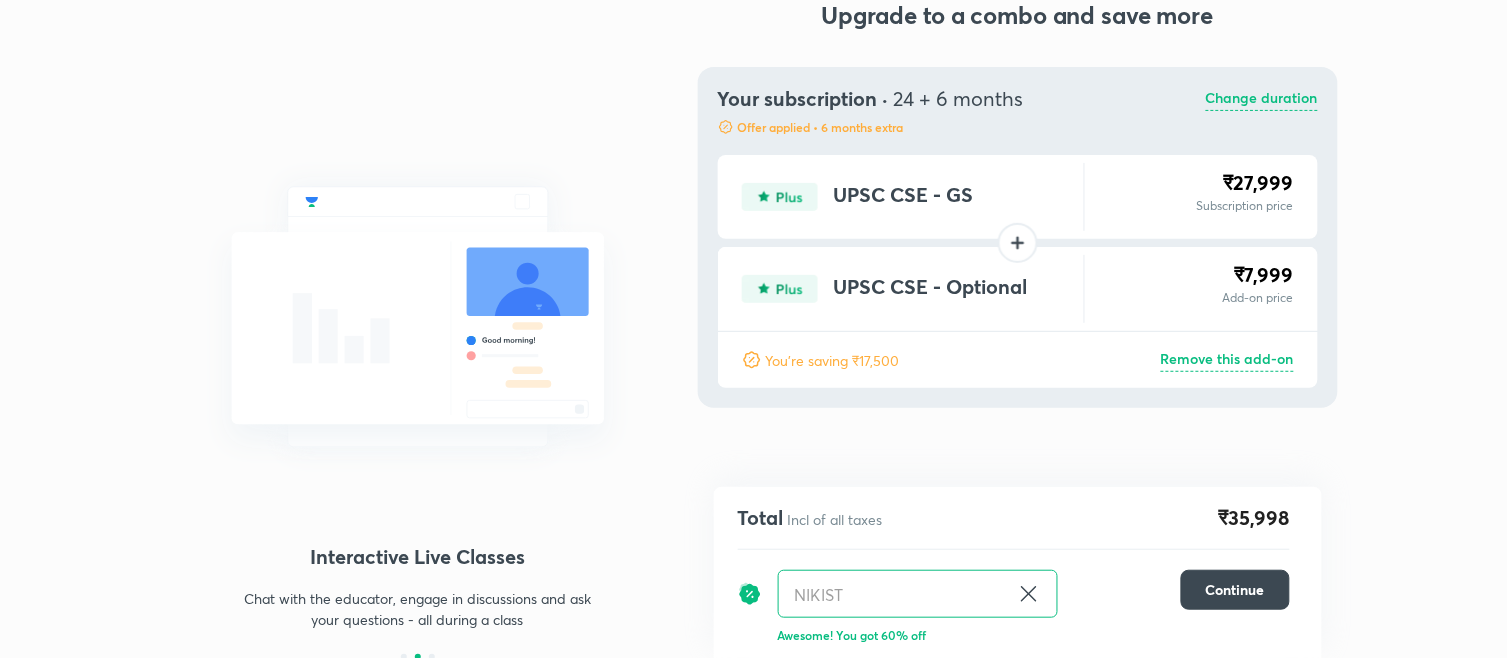 click on "Total Incl of all taxes ₹35,998 [PERSON_NAME] ​ Continue Awesome! You got 60% off" at bounding box center [1018, 572] 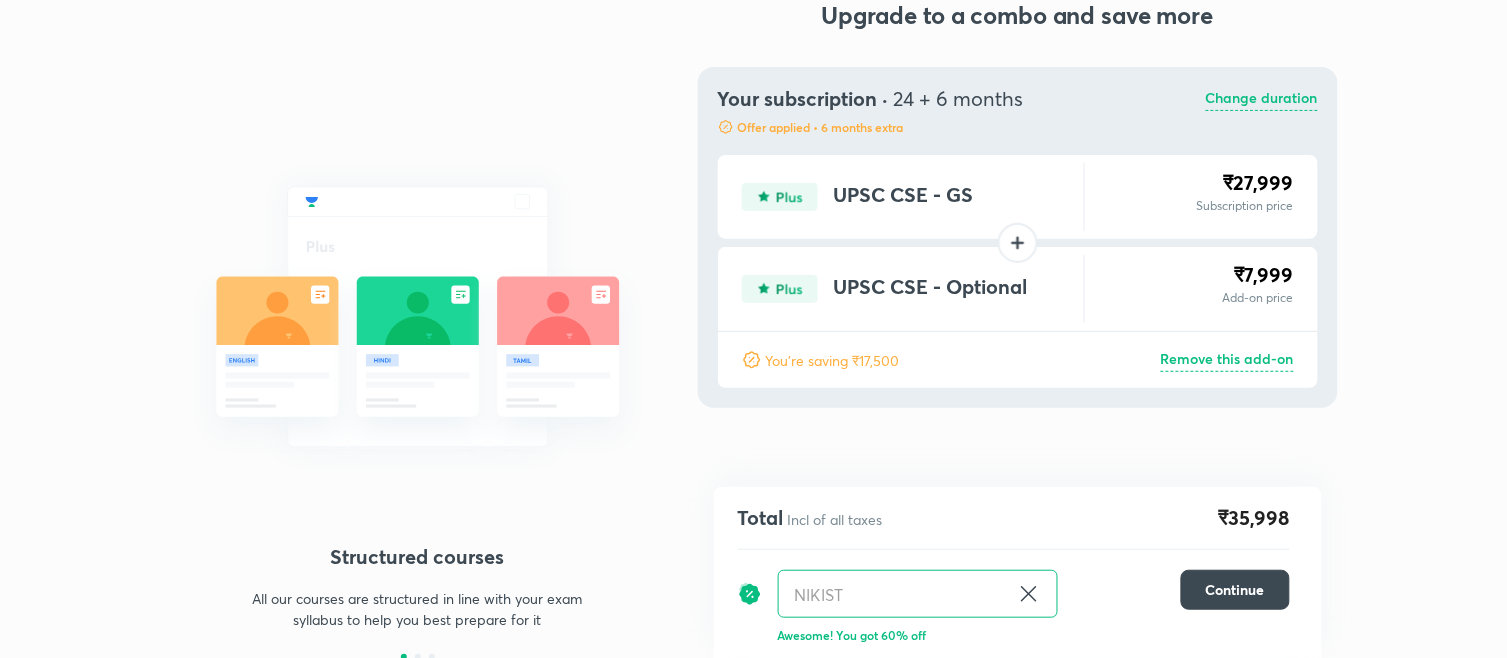 click on "Change duration" at bounding box center (1262, 99) 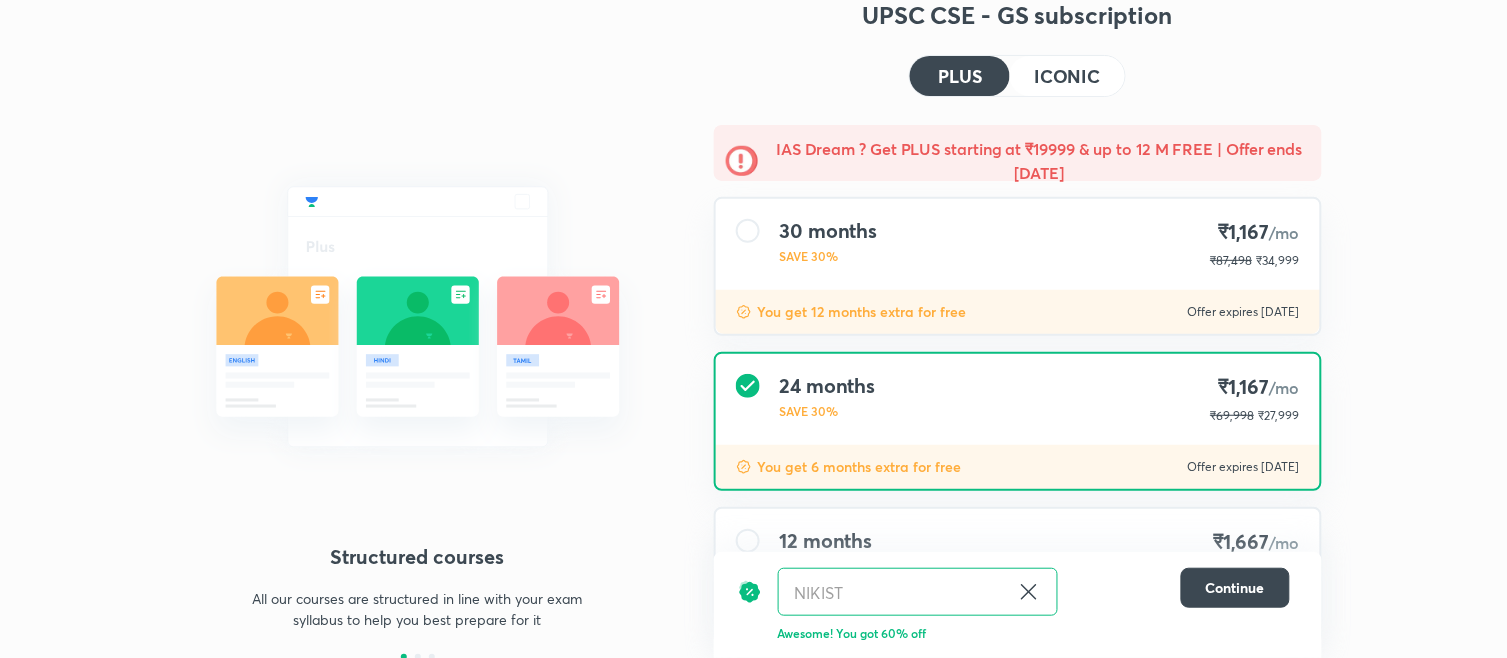 click on "12 months ₹1,667  /mo ₹49,998 ₹19,999" at bounding box center (1018, 554) 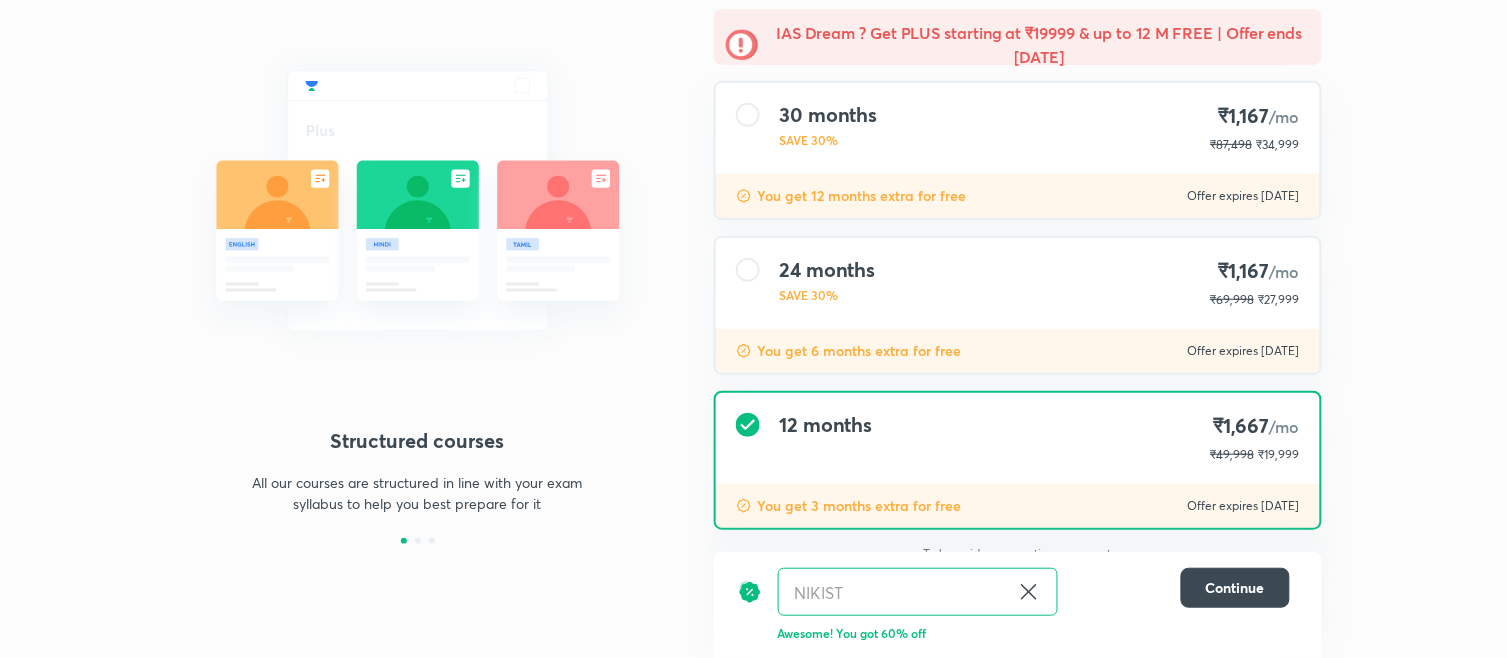 scroll, scrollTop: 184, scrollLeft: 0, axis: vertical 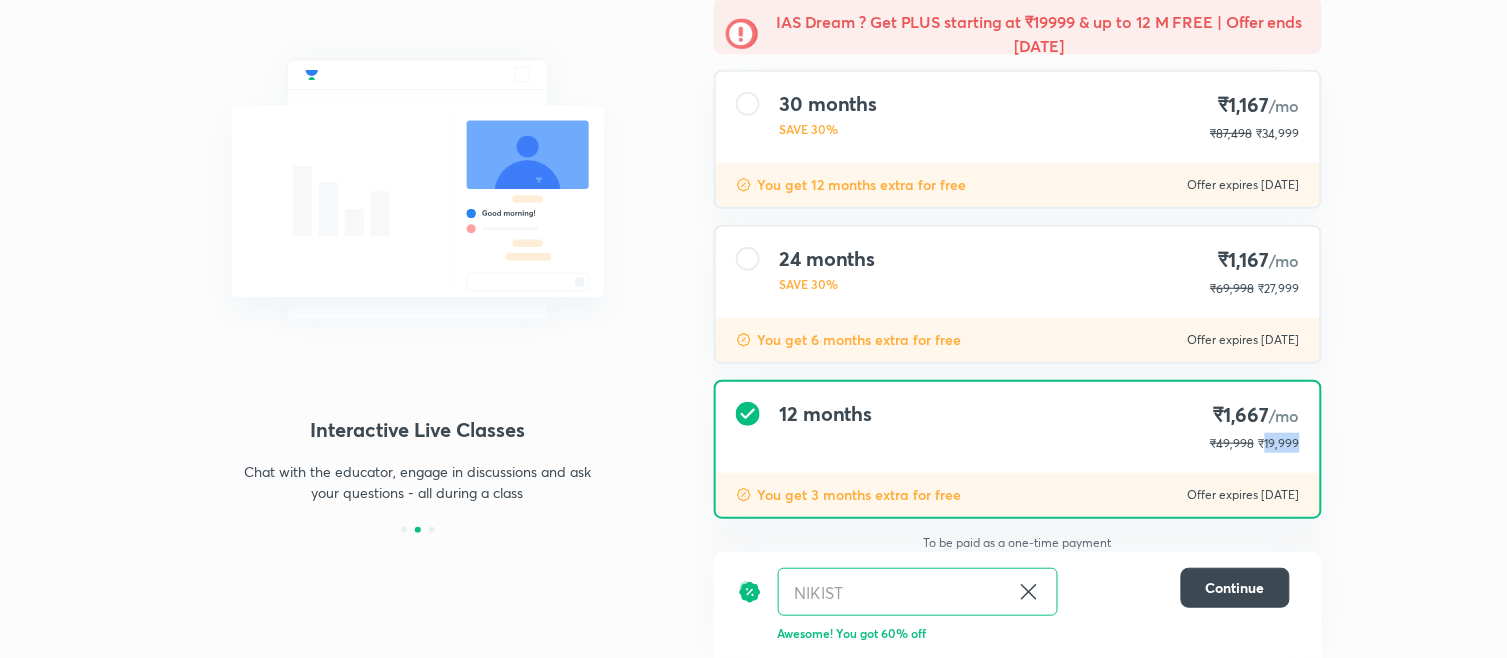 drag, startPoint x: 1264, startPoint y: 440, endPoint x: 1322, endPoint y: 424, distance: 60.166435 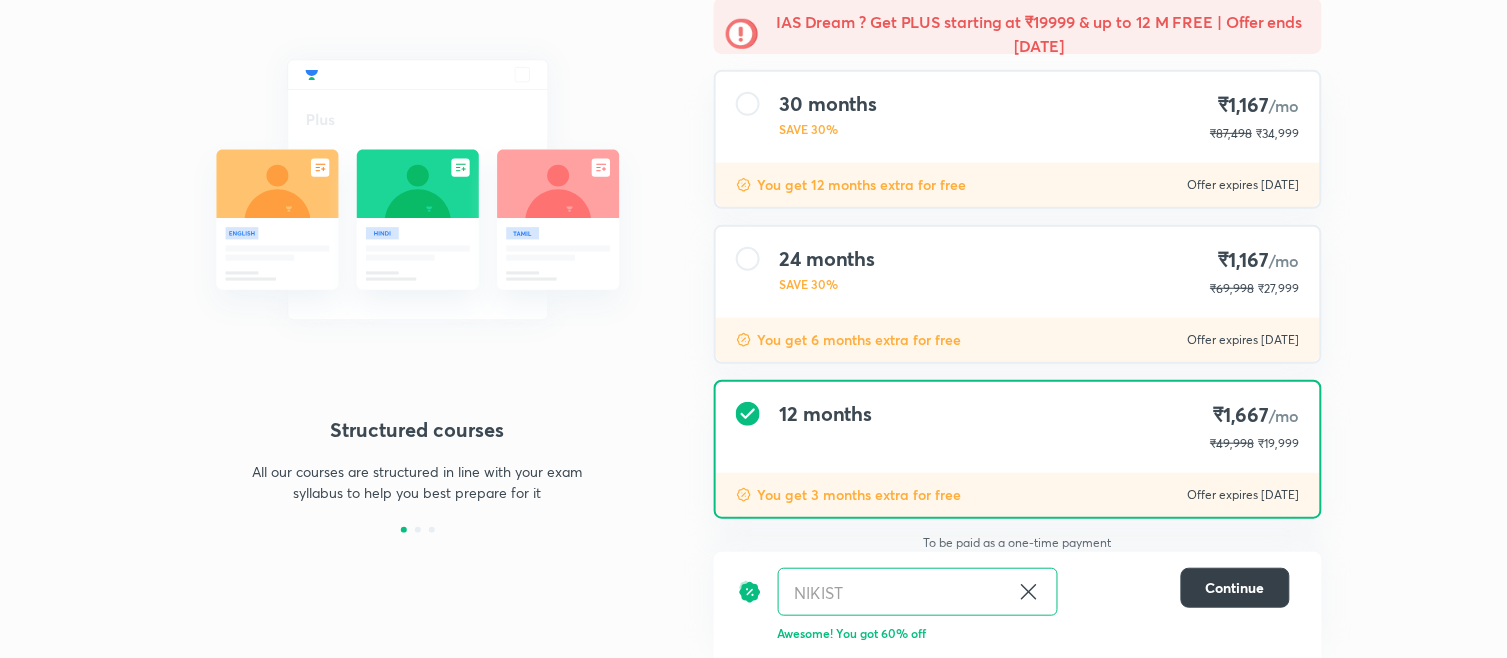 click on "Continue" at bounding box center [1235, 588] 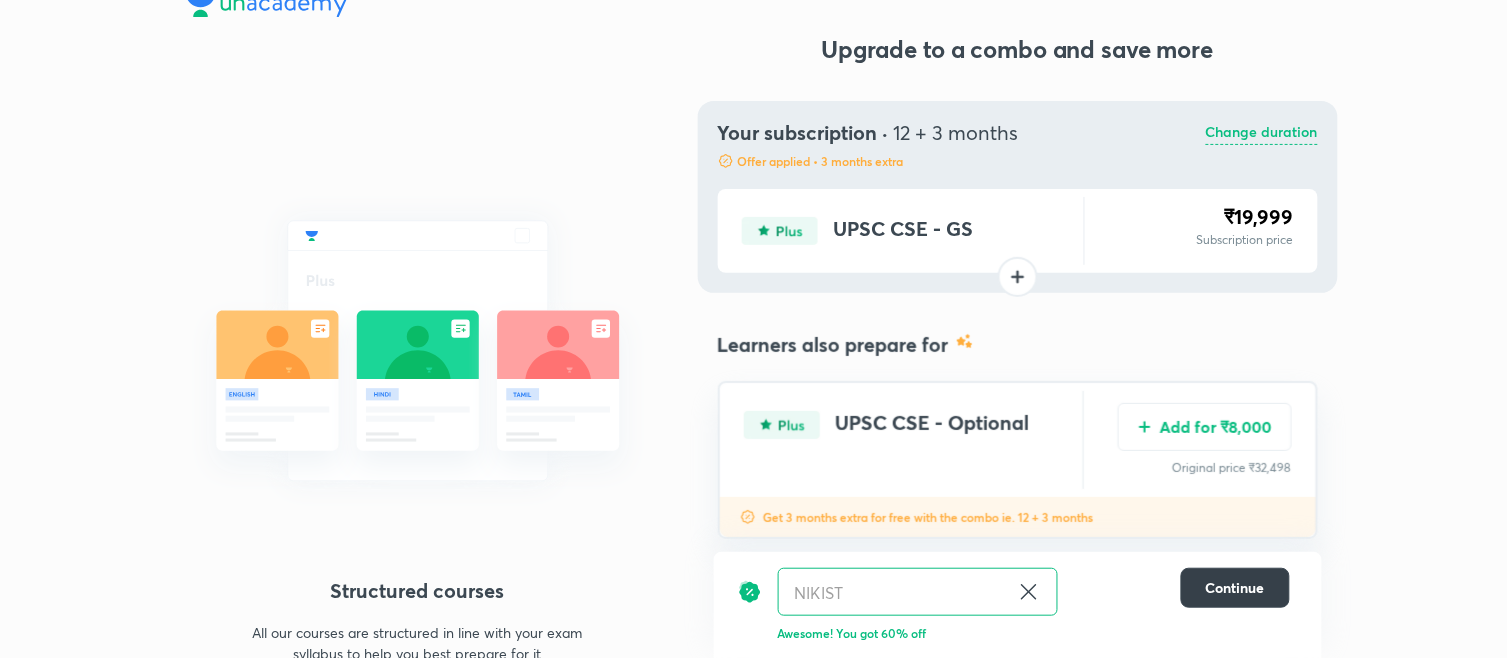 scroll, scrollTop: 0, scrollLeft: 0, axis: both 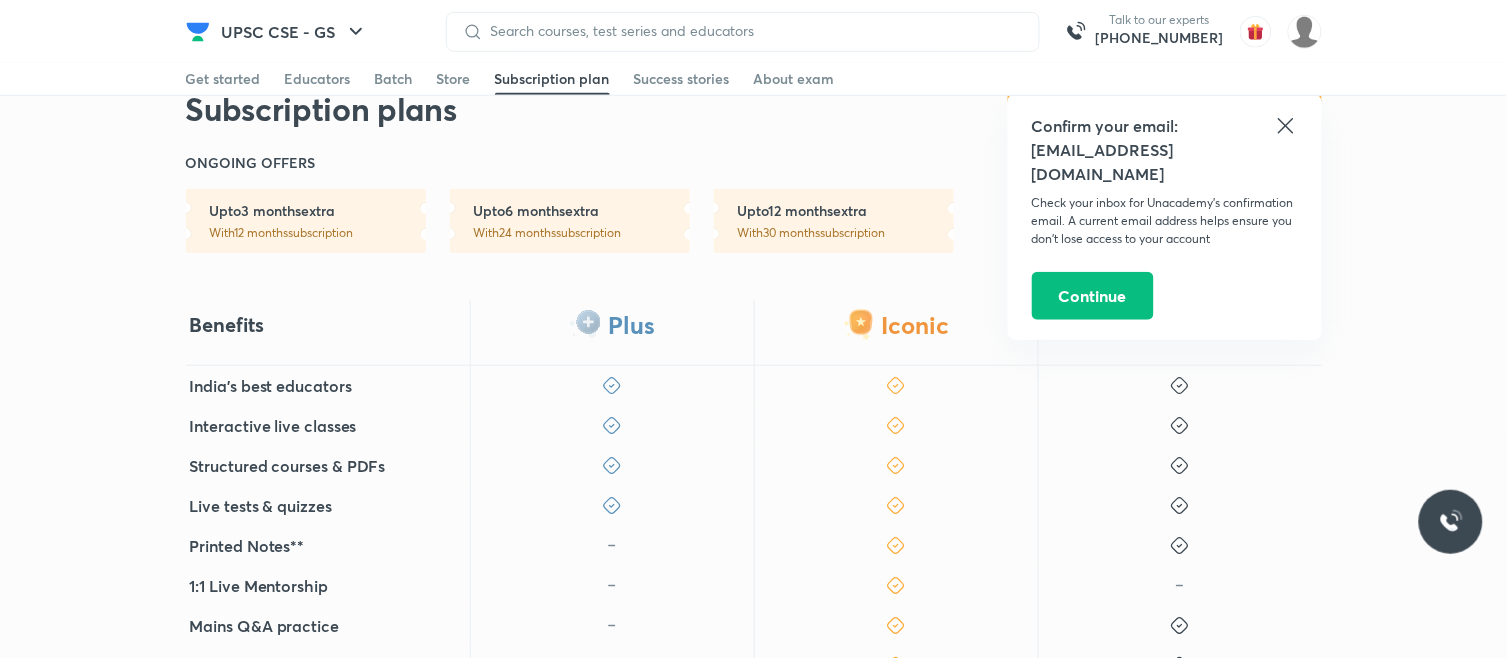 click 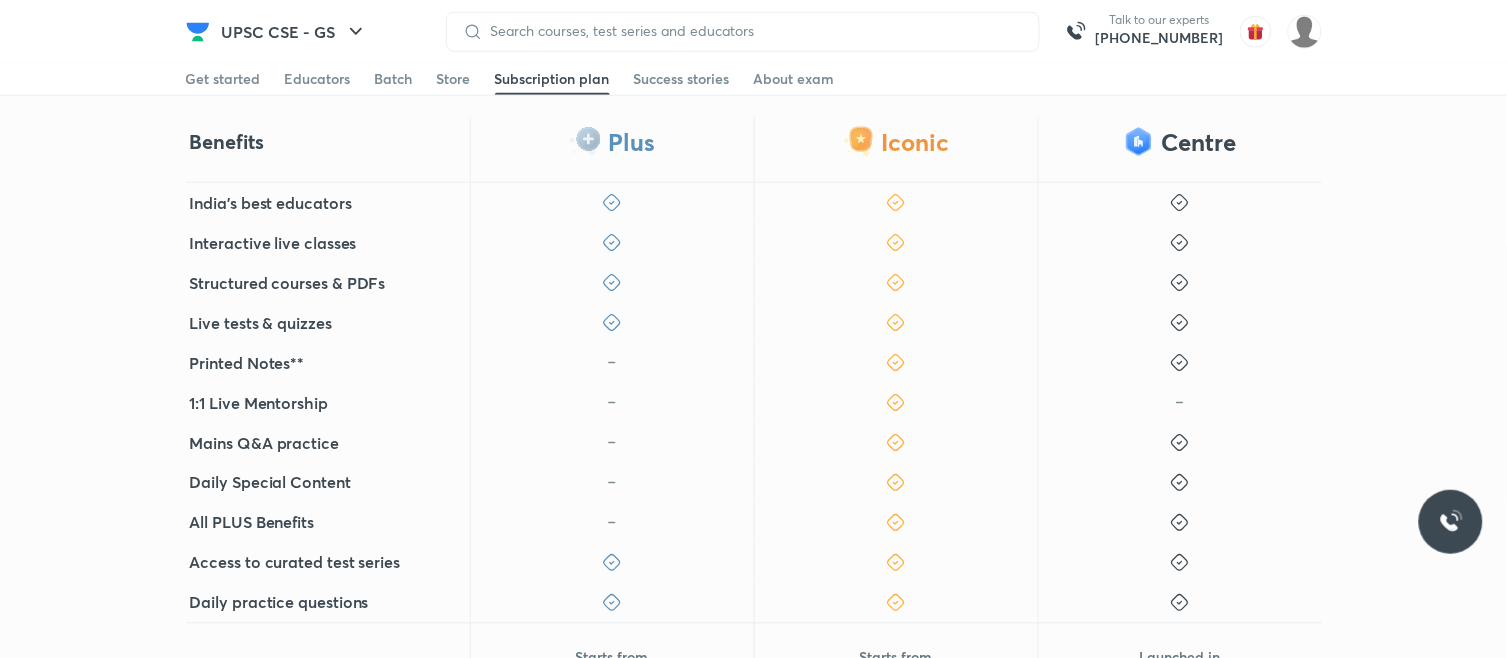 scroll, scrollTop: 555, scrollLeft: 0, axis: vertical 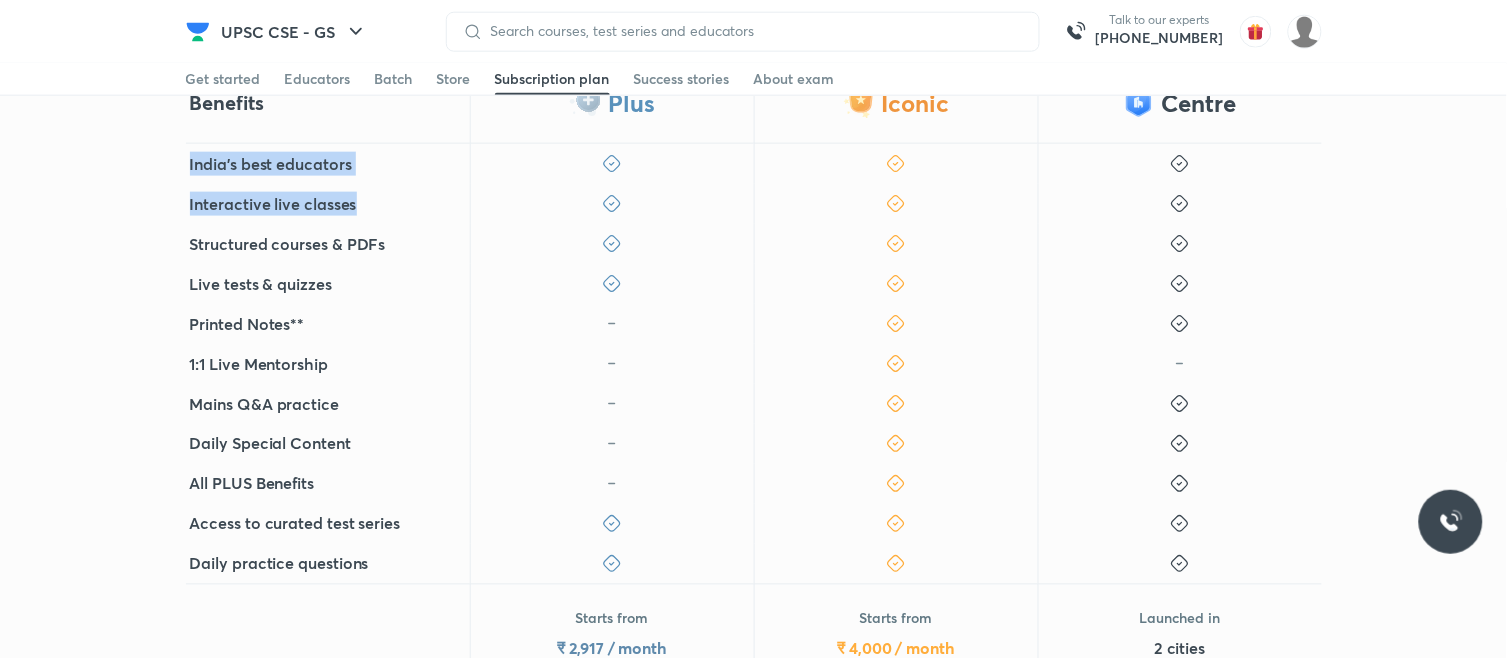 drag, startPoint x: 188, startPoint y: 154, endPoint x: 415, endPoint y: 211, distance: 234.047 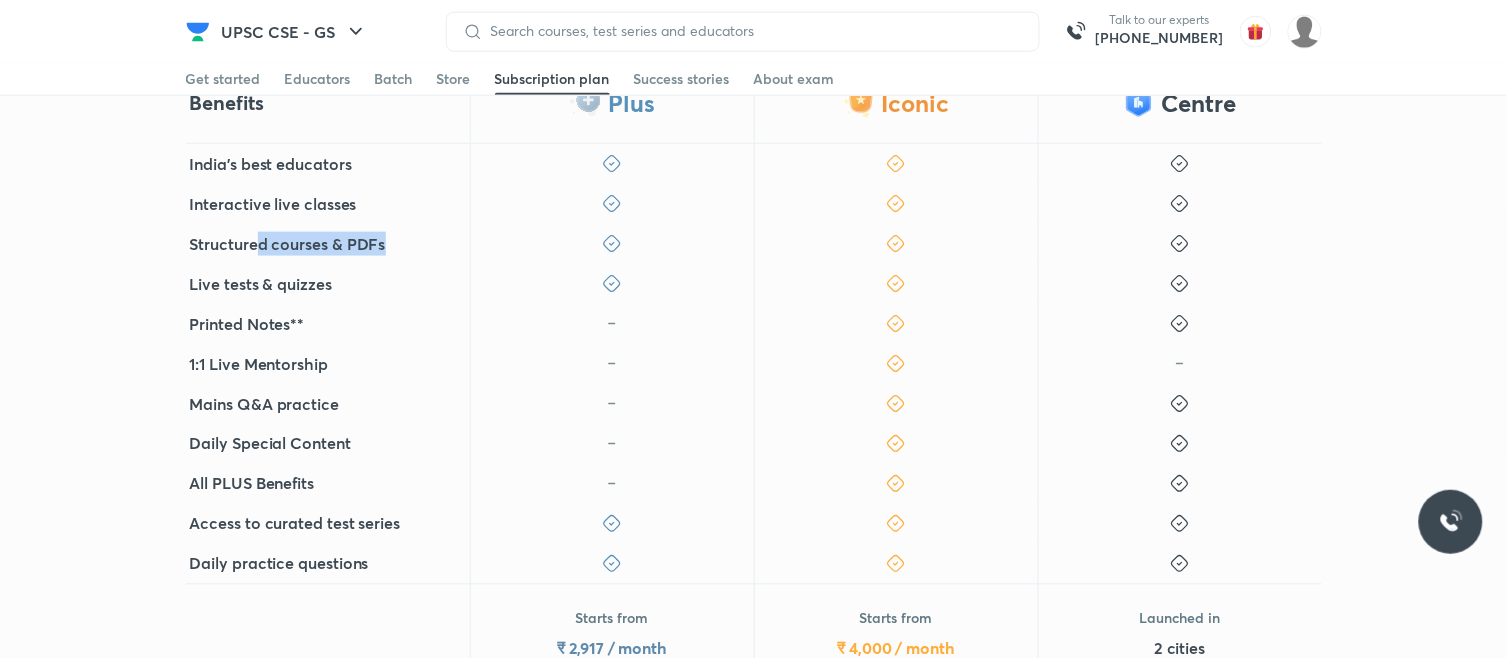 drag, startPoint x: 254, startPoint y: 235, endPoint x: 386, endPoint y: 234, distance: 132.00378 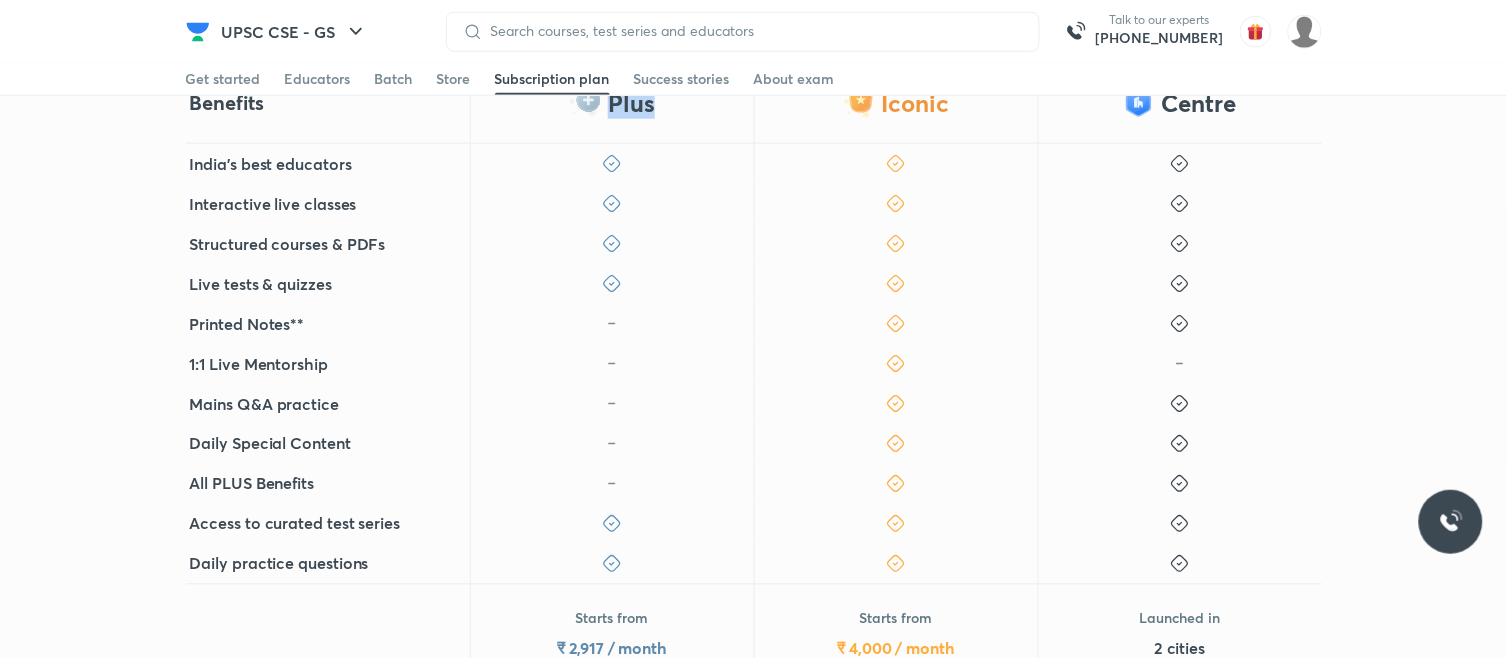 drag, startPoint x: 603, startPoint y: 107, endPoint x: 661, endPoint y: 110, distance: 58.077534 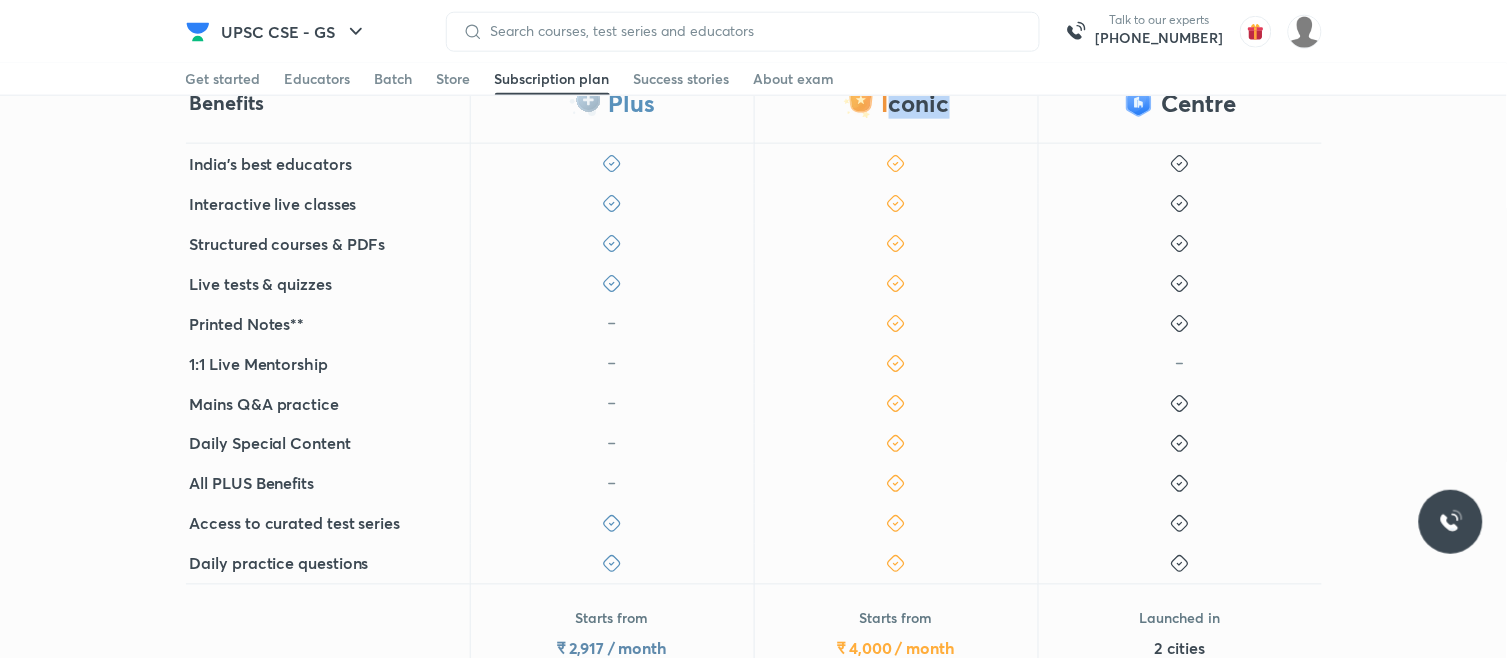 drag, startPoint x: 886, startPoint y: 106, endPoint x: 1014, endPoint y: 135, distance: 131.24405 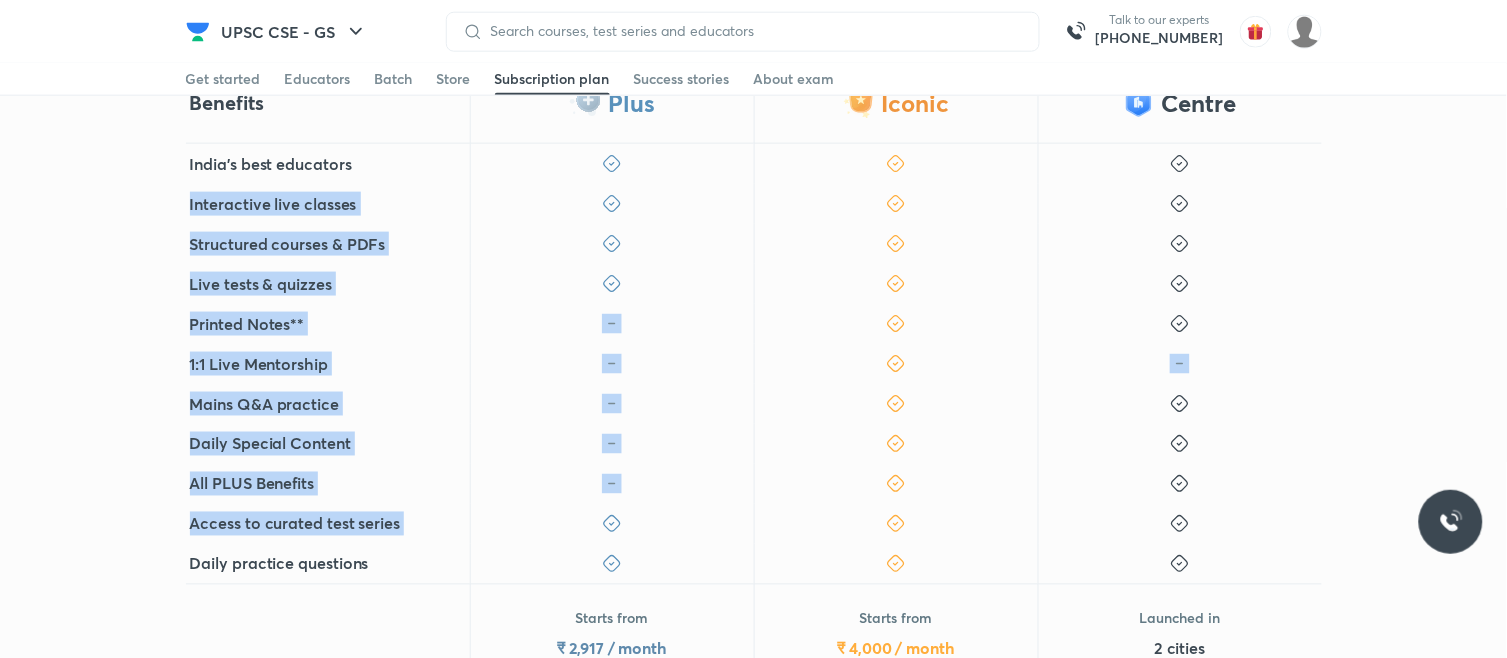 drag, startPoint x: 568, startPoint y: 148, endPoint x: 600, endPoint y: 528, distance: 381.345 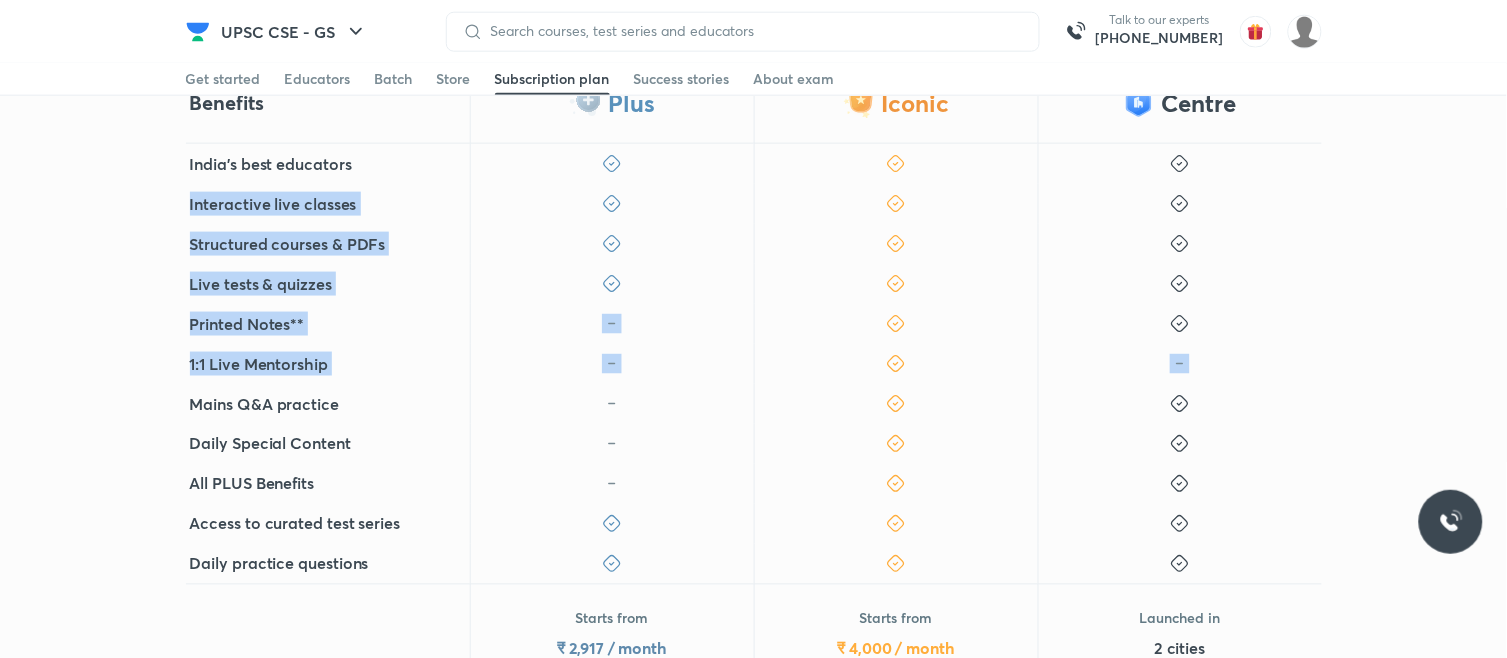 drag, startPoint x: 876, startPoint y: 168, endPoint x: 906, endPoint y: 366, distance: 200.25983 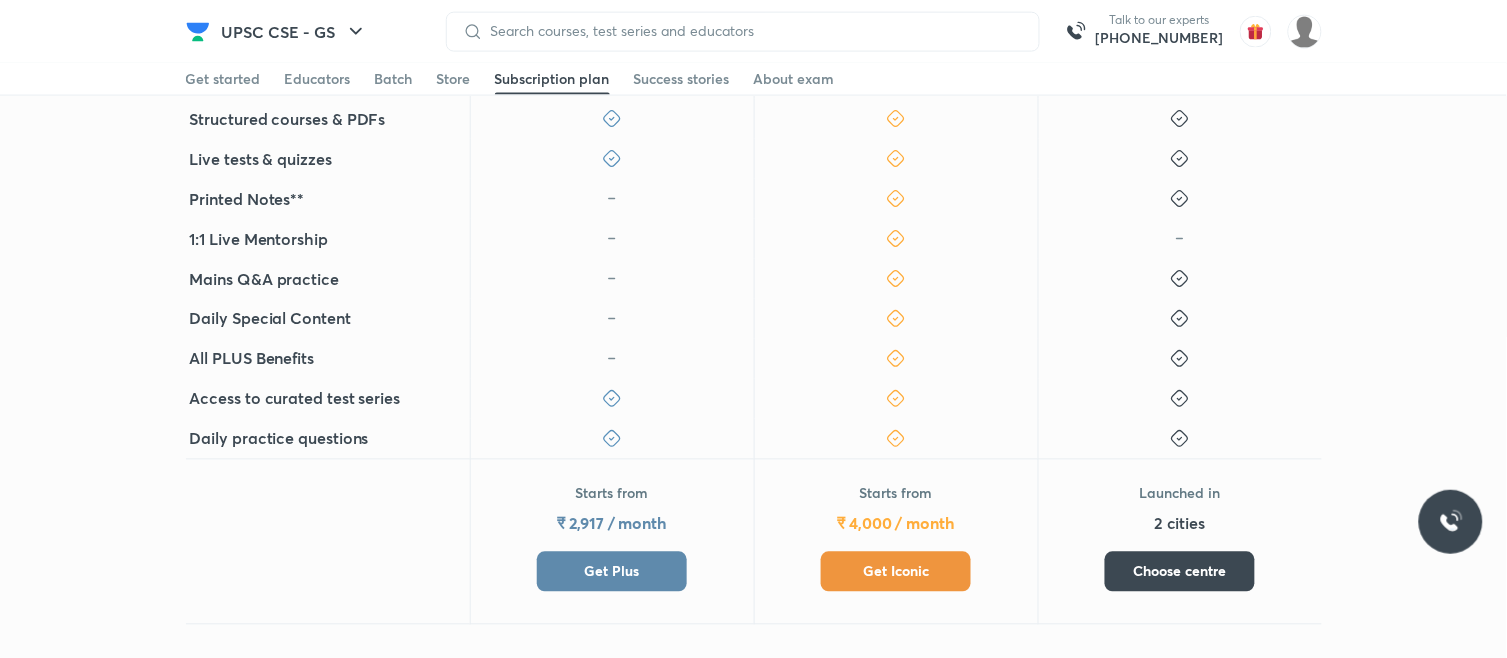 scroll, scrollTop: 666, scrollLeft: 0, axis: vertical 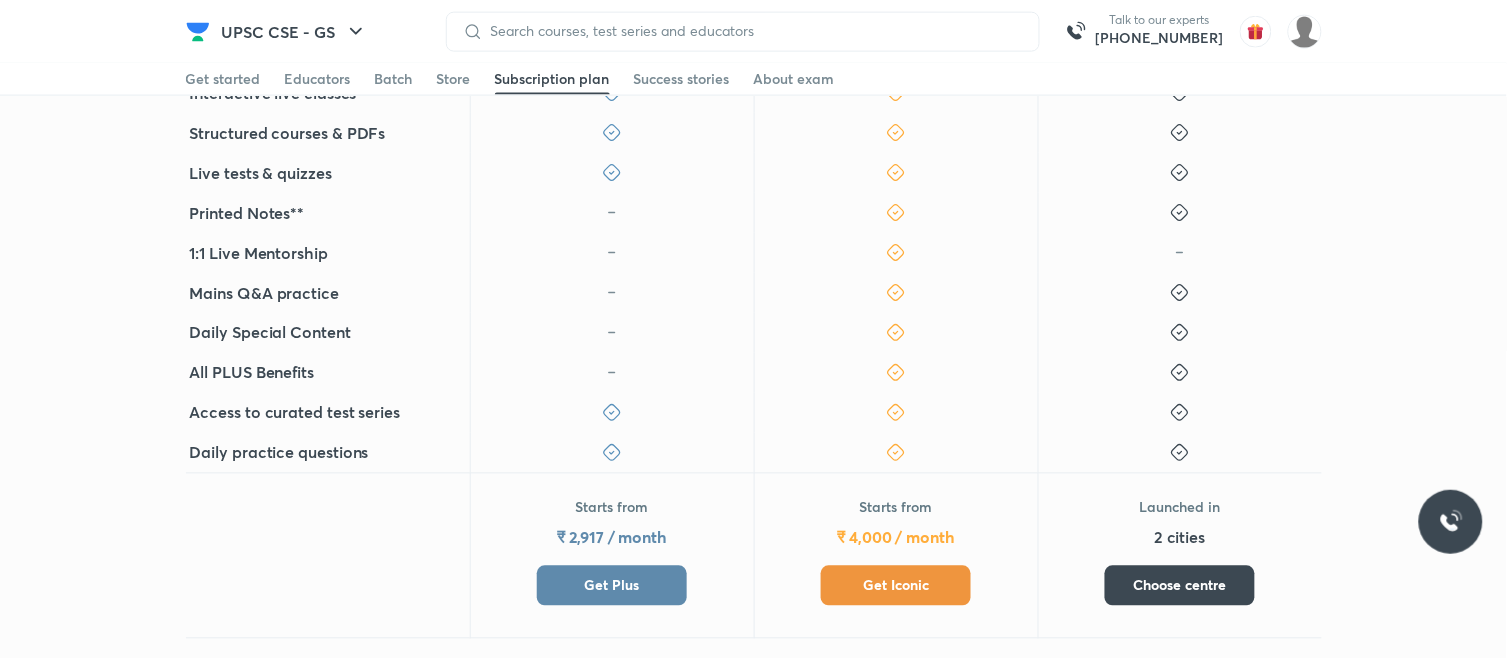 click on "Get Iconic" at bounding box center [896, 586] 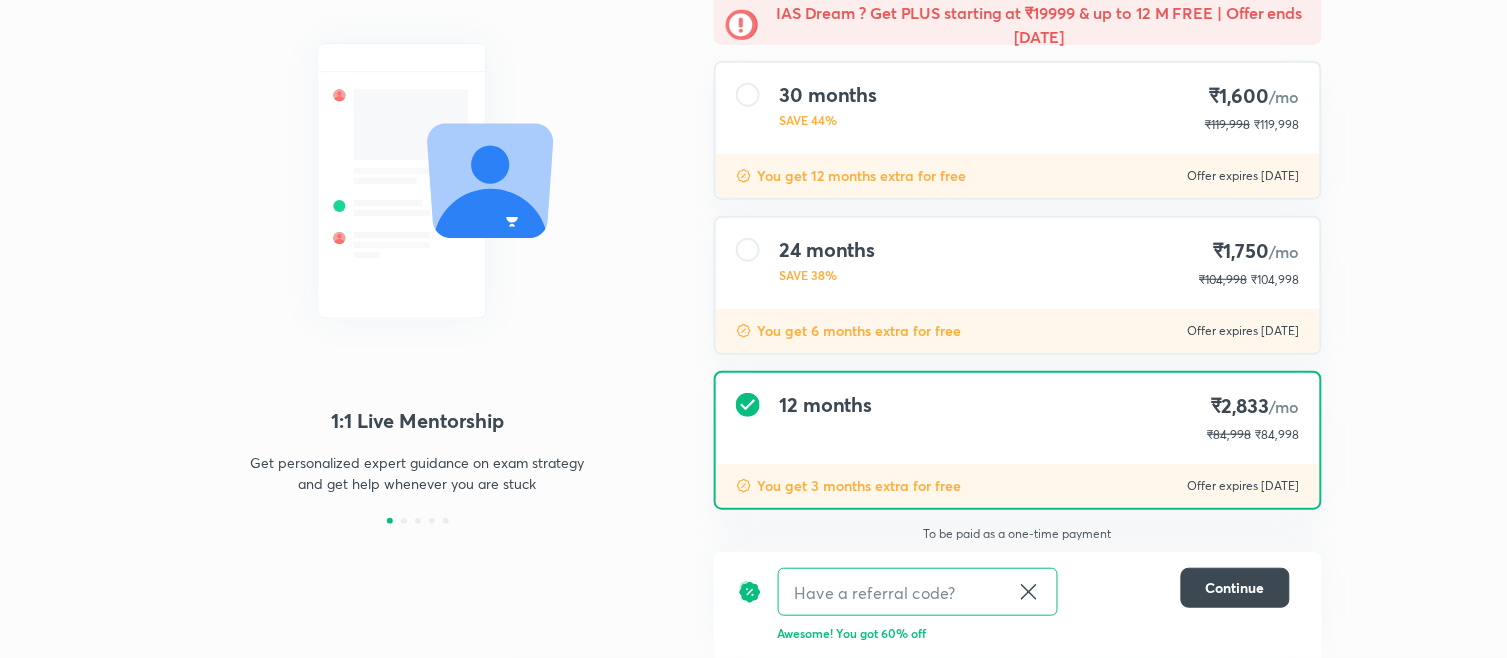 type on "NIKIST" 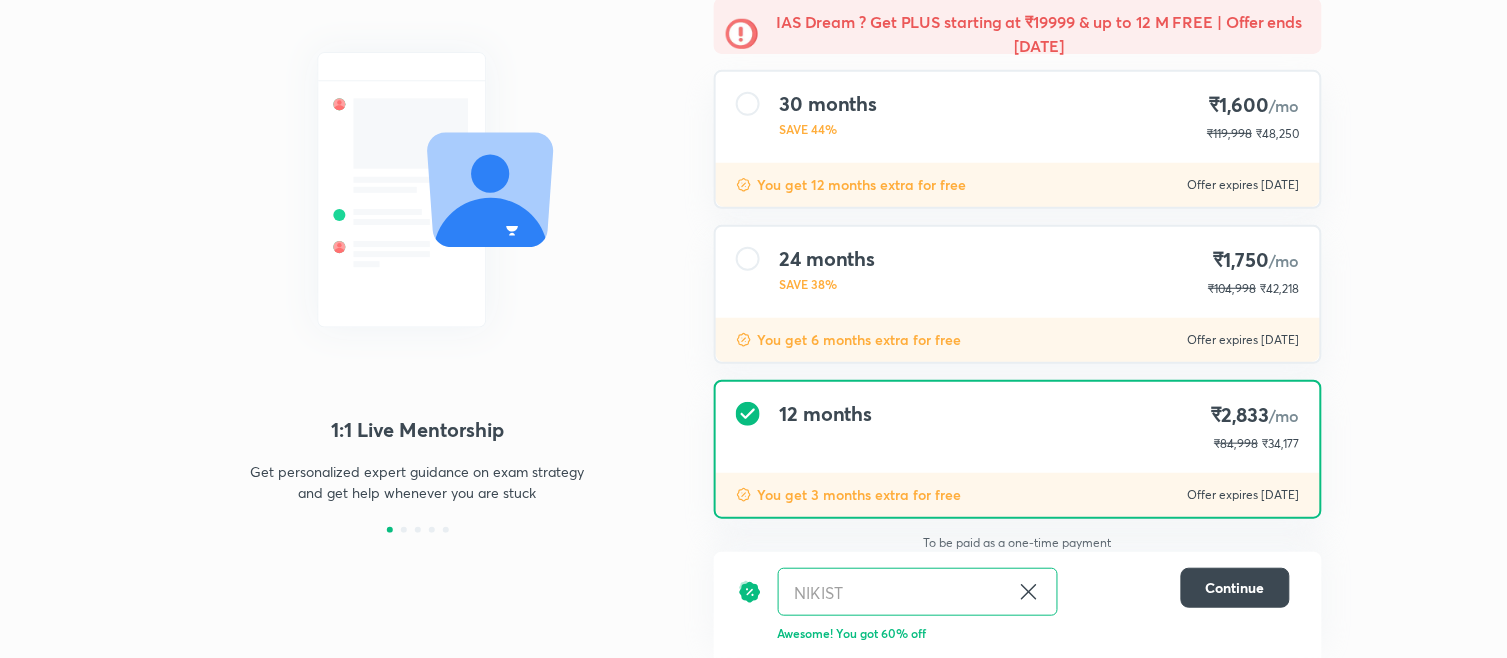 scroll, scrollTop: 0, scrollLeft: 0, axis: both 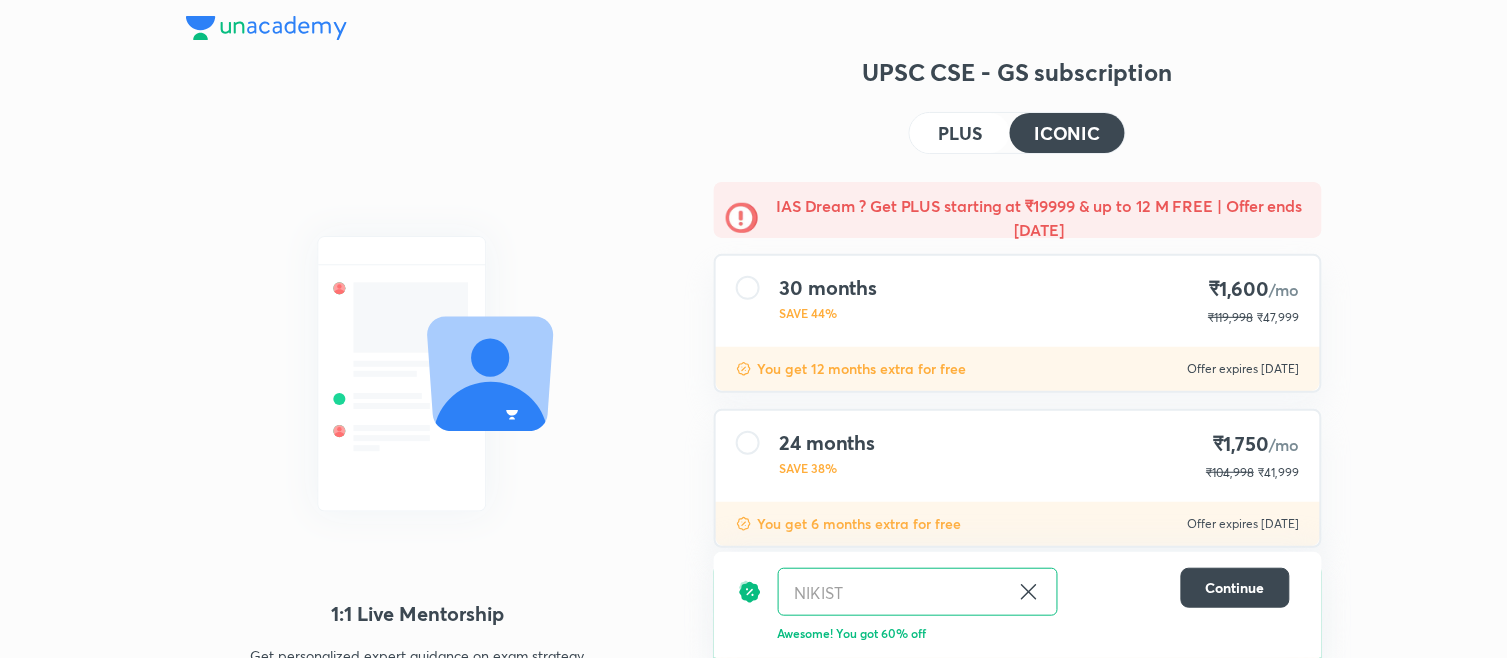 click 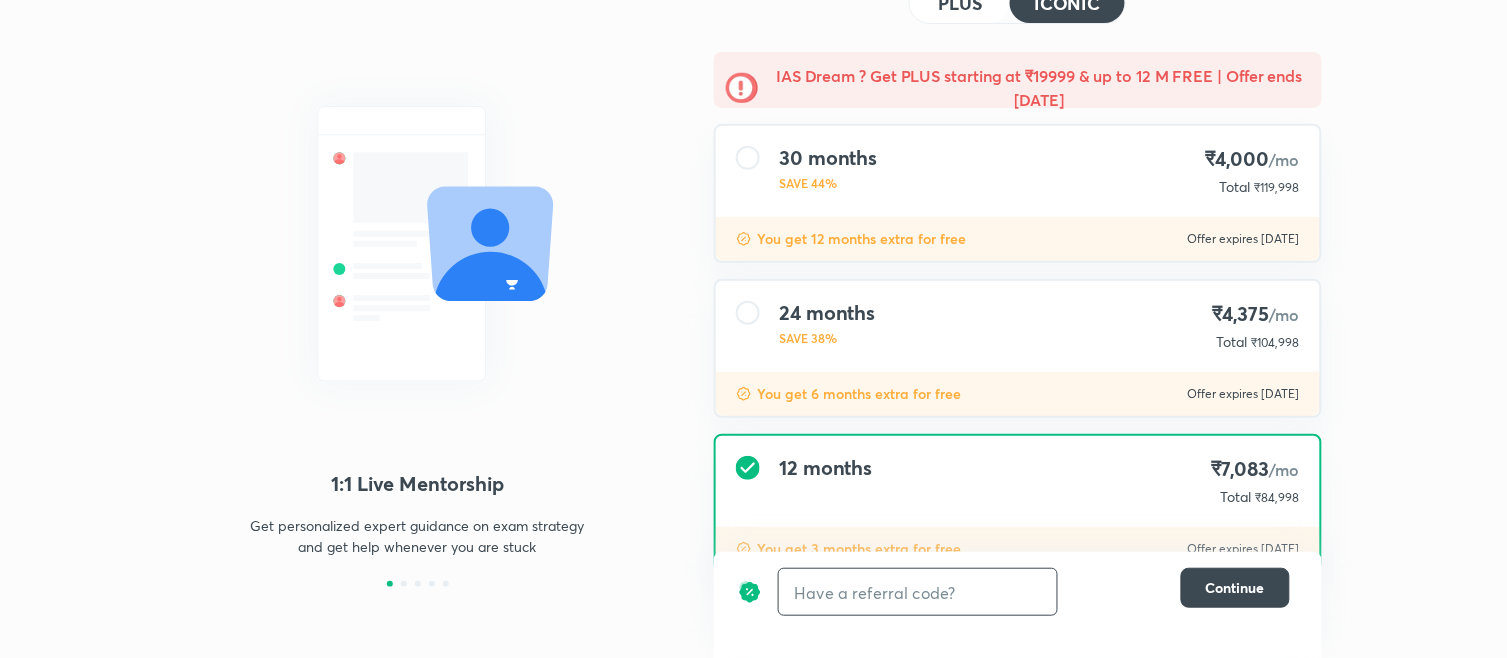 scroll, scrollTop: 187, scrollLeft: 0, axis: vertical 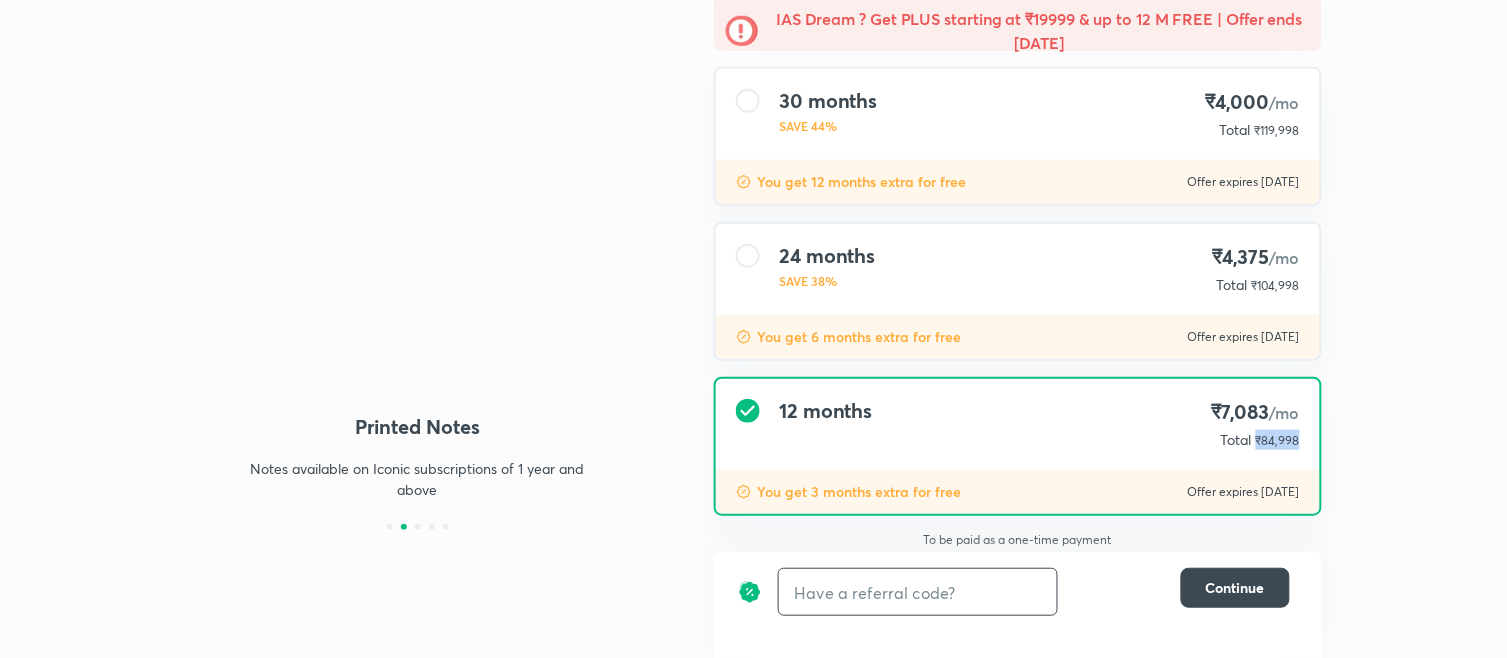drag, startPoint x: 1257, startPoint y: 443, endPoint x: 1372, endPoint y: 441, distance: 115.01739 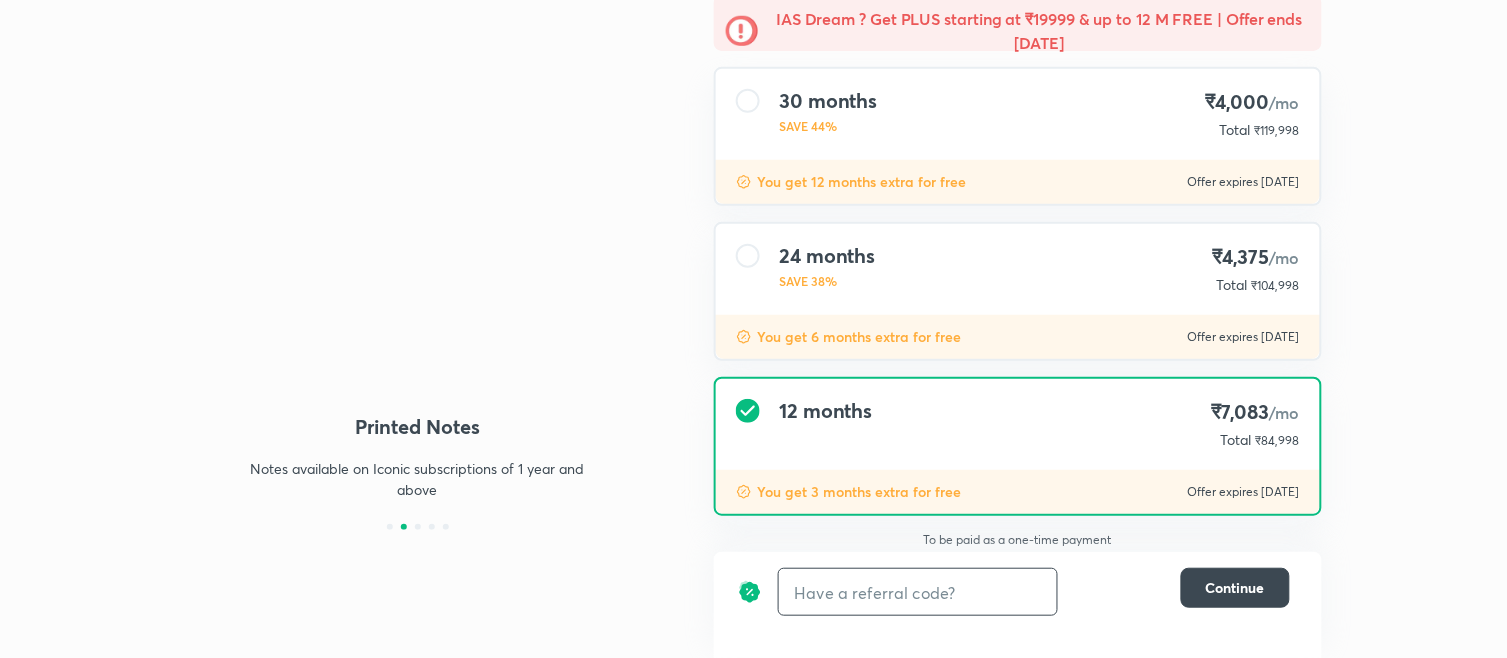 click at bounding box center [918, 592] 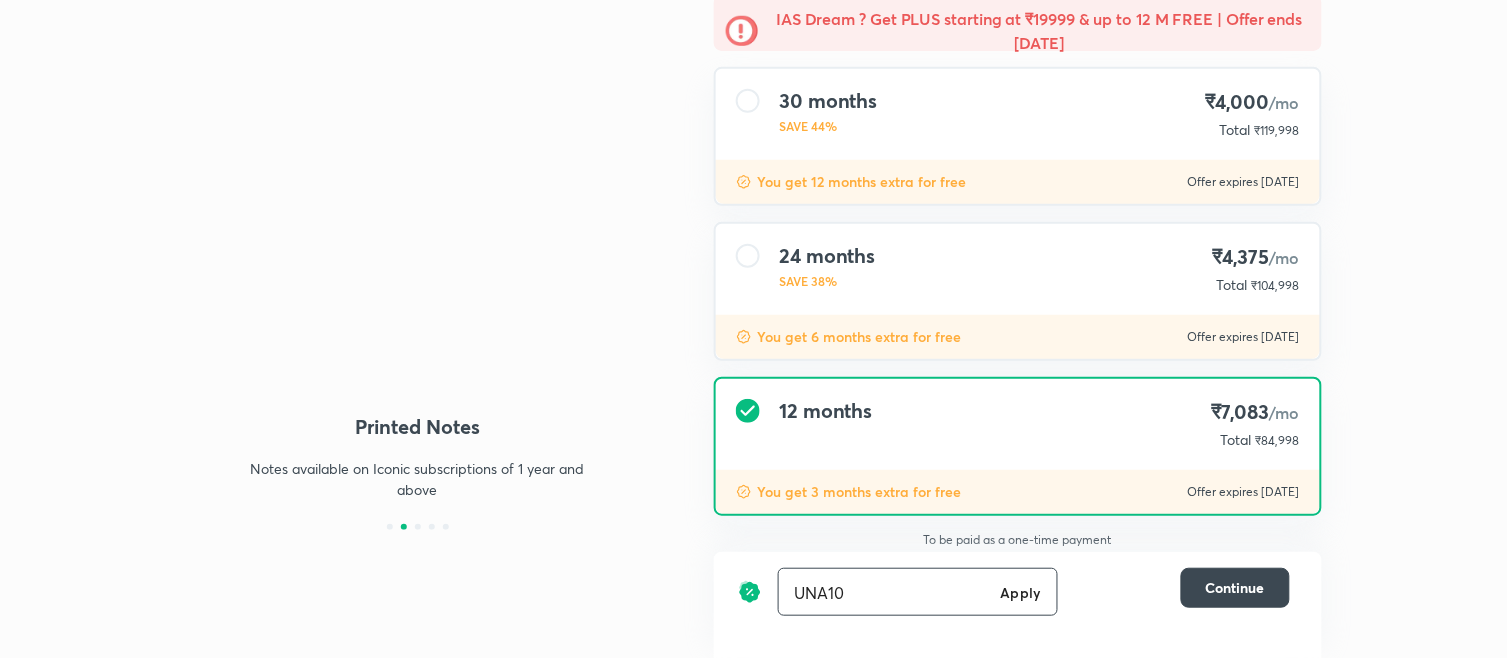 type on "UNA10" 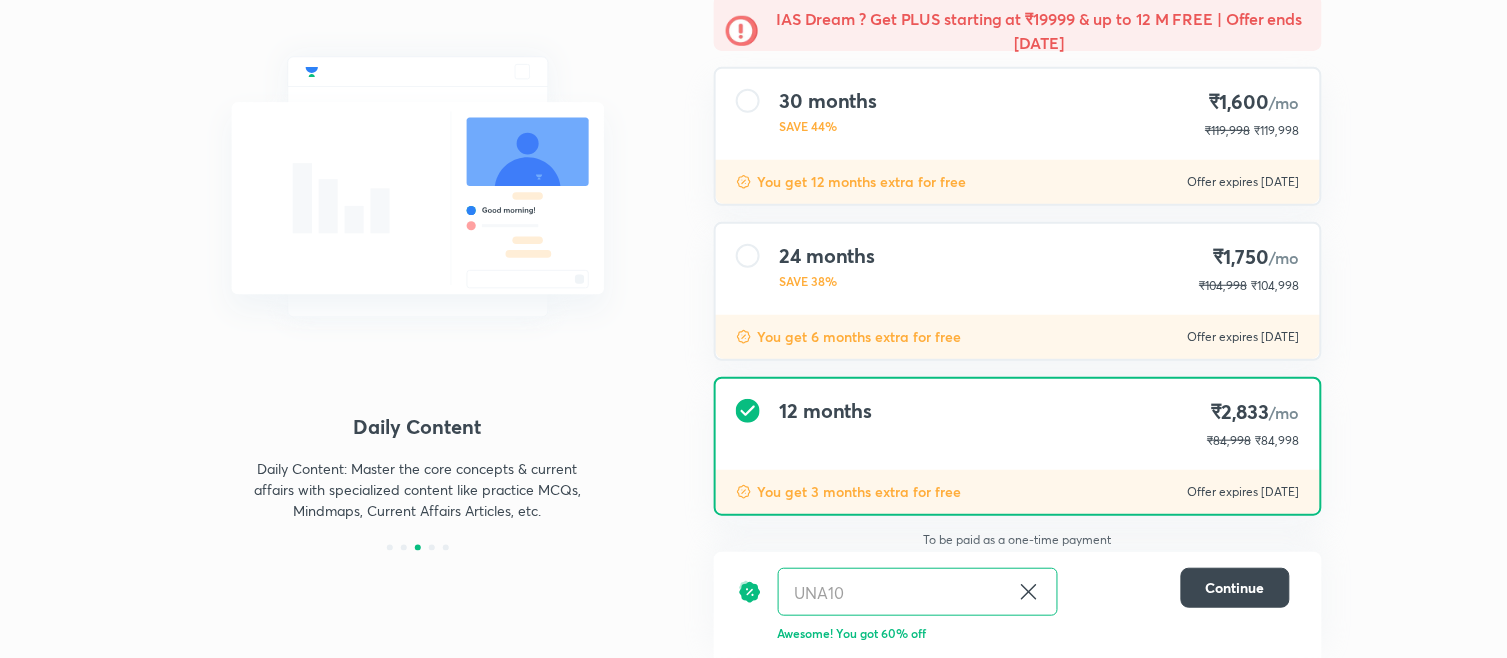 scroll, scrollTop: 184, scrollLeft: 0, axis: vertical 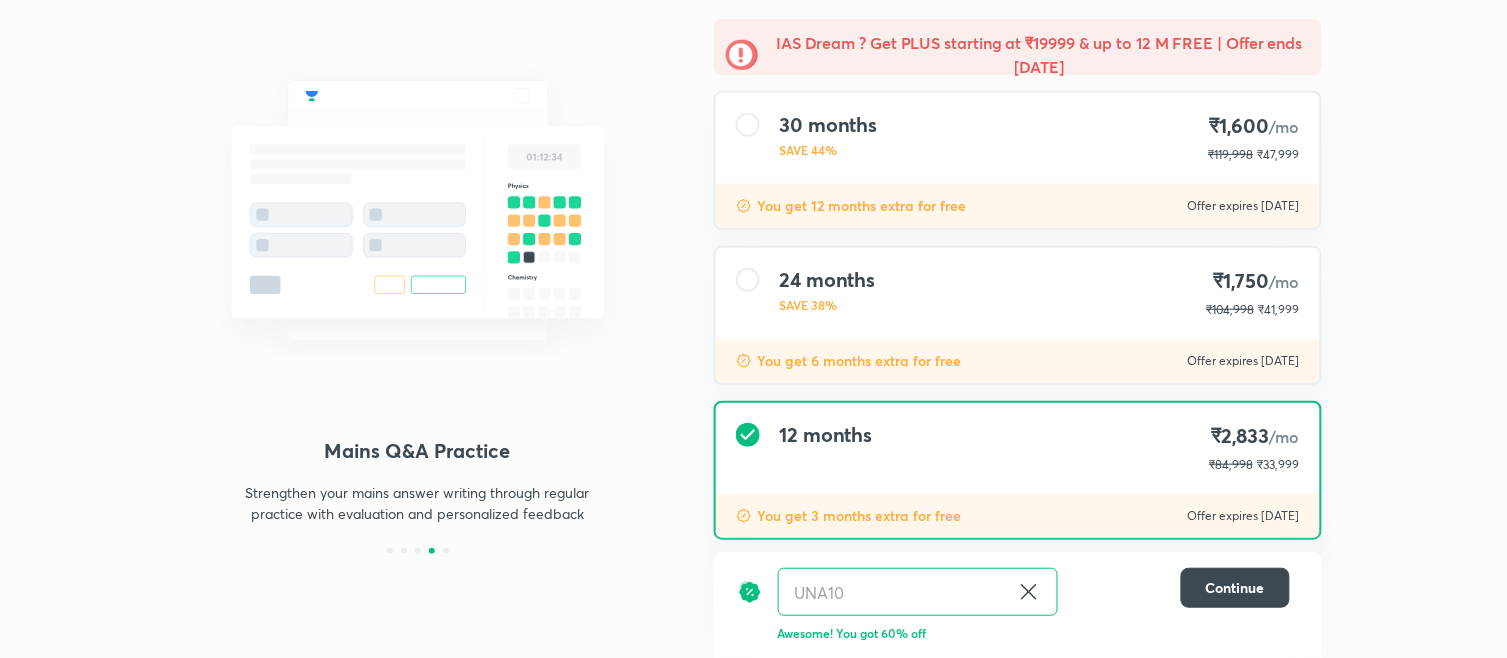 drag, startPoint x: 1264, startPoint y: 427, endPoint x: 1327, endPoint y: 433, distance: 63.28507 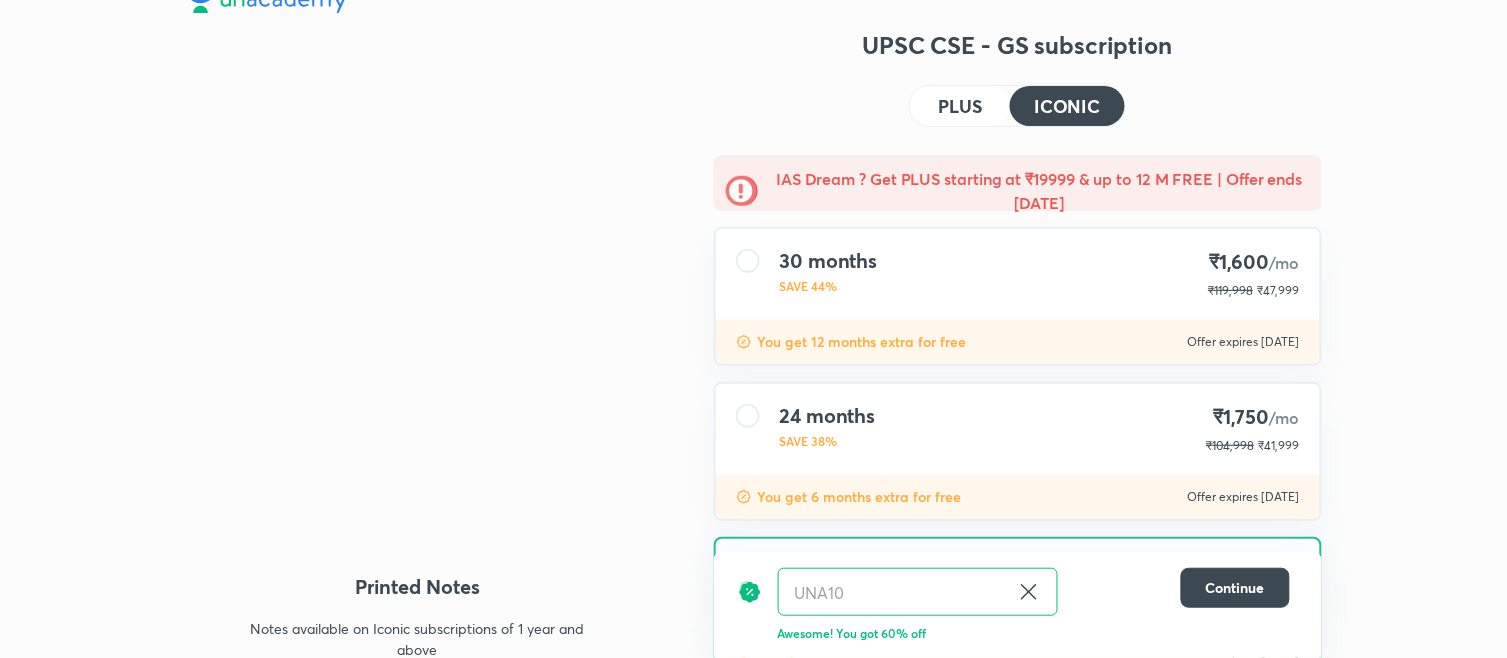 scroll, scrollTop: 0, scrollLeft: 0, axis: both 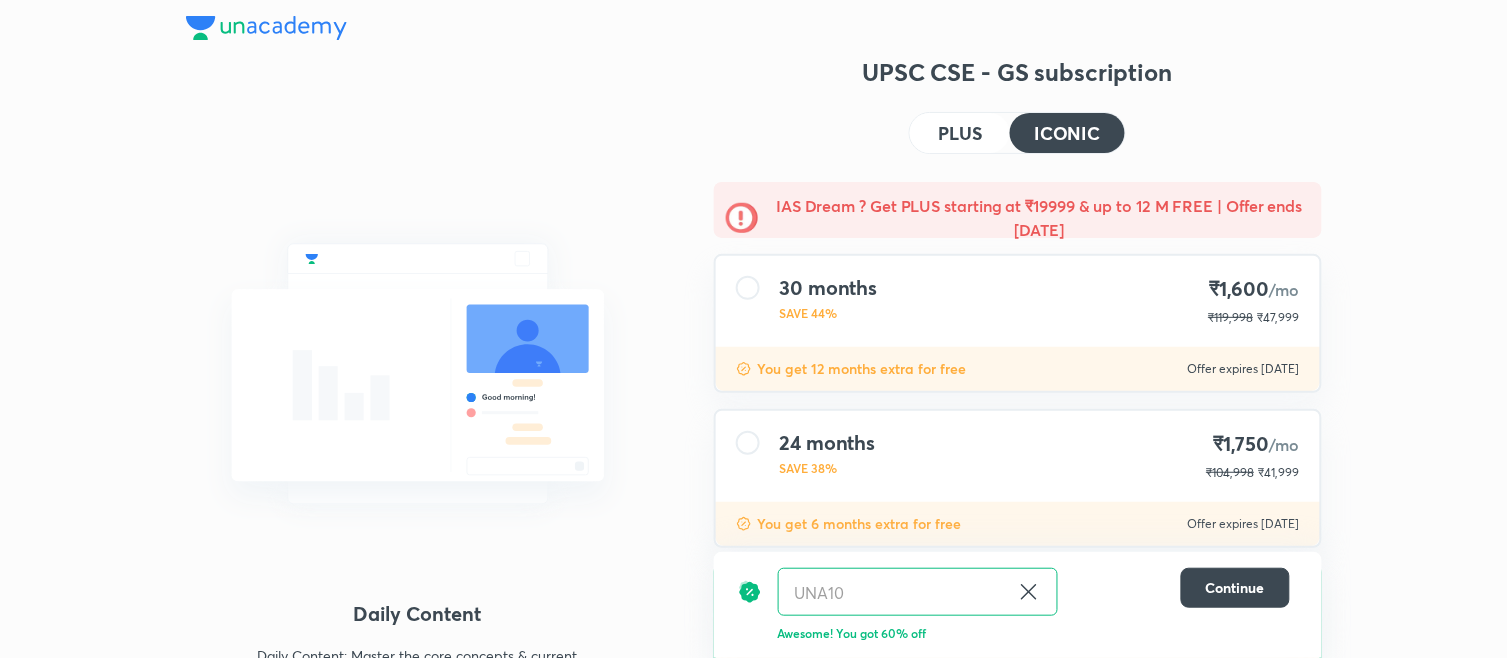 click on "PLUS" at bounding box center (960, 133) 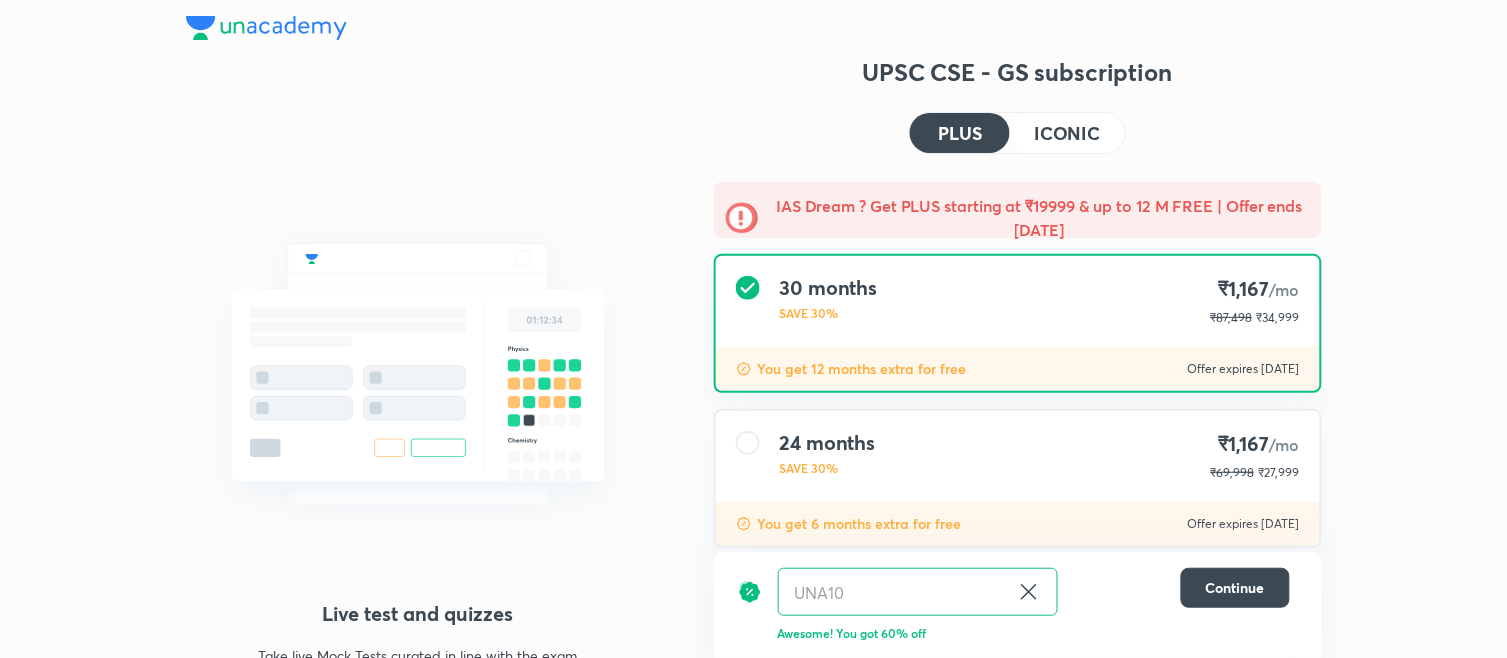 scroll, scrollTop: 184, scrollLeft: 0, axis: vertical 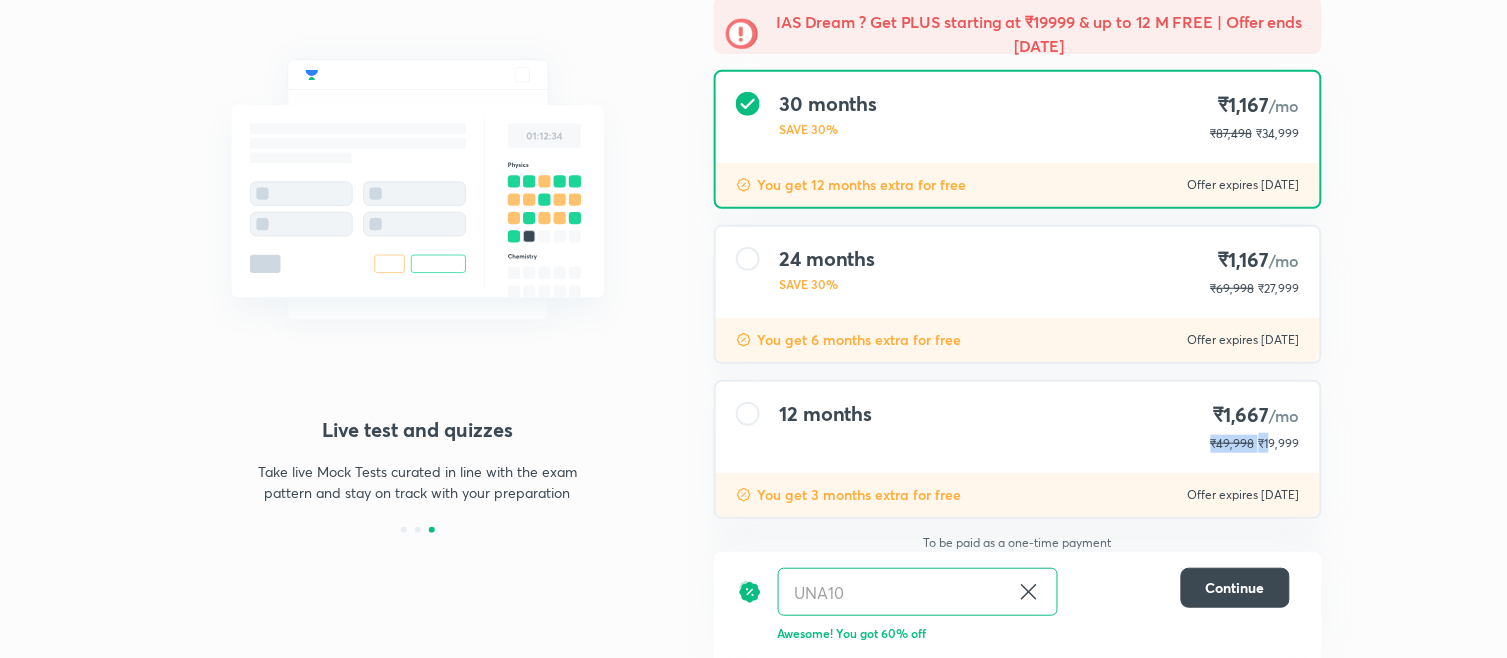 drag, startPoint x: 1211, startPoint y: 436, endPoint x: 1270, endPoint y: 436, distance: 59 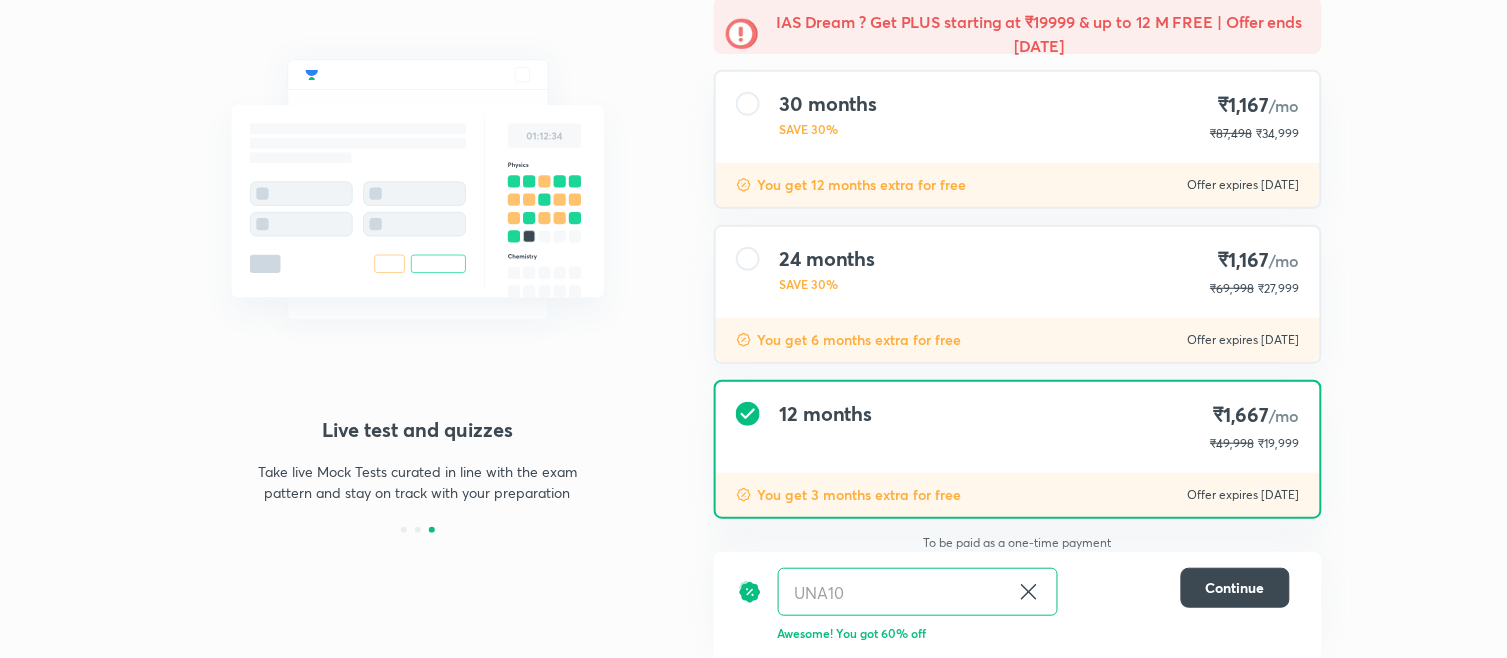 click on "12 months ₹1,667  /mo ₹49,998 ₹19,999" at bounding box center [1018, 427] 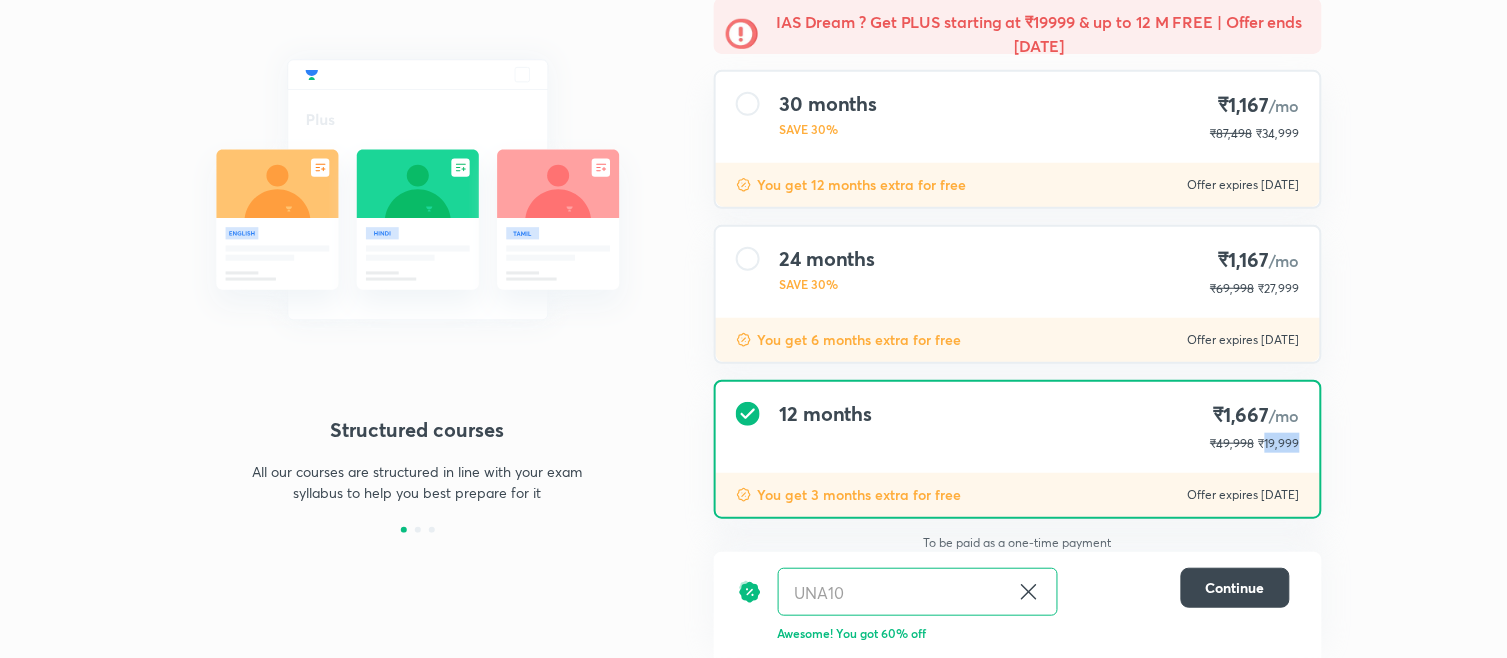 drag, startPoint x: 1266, startPoint y: 438, endPoint x: 1335, endPoint y: 435, distance: 69.065186 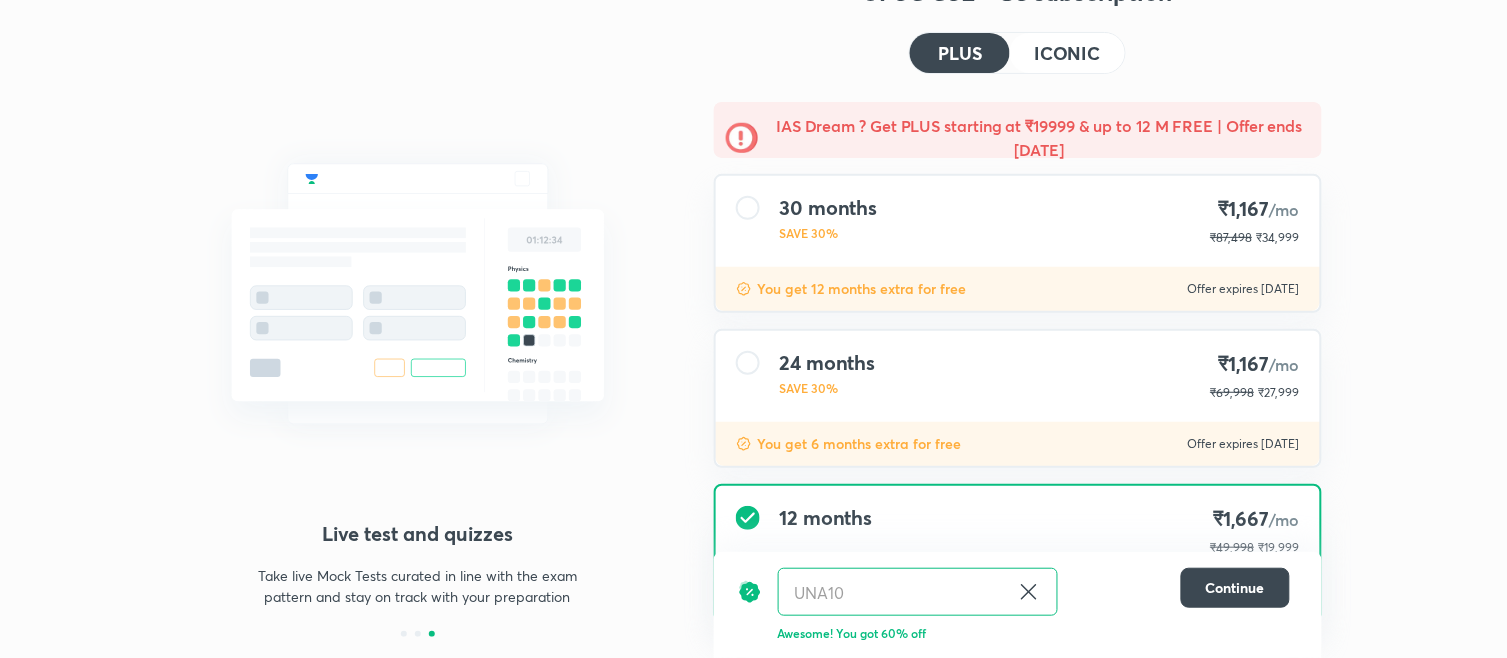 scroll, scrollTop: 0, scrollLeft: 0, axis: both 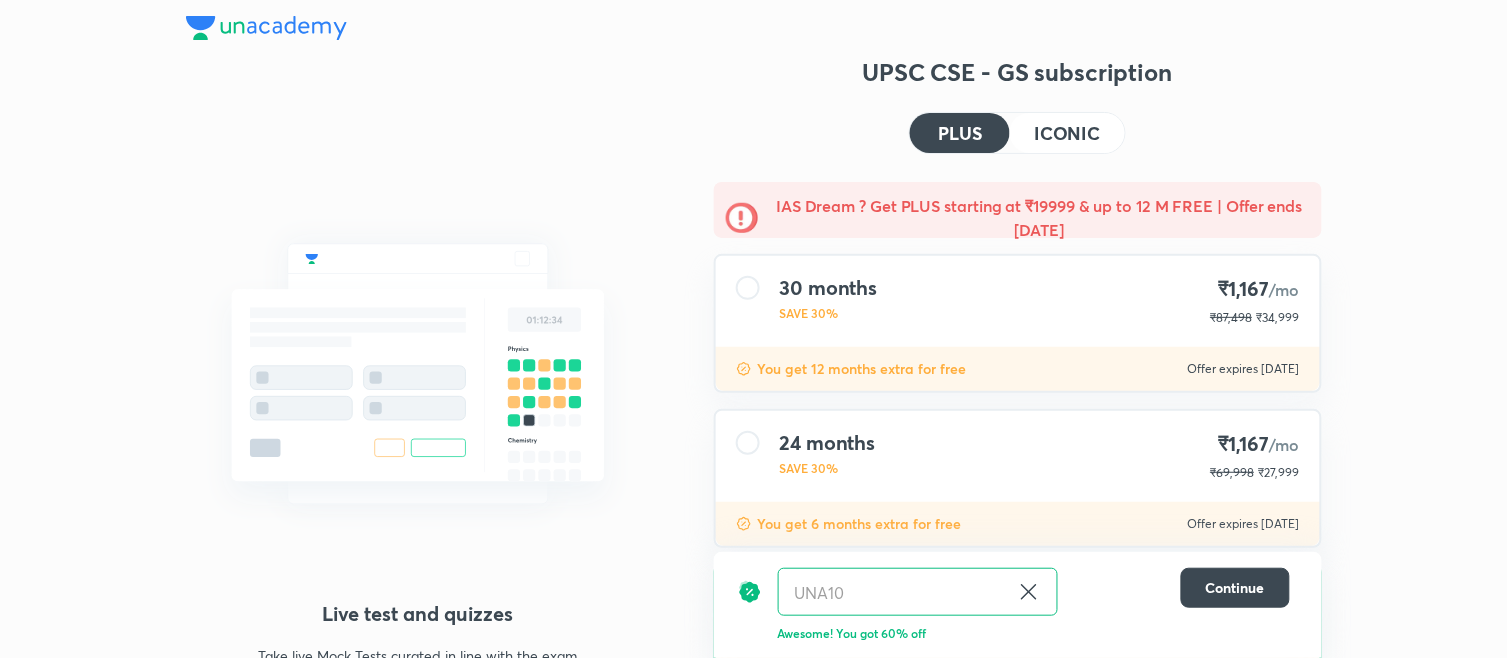 click on "ICONIC" at bounding box center (1067, 133) 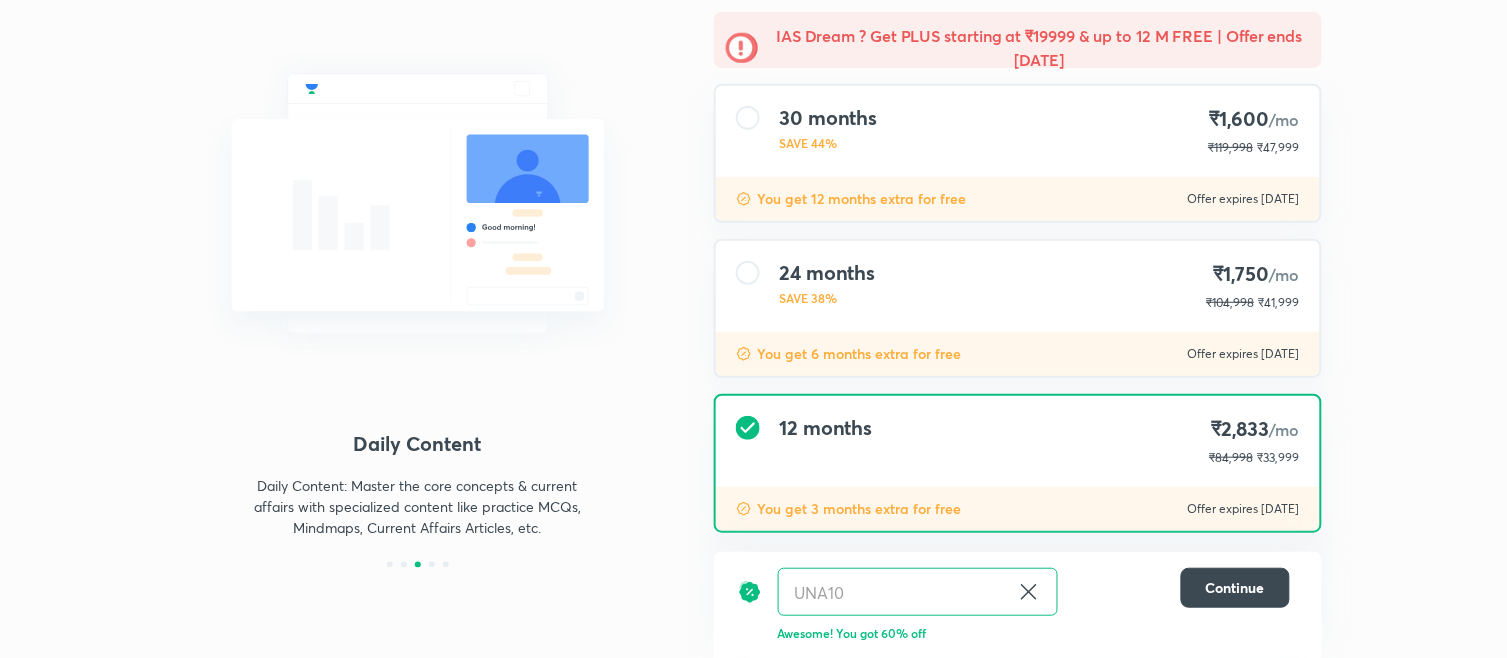 scroll, scrollTop: 184, scrollLeft: 0, axis: vertical 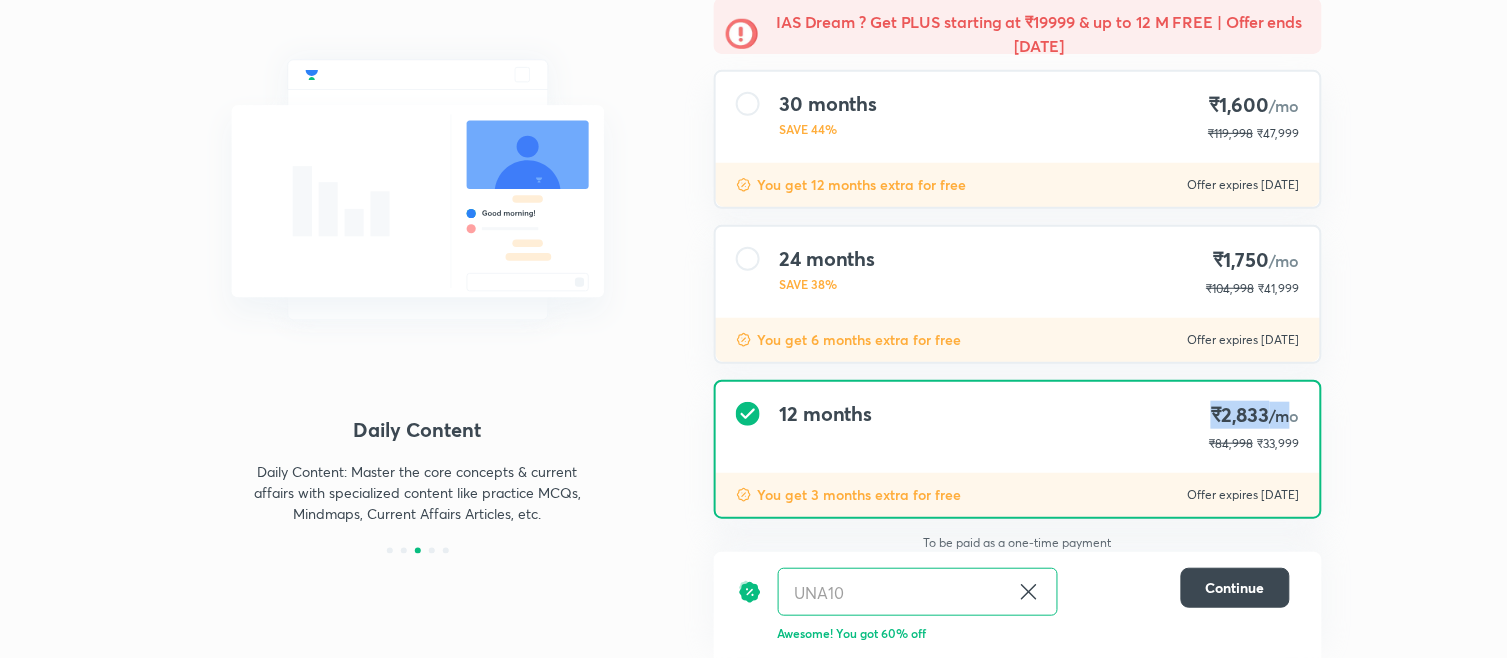 drag, startPoint x: 1206, startPoint y: 408, endPoint x: 1277, endPoint y: 407, distance: 71.00704 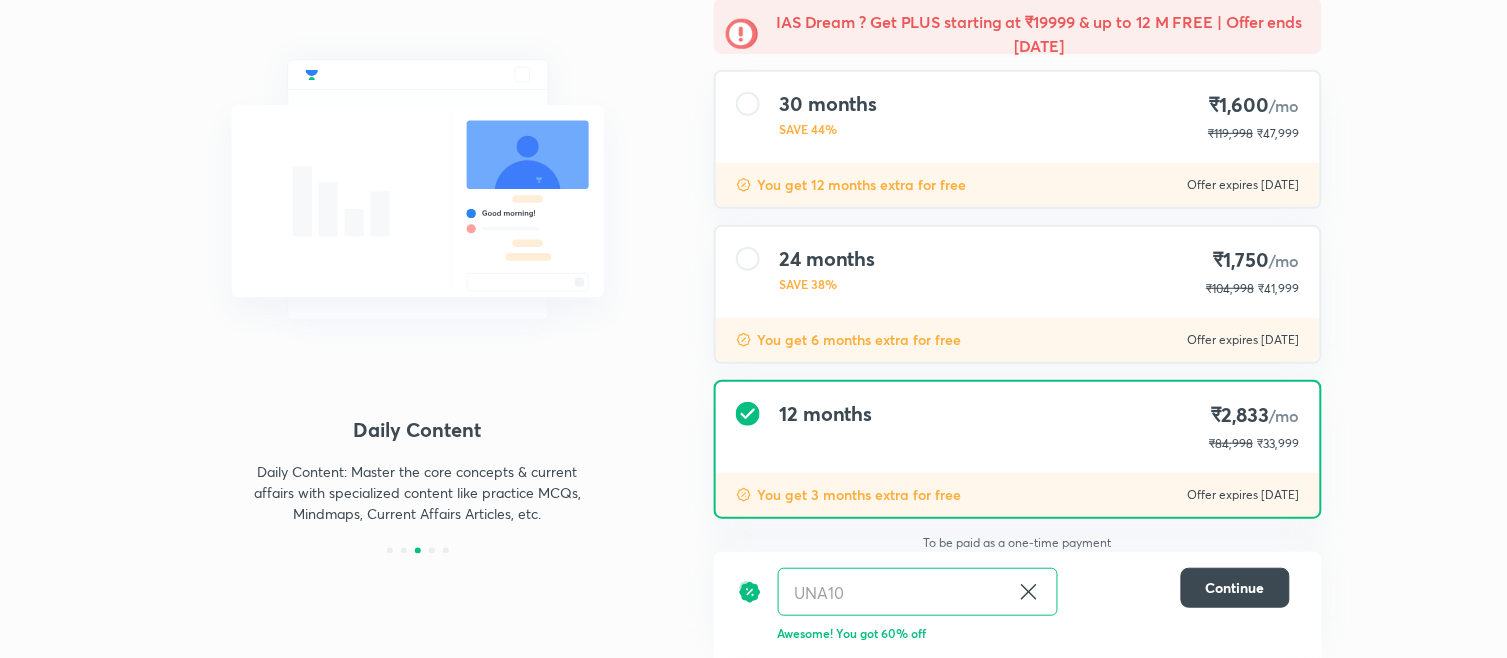 click on "1:1 Live Mentorship Get personalized expert guidance on exam strategy and get help whenever you are stuck
Printed Notes Notes available on Iconic subscriptions of 1 year and above Daily Content Daily Content: Master the core concepts & current affairs with specialized content like practice MCQs, Mindmaps, Current Affairs Articles, etc. Mains Q&A Practice Strengthen your mains answer writing through regular practice with evaluation and personalized feedback All Benefits of Plus Live classes from top educators, mock tests & quizzes, structured batch courses in line with exam syllabus UPSC CSE - GS subscription PLUS ICONIC IAS Dream ? Get PLUS starting at  ₹19999 & up to 12 M FREE | Offer ends [DATE] months SAVE 44% ₹1,600  /mo ₹119,998 ₹47,999 You get 12 months extra for free Offer expires [DATE] 24 months SAVE 38% ₹1,750  /mo ₹104,998 ₹41,999 You get 6 months extra for free Offer expires [DATE] 12 months ₹2,833  /mo ₹84,998 ₹33,999 You get 3 months extra for free UNA10 ​" at bounding box center [753, 241] 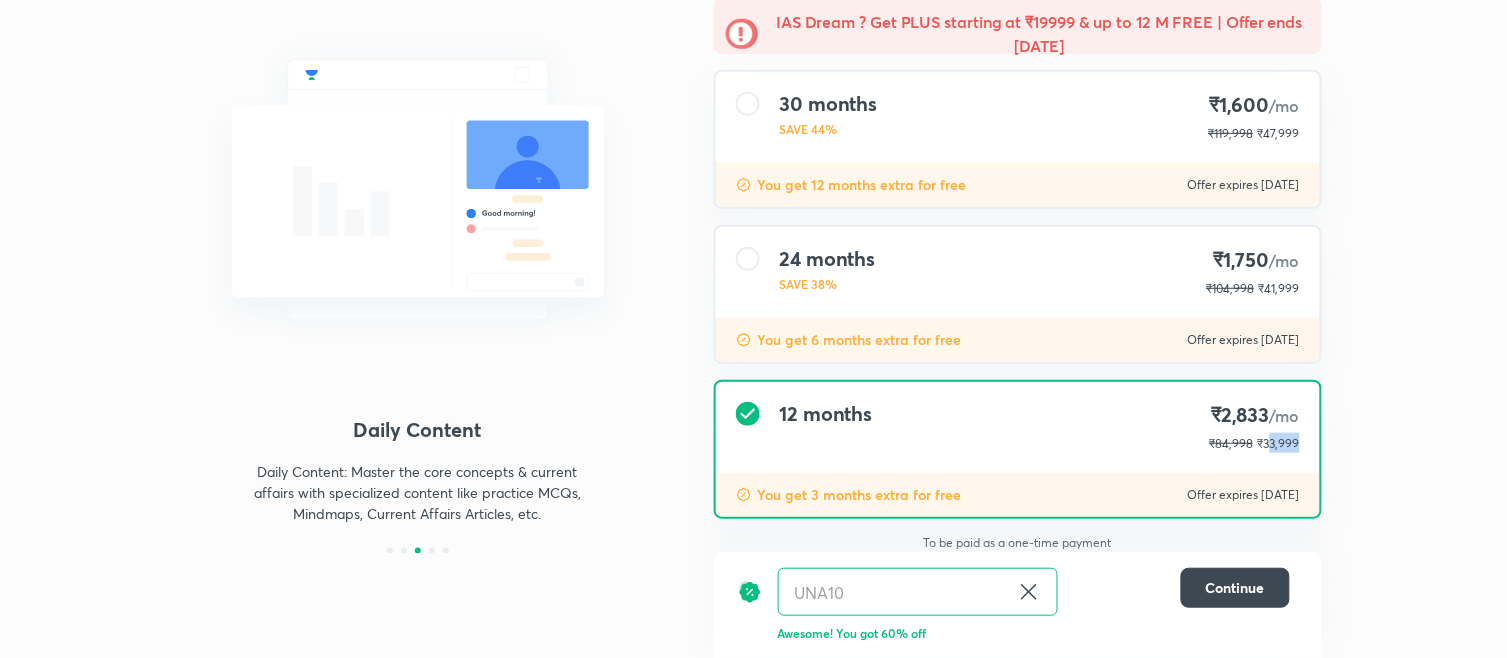 drag, startPoint x: 1270, startPoint y: 442, endPoint x: 1321, endPoint y: 427, distance: 53.160137 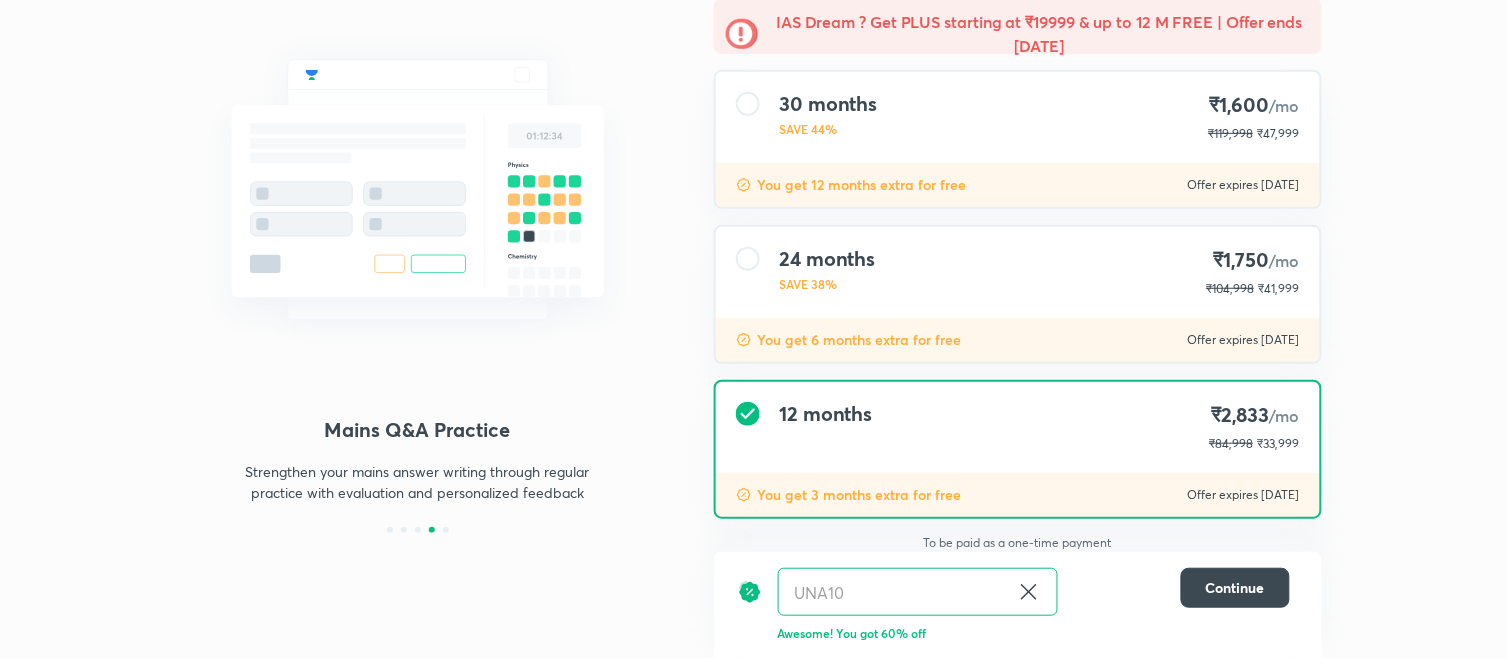 click on "1:1 Live Mentorship Get personalized expert guidance on exam strategy and get help whenever you are stuck
Printed Notes Notes available on Iconic subscriptions of 1 year and above Daily Content Daily Content: Master the core concepts & current affairs with specialized content like practice MCQs, Mindmaps, Current Affairs Articles, etc. Mains Q&A Practice Strengthen your mains answer writing through regular practice with evaluation and personalized feedback All Benefits of Plus Live classes from top educators, mock tests & quizzes, structured batch courses in line with exam syllabus UPSC CSE - GS subscription PLUS ICONIC IAS Dream ? Get PLUS starting at  ₹19999 & up to 12 M FREE | Offer ends [DATE] months SAVE 44% ₹1,600  /mo ₹119,998 ₹47,999 You get 12 months extra for free Offer expires [DATE] 24 months SAVE 38% ₹1,750  /mo ₹104,998 ₹41,999 You get 6 months extra for free Offer expires [DATE] 12 months ₹2,833  /mo ₹84,998 ₹33,999 You get 3 months extra for free UNA10 ​" at bounding box center (753, 241) 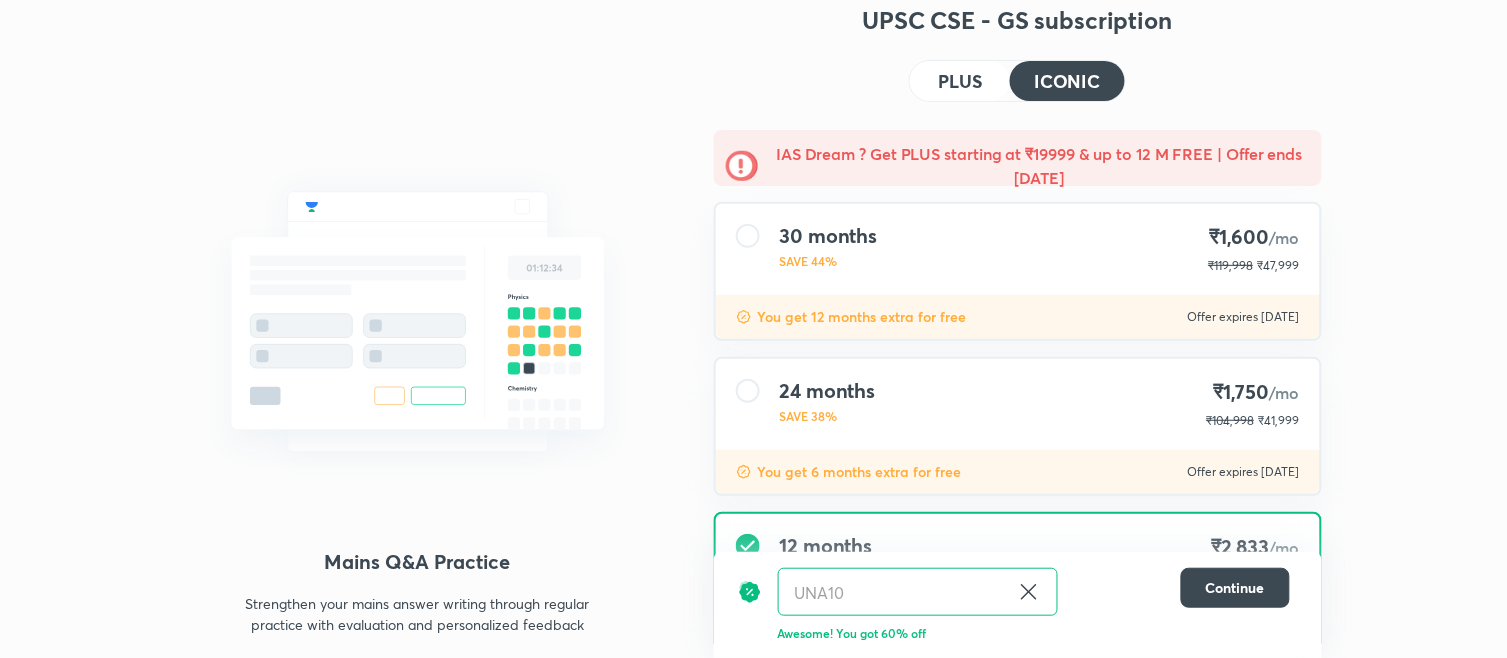 scroll, scrollTop: 0, scrollLeft: 0, axis: both 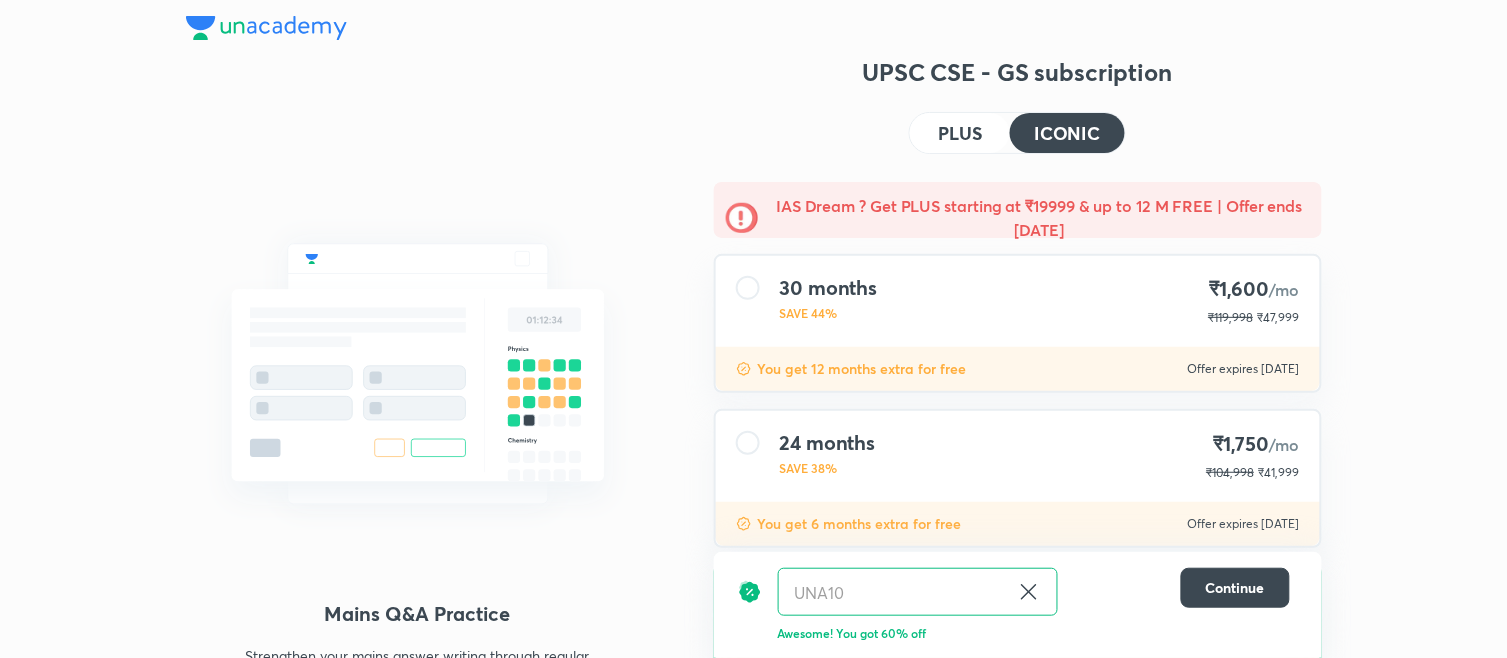 click on "PLUS" at bounding box center [960, 133] 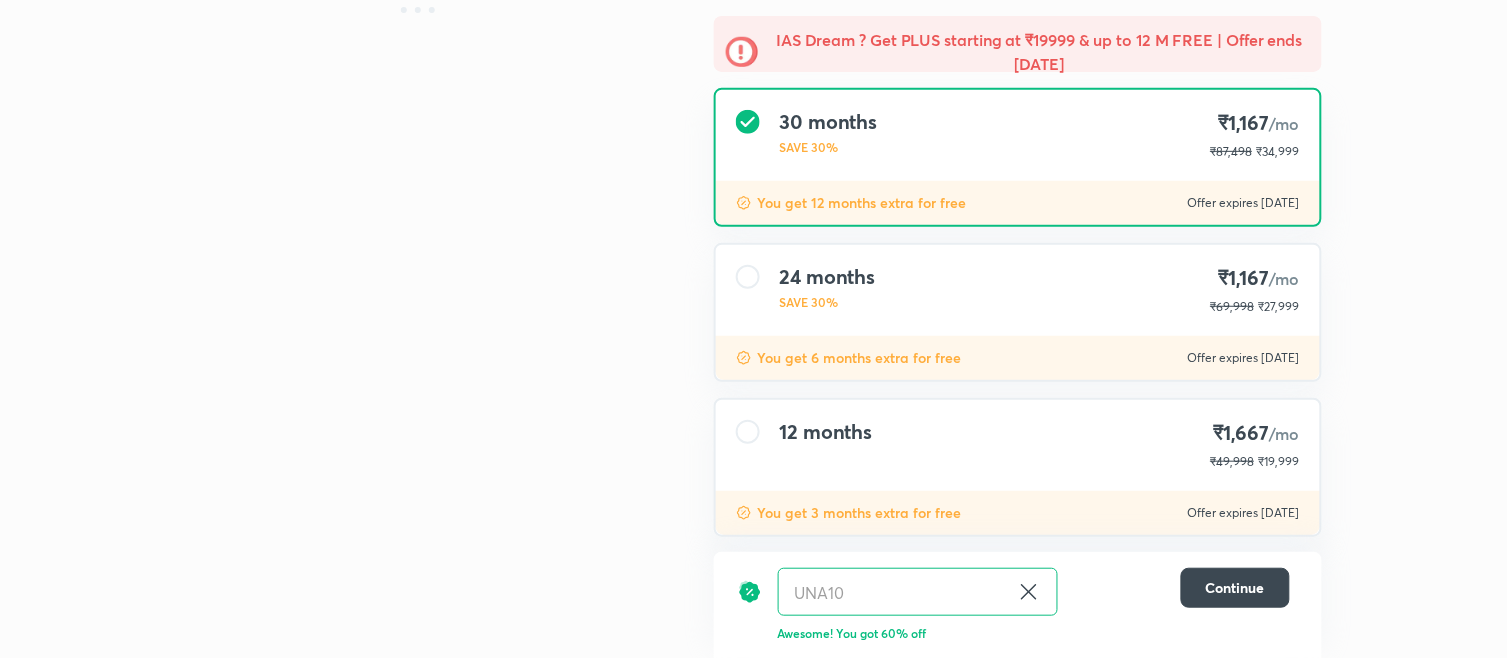 scroll, scrollTop: 184, scrollLeft: 0, axis: vertical 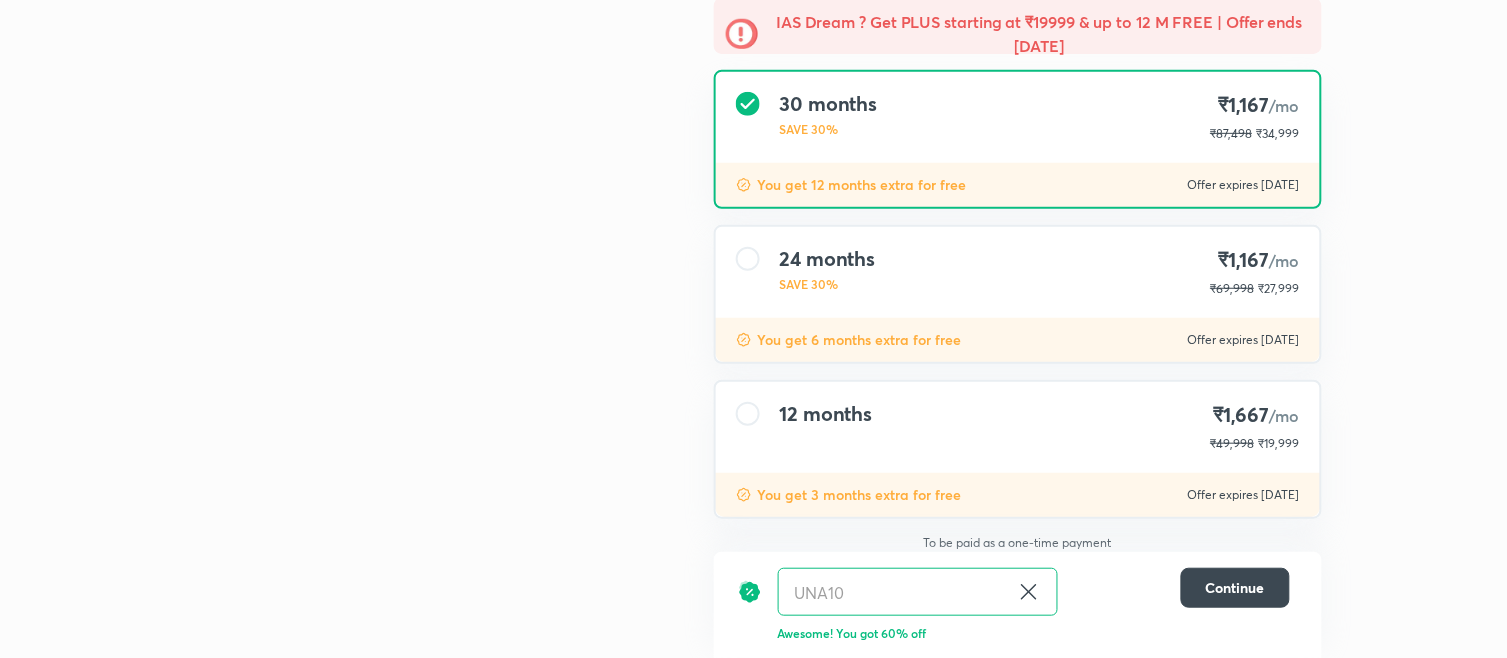 click on "12 months ₹1,667  /mo ₹49,998 ₹19,999" at bounding box center [1018, 427] 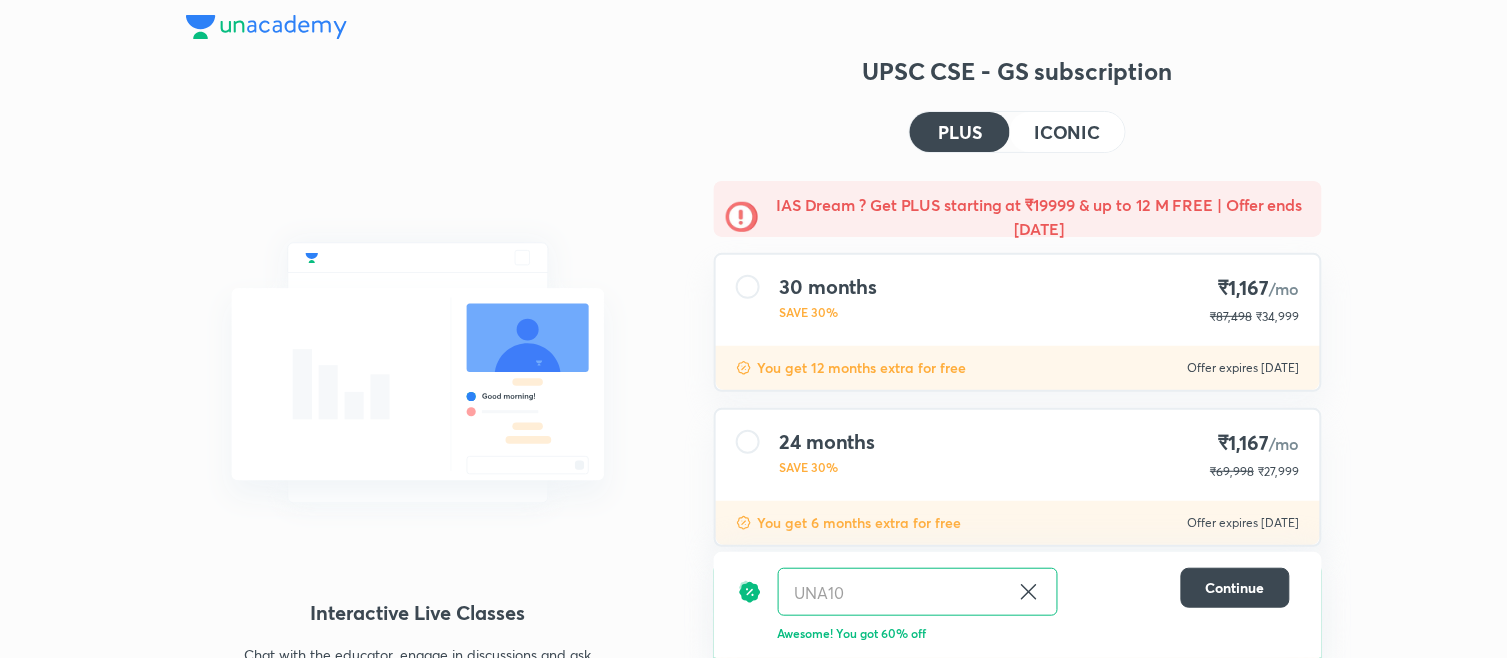scroll, scrollTop: 0, scrollLeft: 0, axis: both 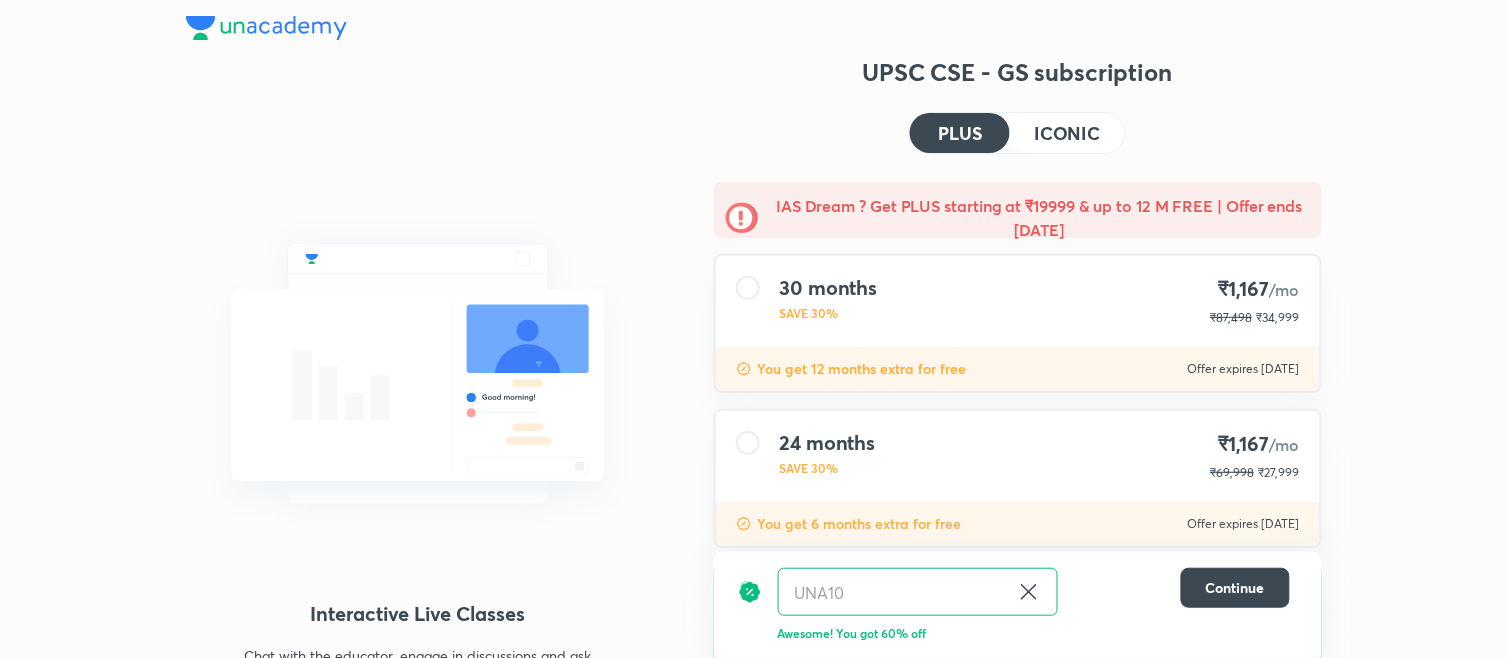 click on "ICONIC" at bounding box center [1067, 133] 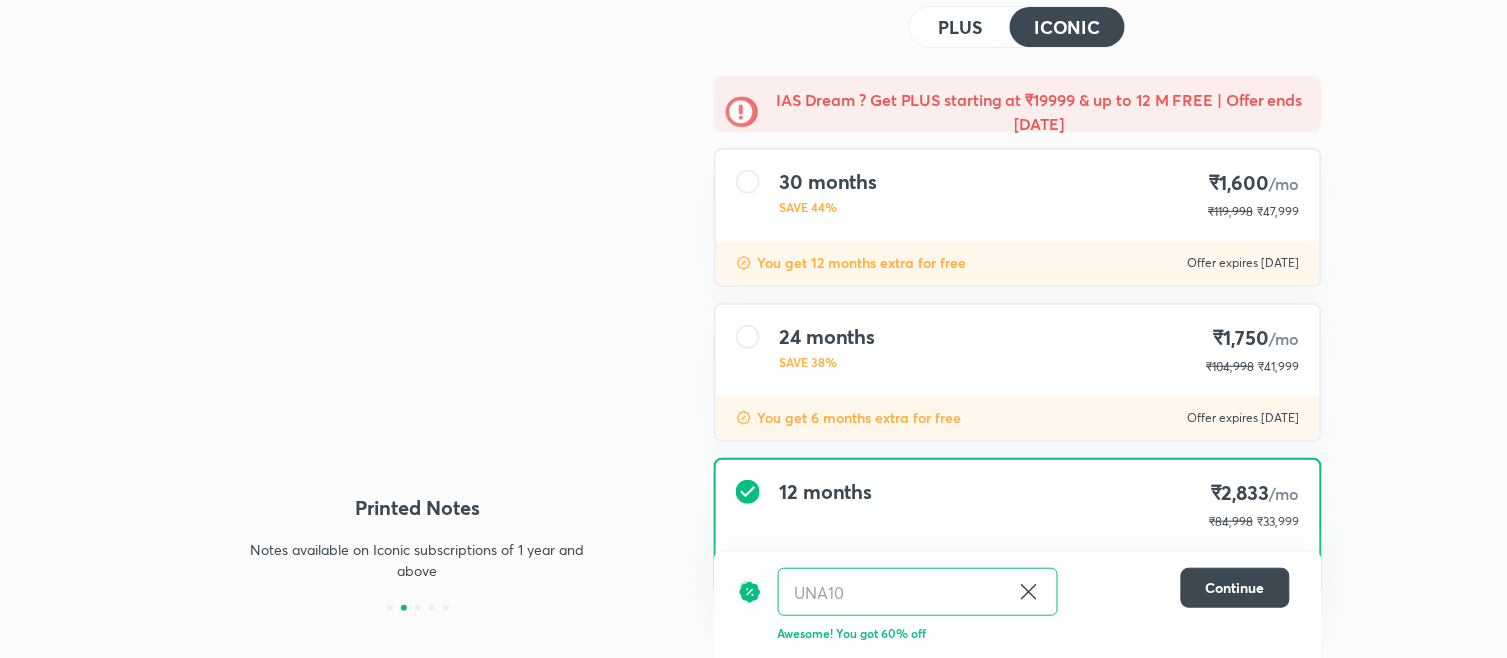 scroll, scrollTop: 184, scrollLeft: 0, axis: vertical 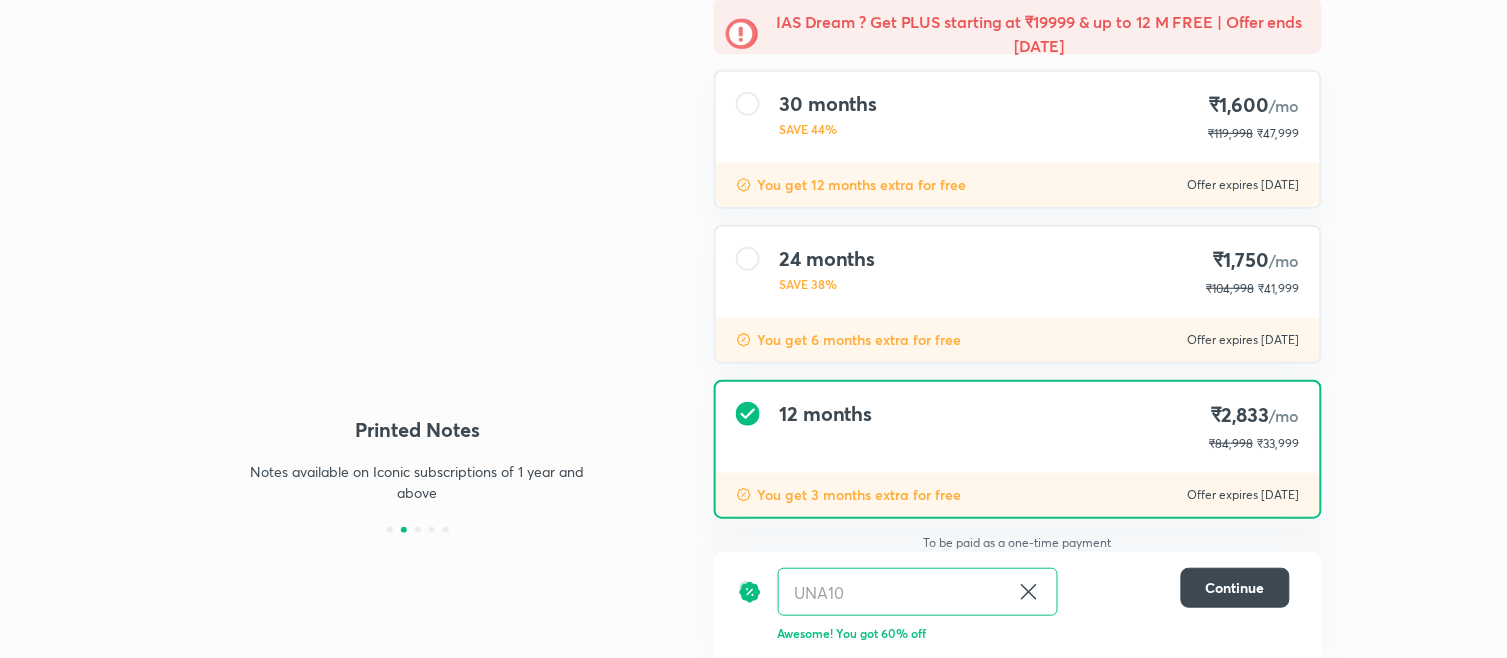 click on "24 months SAVE 38% ₹1,750  /mo ₹104,998 ₹41,999" at bounding box center [1018, 272] 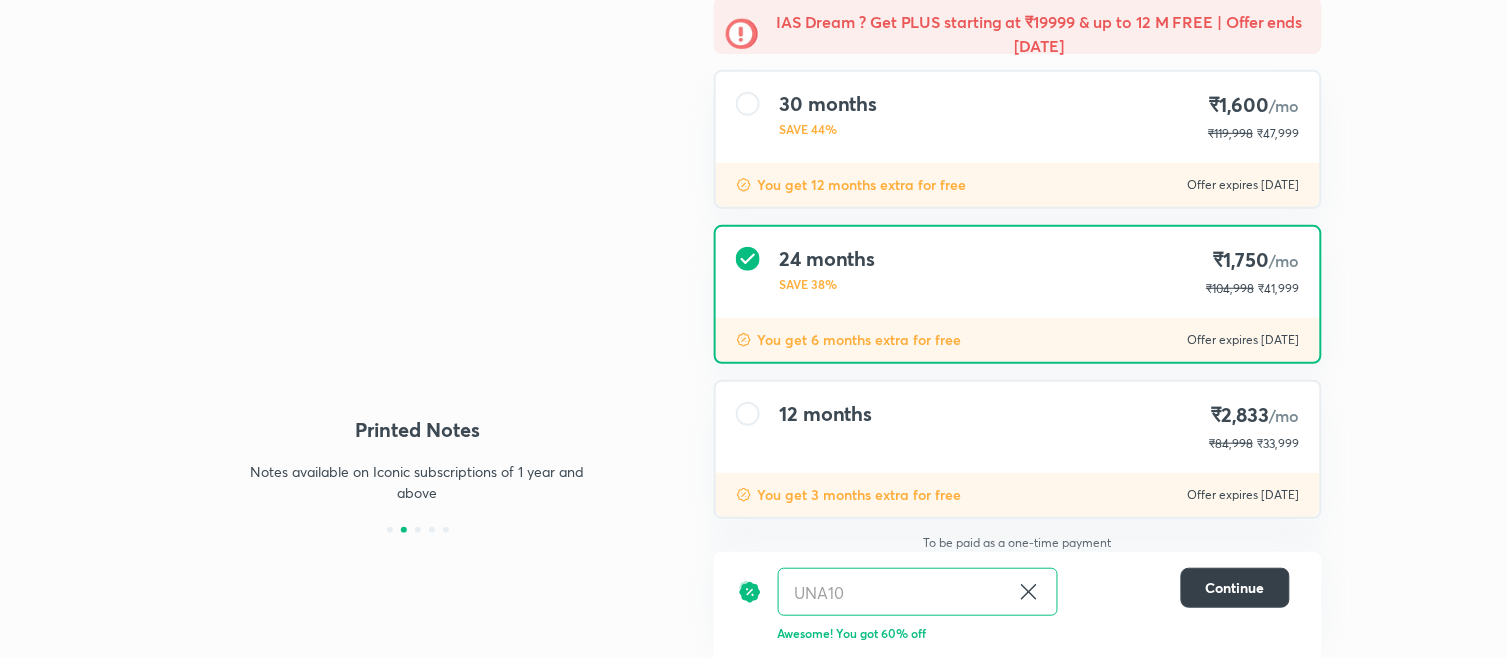 click on "Continue" at bounding box center (1235, 588) 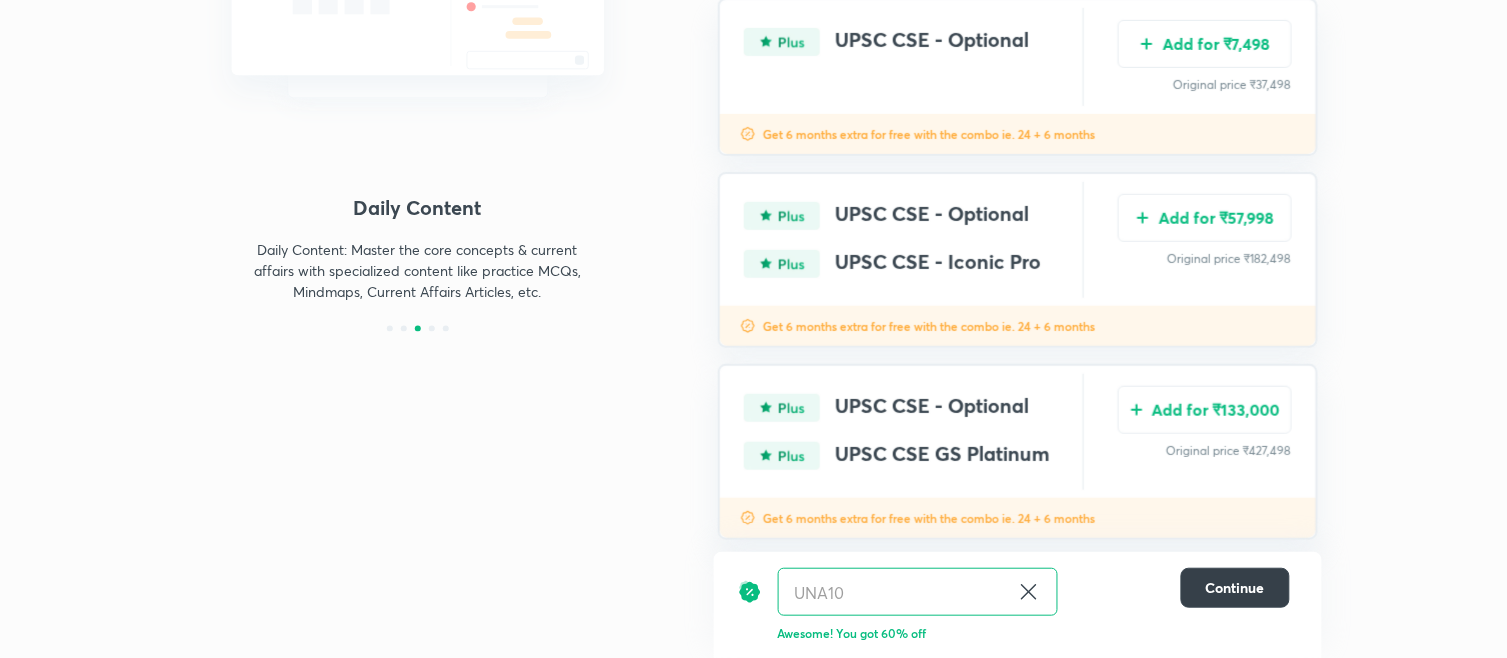 scroll, scrollTop: 427, scrollLeft: 0, axis: vertical 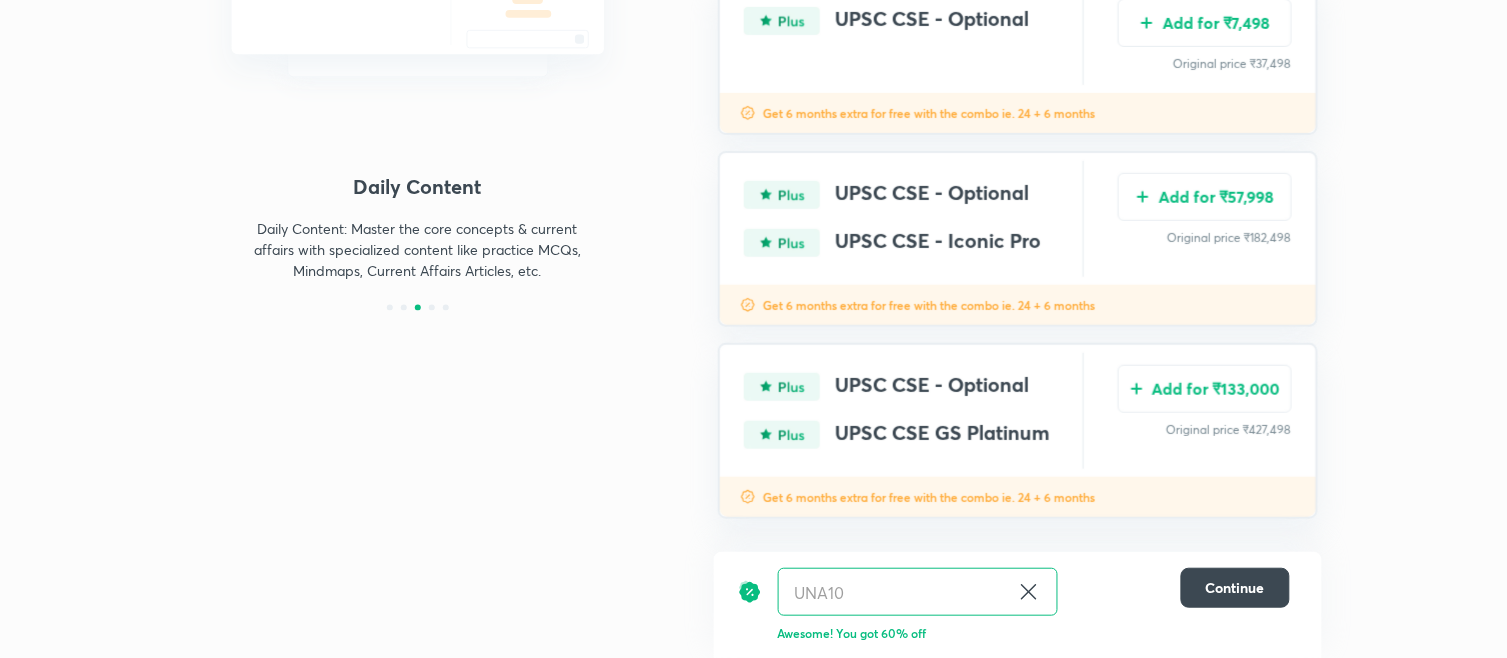 click on "Original price ₹182,498" at bounding box center (1205, 238) 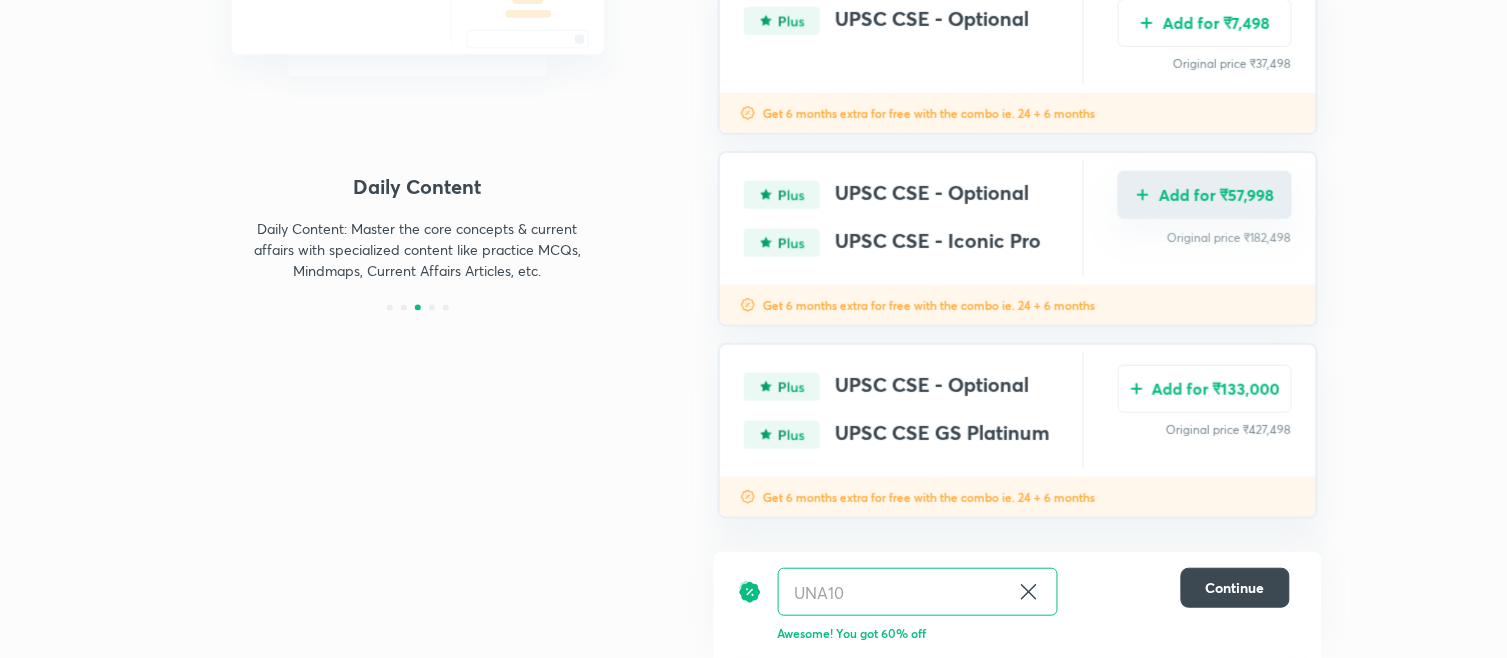 click on "Add for ₹57,998" at bounding box center (1205, 195) 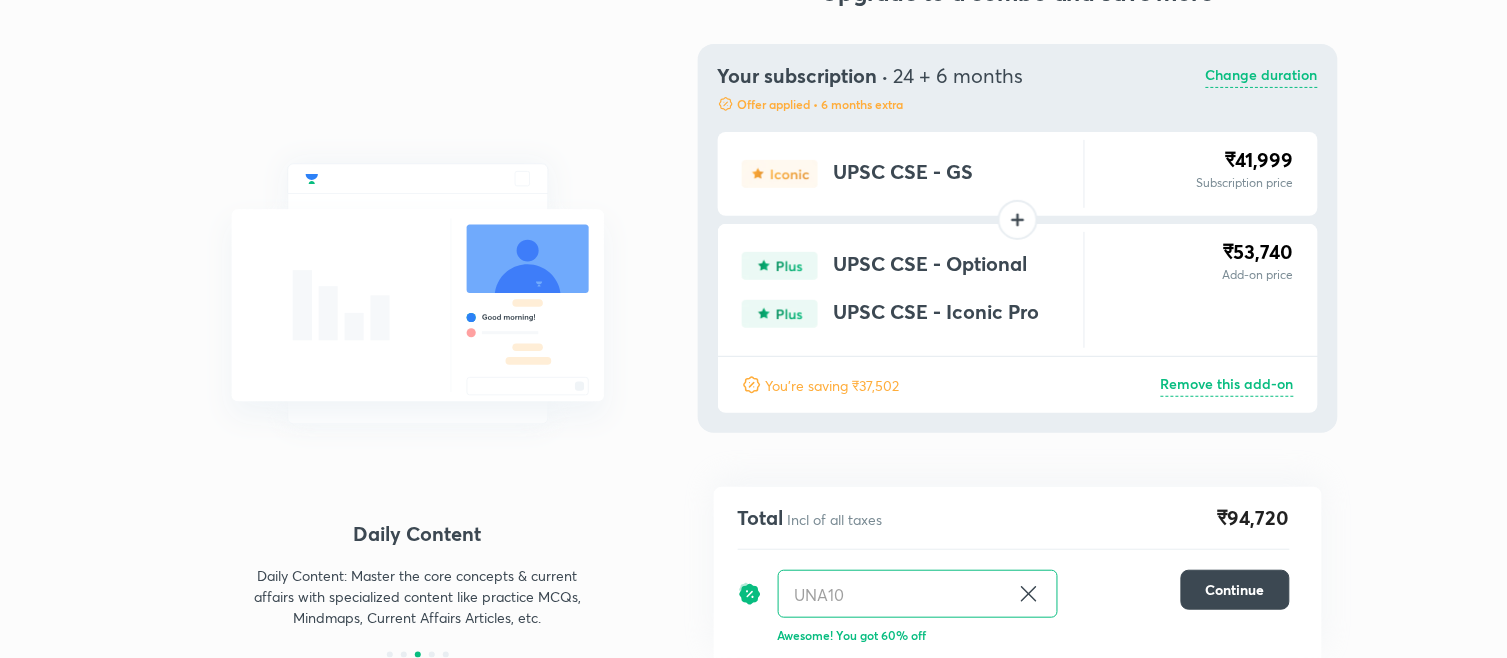 scroll, scrollTop: 78, scrollLeft: 0, axis: vertical 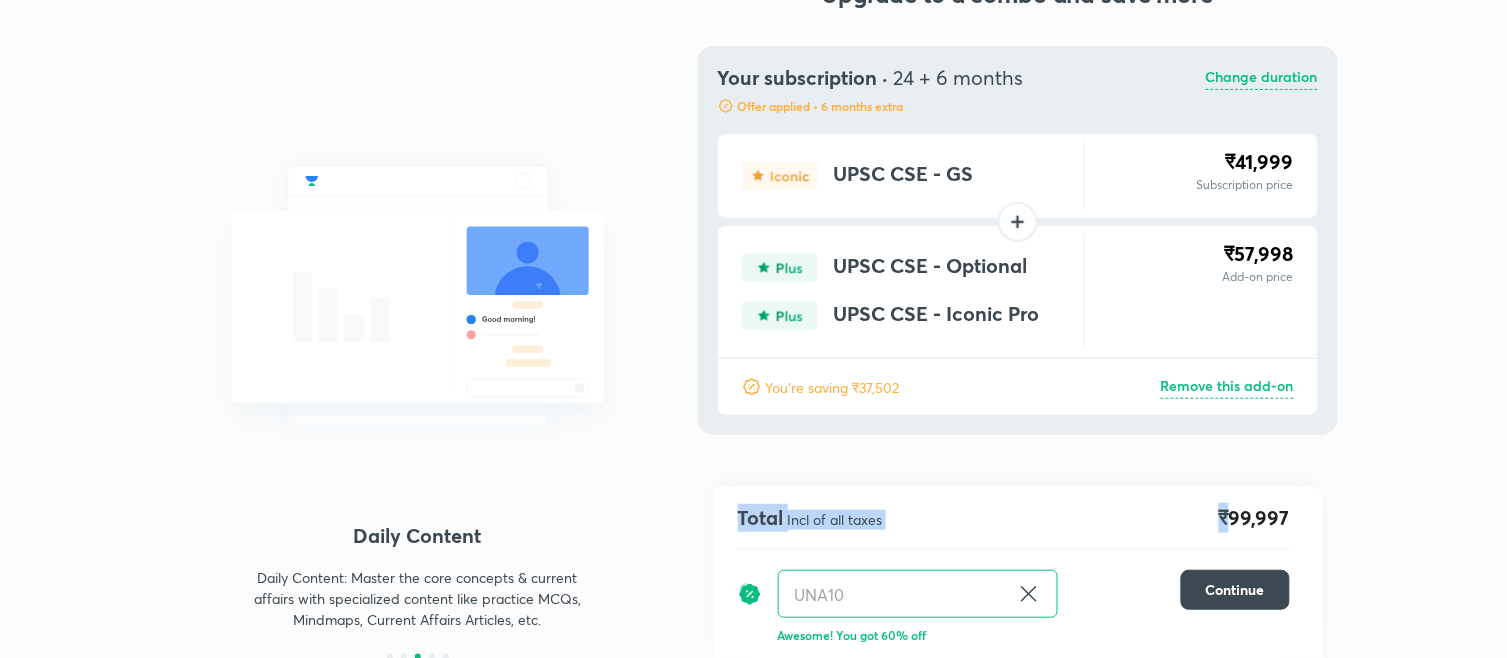 drag, startPoint x: 1231, startPoint y: 522, endPoint x: 1346, endPoint y: 512, distance: 115.43397 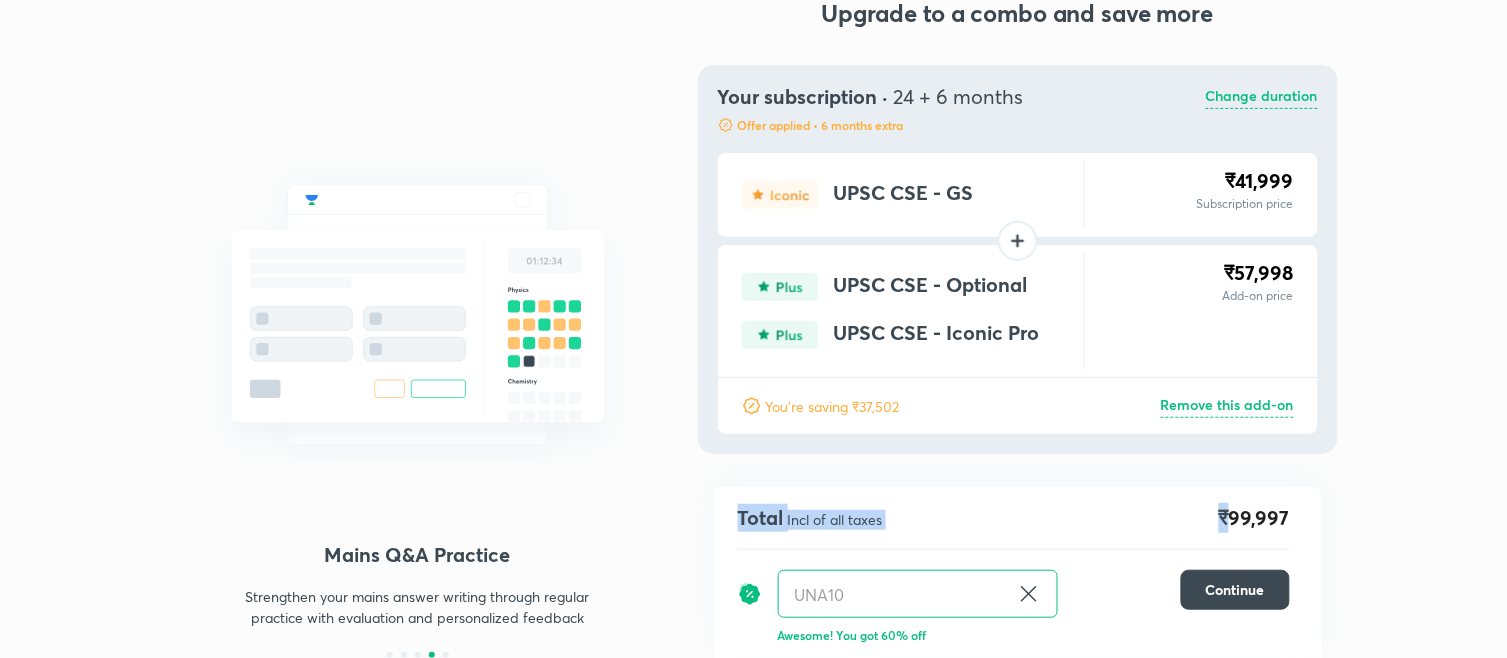 scroll, scrollTop: 57, scrollLeft: 0, axis: vertical 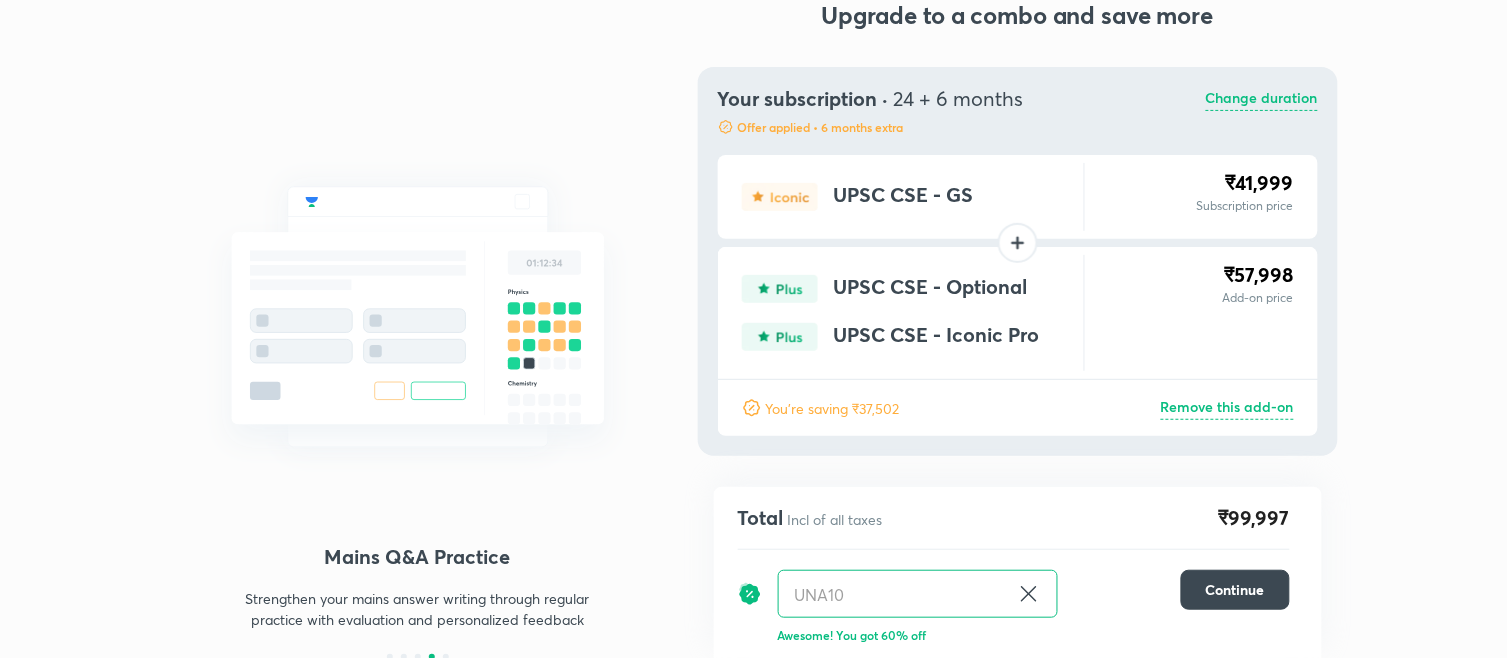 click on "Total Incl of all taxes ₹99,997 UNA10 ​ Continue Awesome! You got 60% off" at bounding box center (1018, 572) 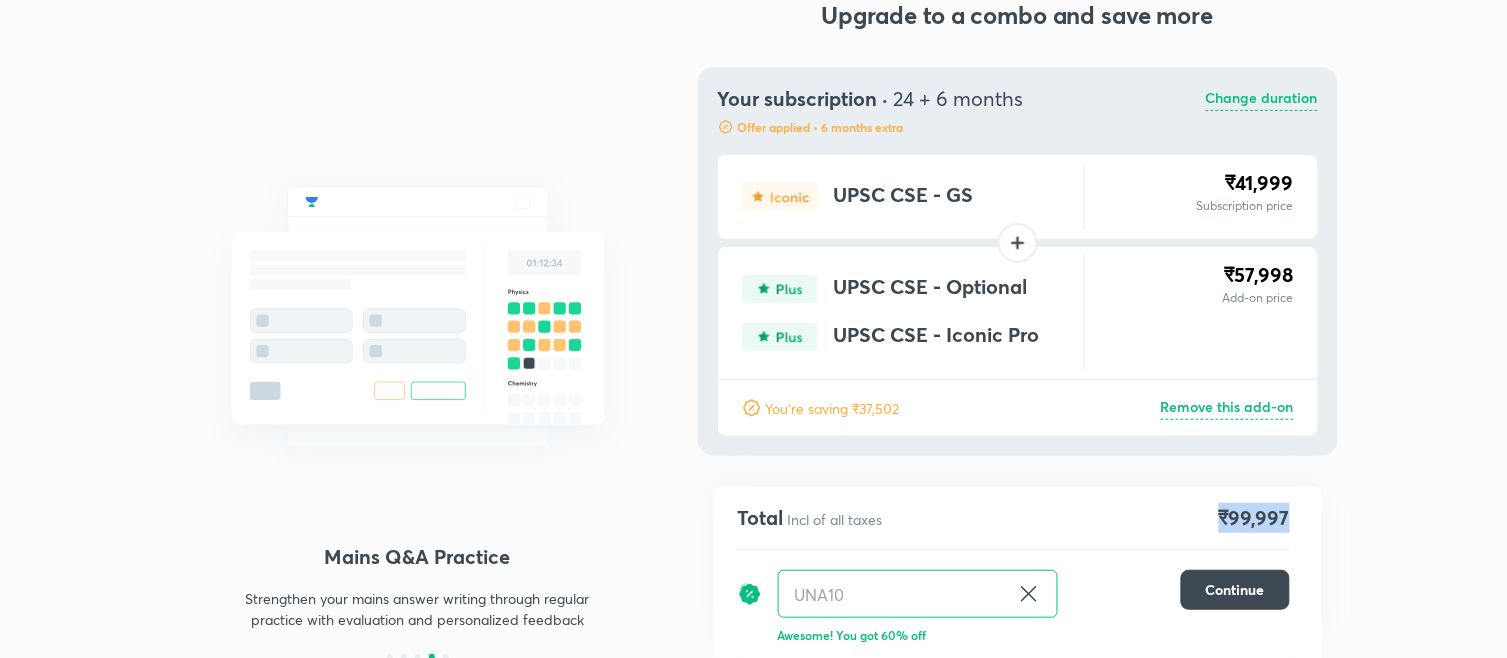 drag, startPoint x: 1220, startPoint y: 520, endPoint x: 1303, endPoint y: 518, distance: 83.02409 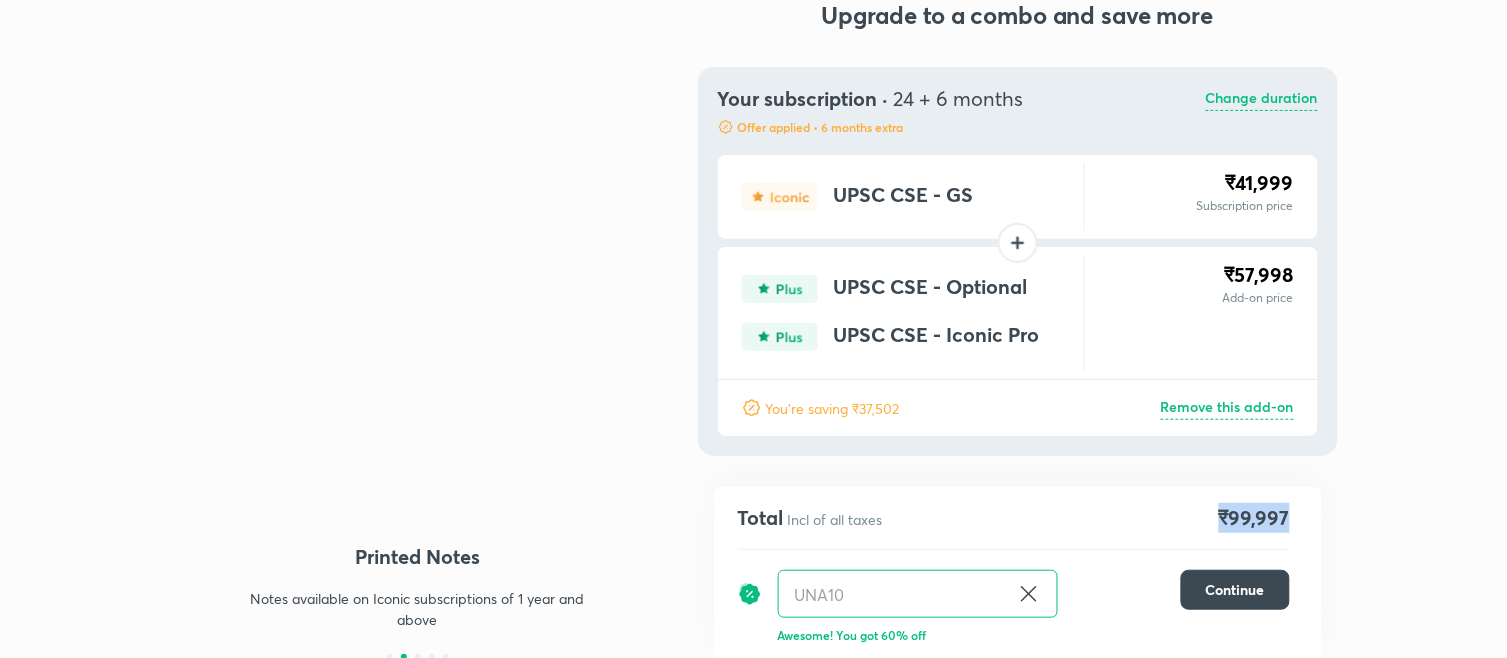 click on "Total Incl of all taxes ₹99,997 UNA10 ​ Continue Awesome! You got 60% off" at bounding box center (1018, 572) 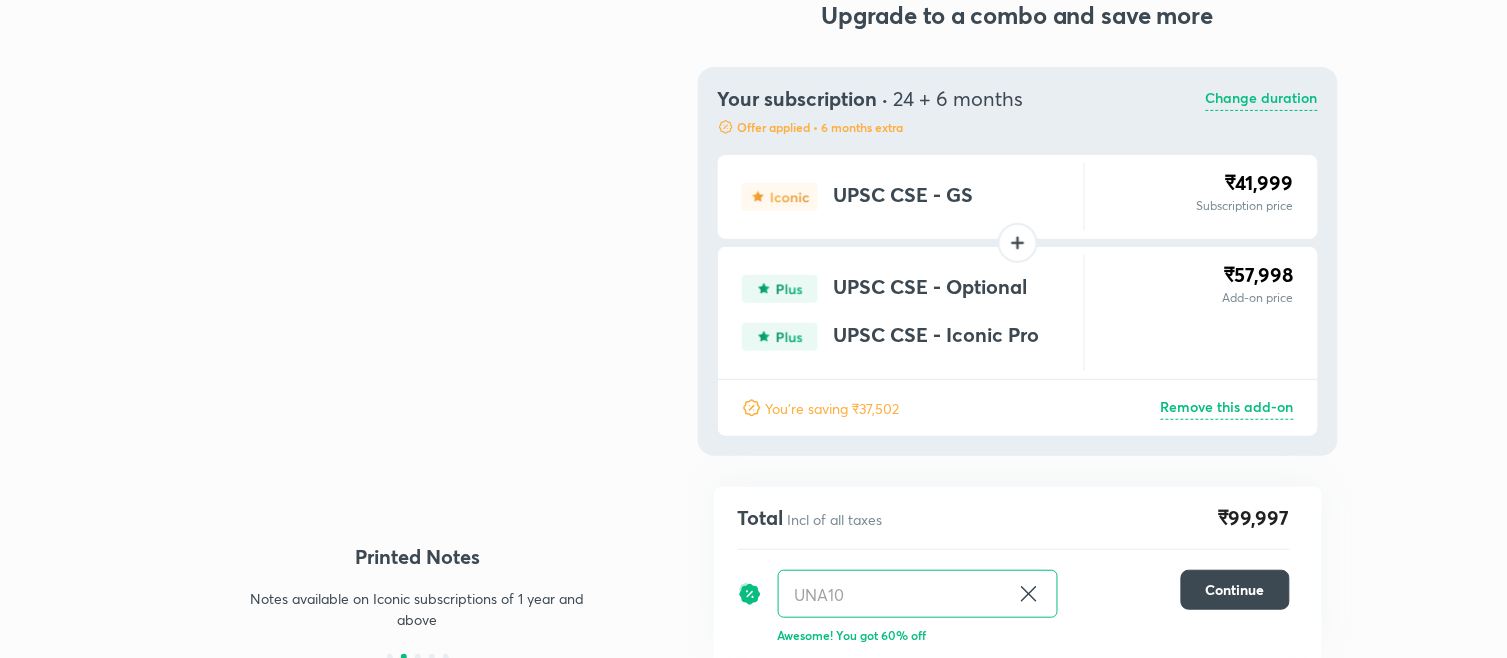 click on "Remove this add-on" at bounding box center (1227, 408) 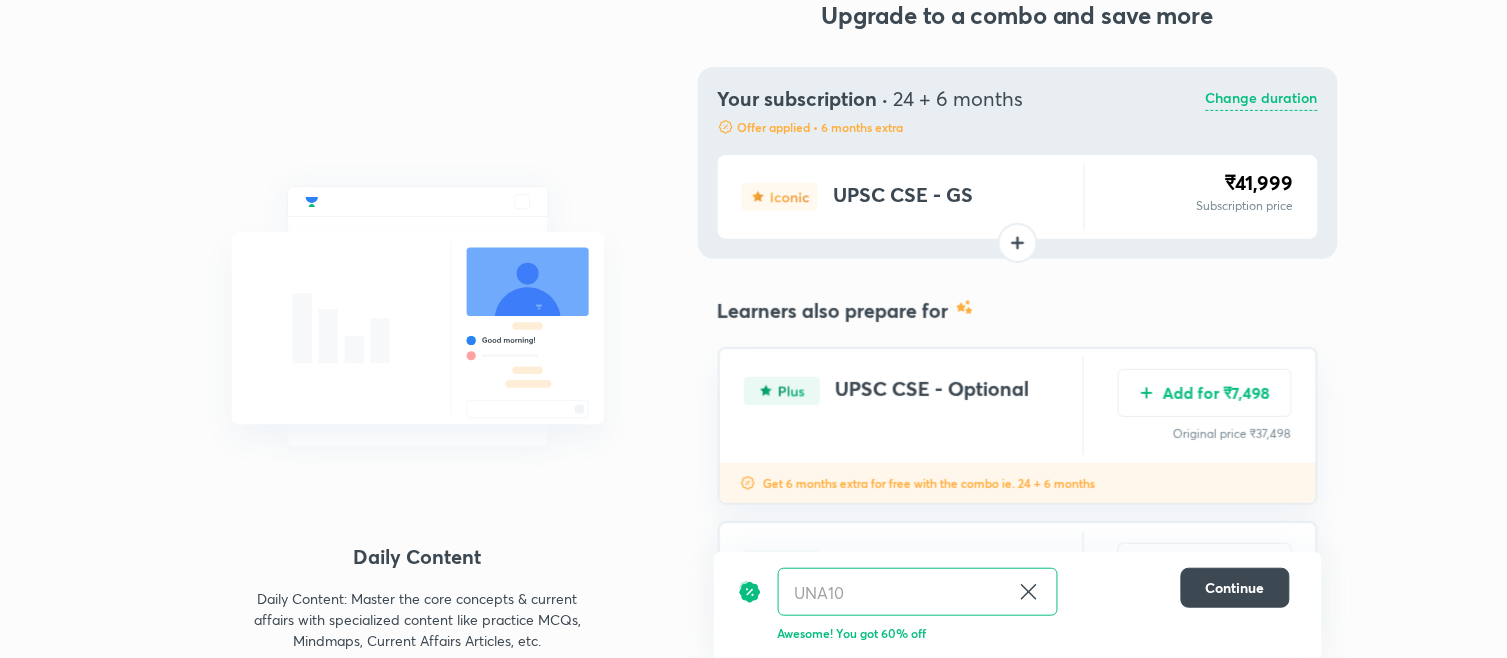 scroll, scrollTop: 78, scrollLeft: 0, axis: vertical 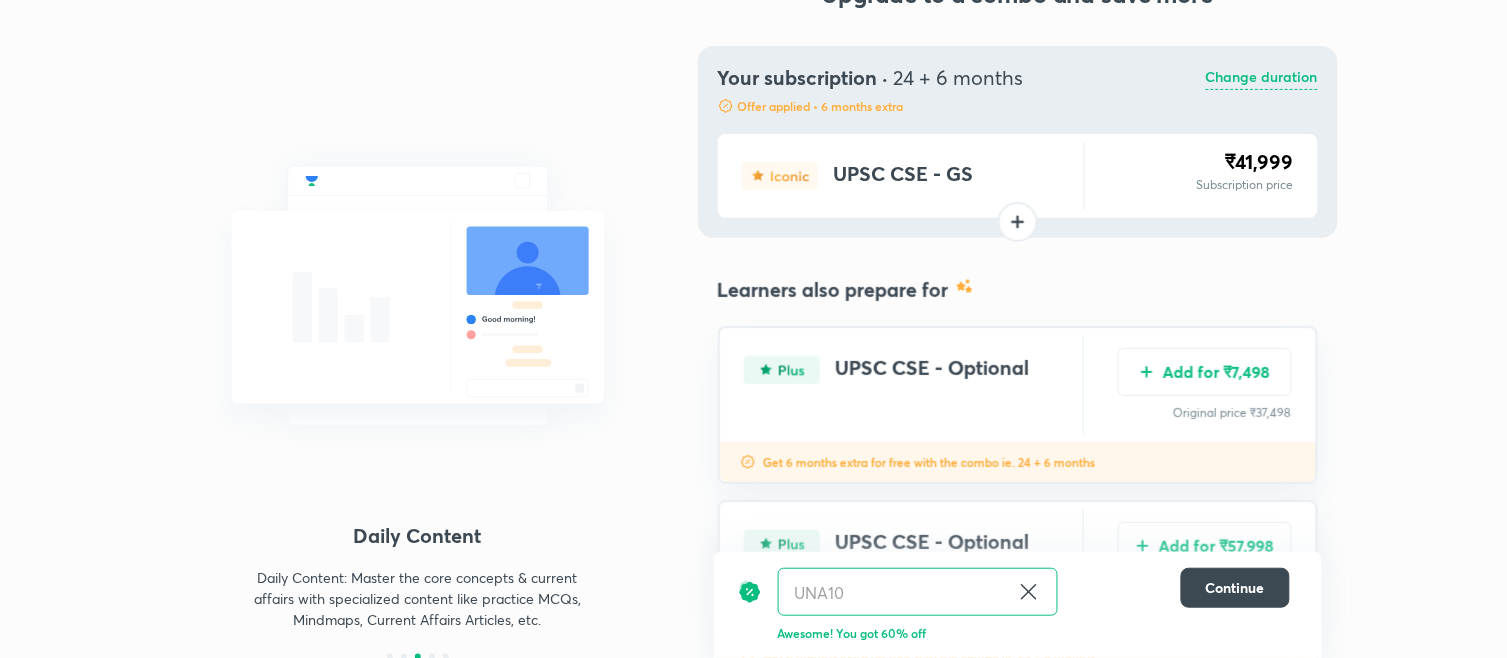 click on "Change duration" at bounding box center (1262, 78) 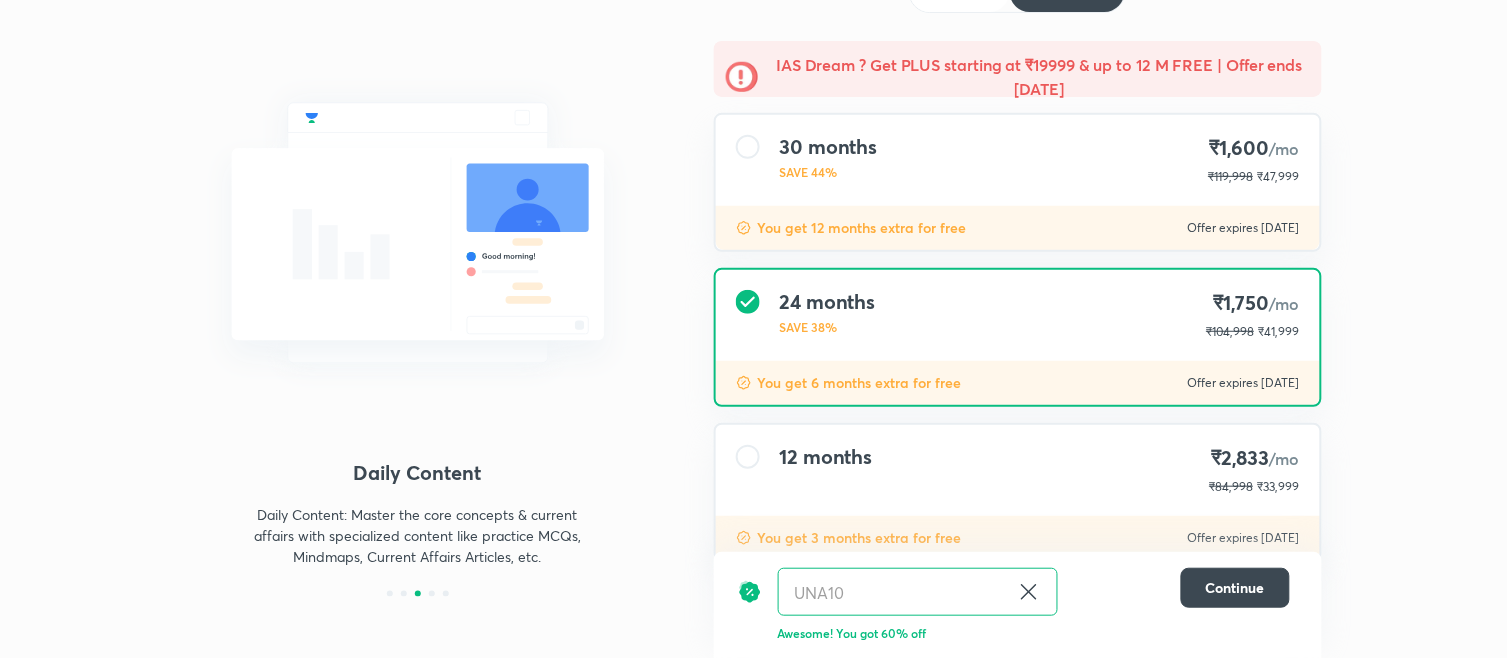 scroll, scrollTop: 184, scrollLeft: 0, axis: vertical 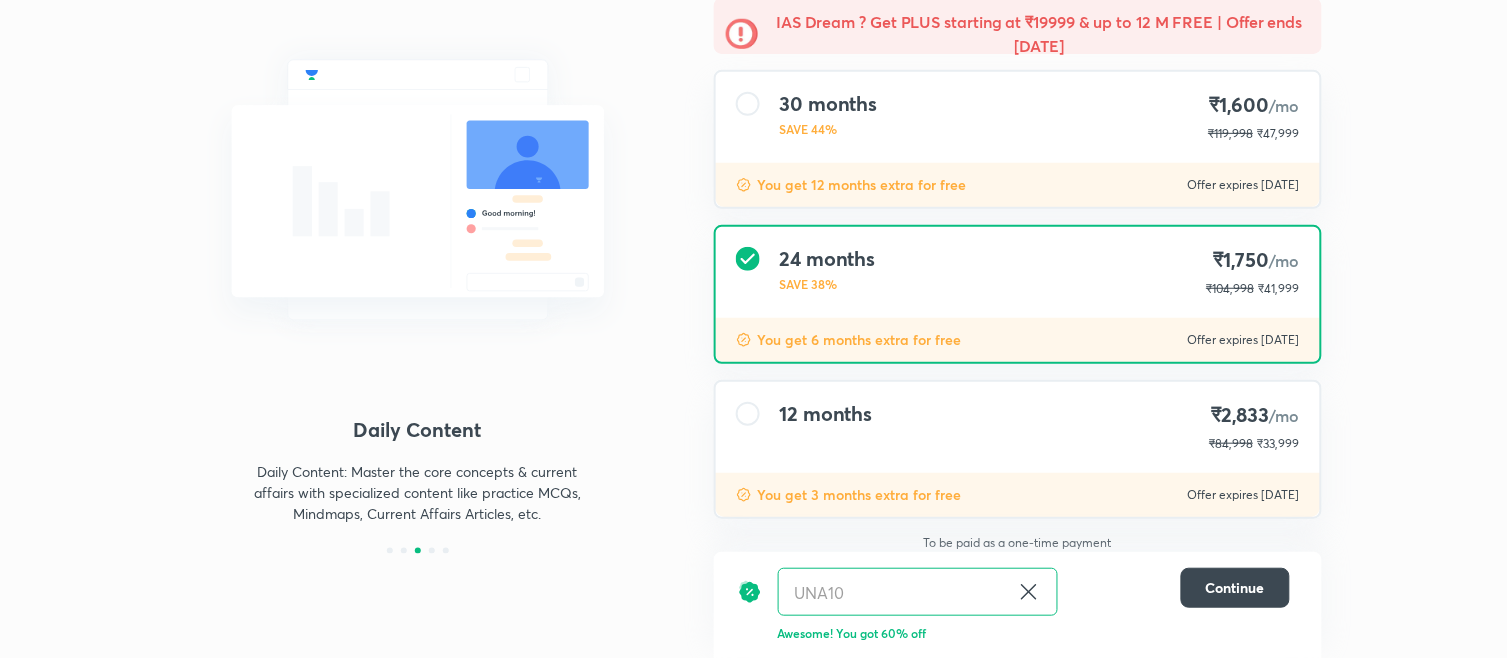 click on "12 months ₹2,833  /mo ₹84,998 ₹33,999" at bounding box center [1018, 427] 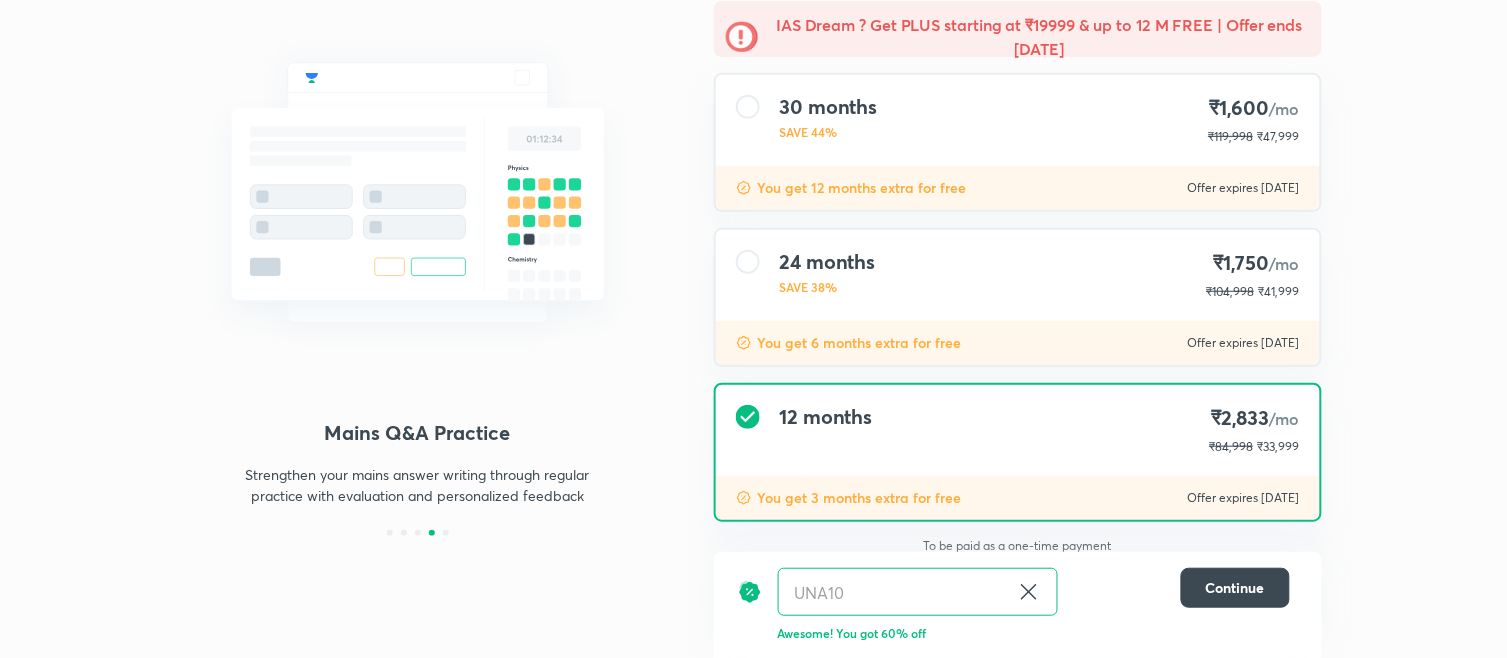 scroll, scrollTop: 184, scrollLeft: 0, axis: vertical 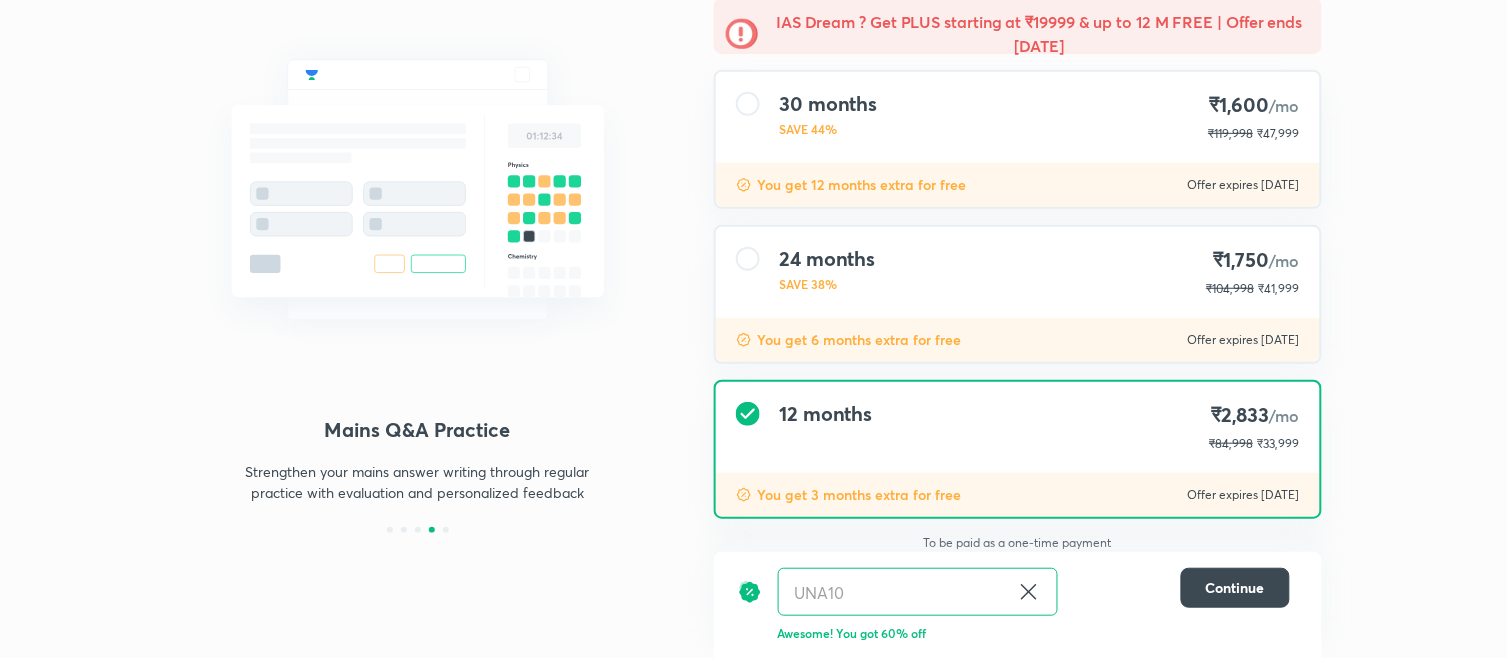 click on "To be paid as a one-time payment" at bounding box center (1018, 543) 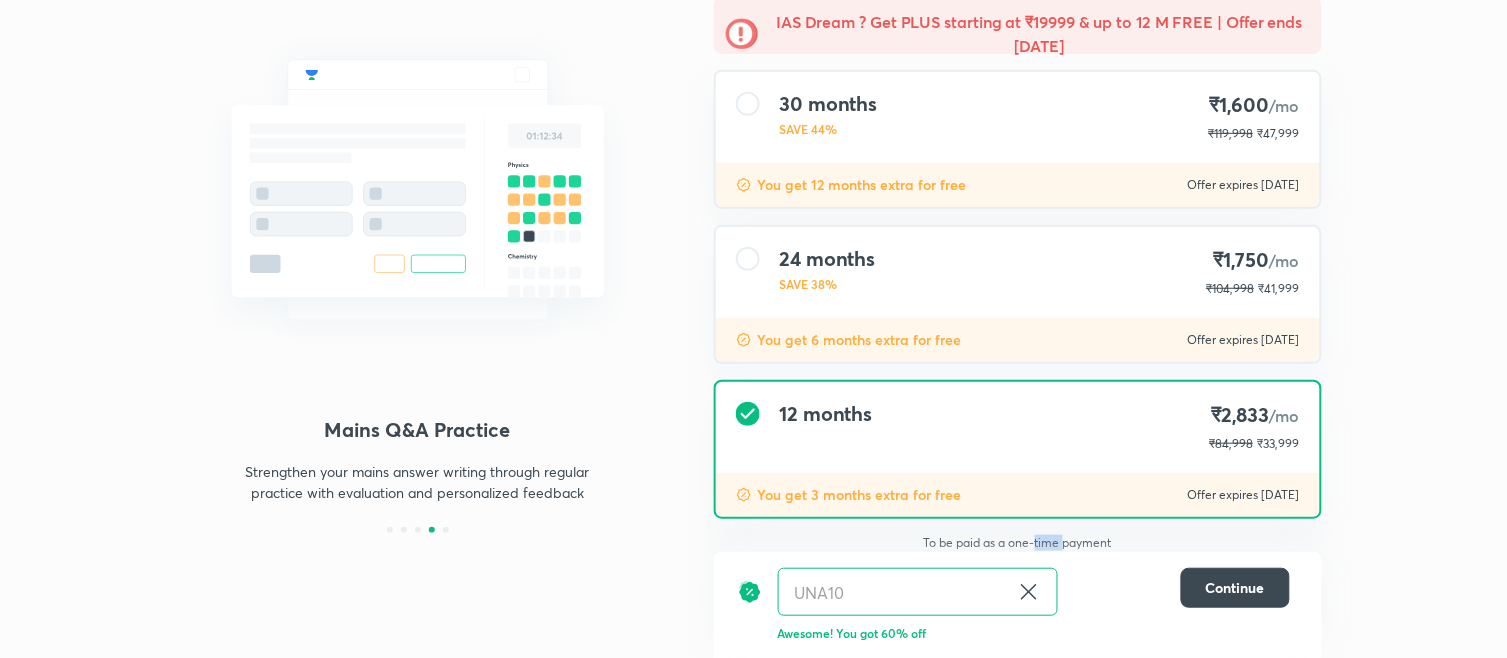 click on "To be paid as a one-time payment" at bounding box center [1018, 543] 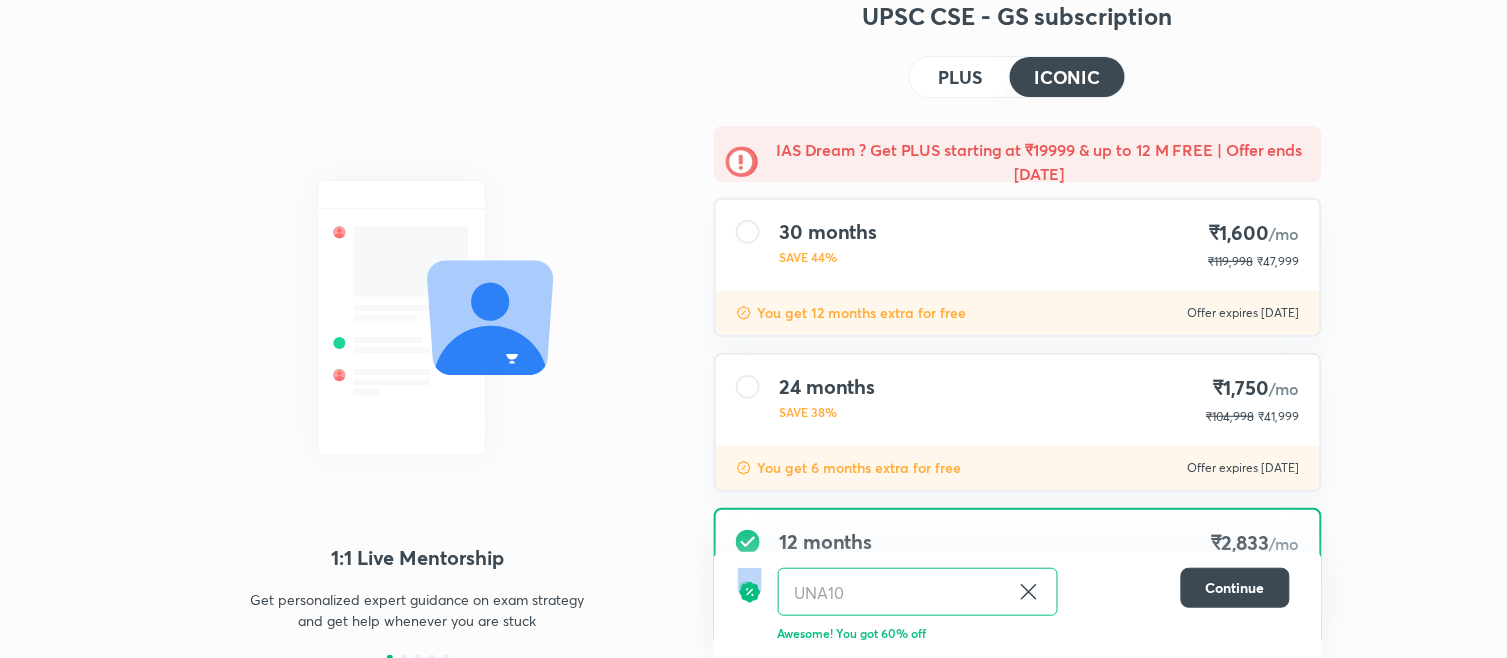 scroll, scrollTop: 184, scrollLeft: 0, axis: vertical 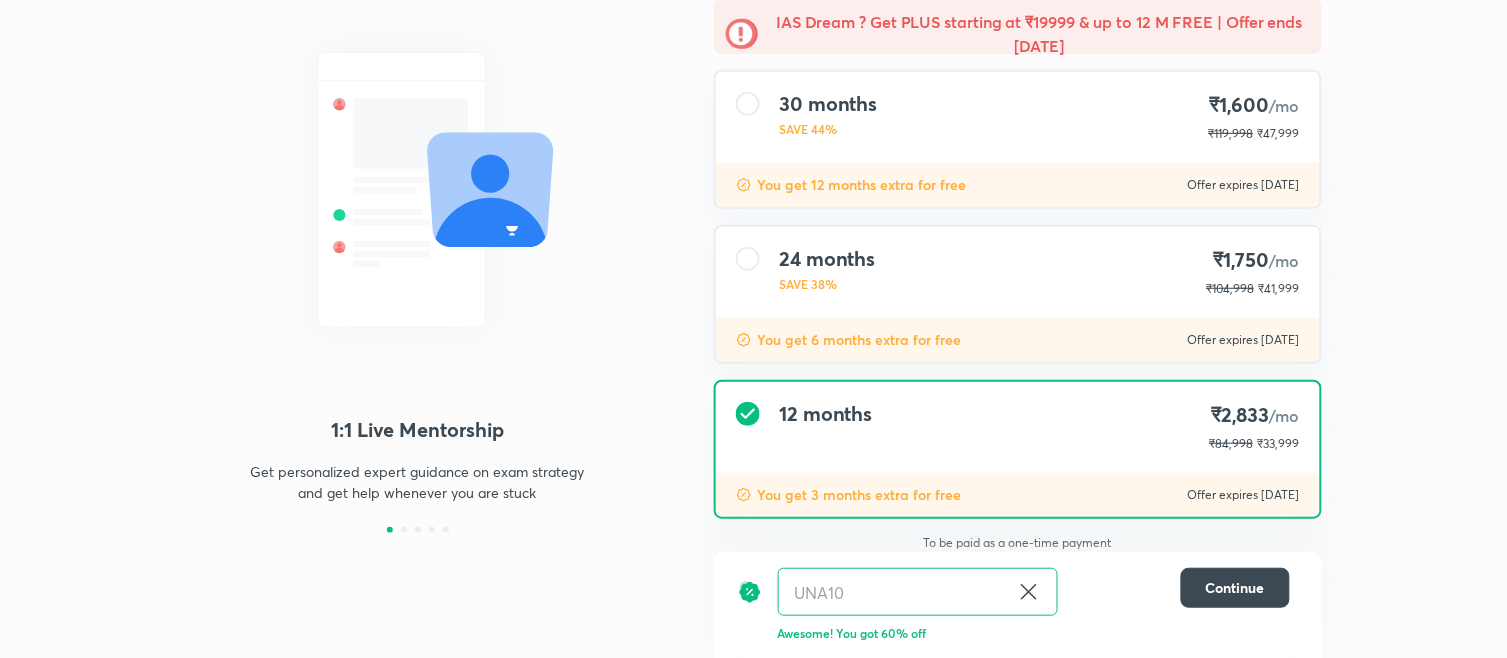click on "1:1 Live Mentorship Get personalized expert guidance on exam strategy and get help whenever you are stuck
Printed Notes Notes available on Iconic subscriptions of 1 year and above Daily Content Daily Content: Master the core concepts & current affairs with specialized content like practice MCQs, Mindmaps, Current Affairs Articles, etc. Mains Q&A Practice Strengthen your mains answer writing through regular practice with evaluation and personalized feedback All Benefits of Plus Live classes from top educators, mock tests & quizzes, structured batch courses in line with exam syllabus UPSC CSE - GS subscription PLUS ICONIC IAS Dream ? Get PLUS starting at  ₹19999 & up to 12 M FREE | Offer ends [DATE] months SAVE 44% ₹1,600  /mo ₹119,998 ₹47,999 You get 12 months extra for free Offer expires [DATE] 24 months SAVE 38% ₹1,750  /mo ₹104,998 ₹41,999 You get 6 months extra for free Offer expires [DATE] 12 months ₹2,833  /mo ₹84,998 ₹33,999 You get 3 months extra for free UNA10 ​" at bounding box center [753, 241] 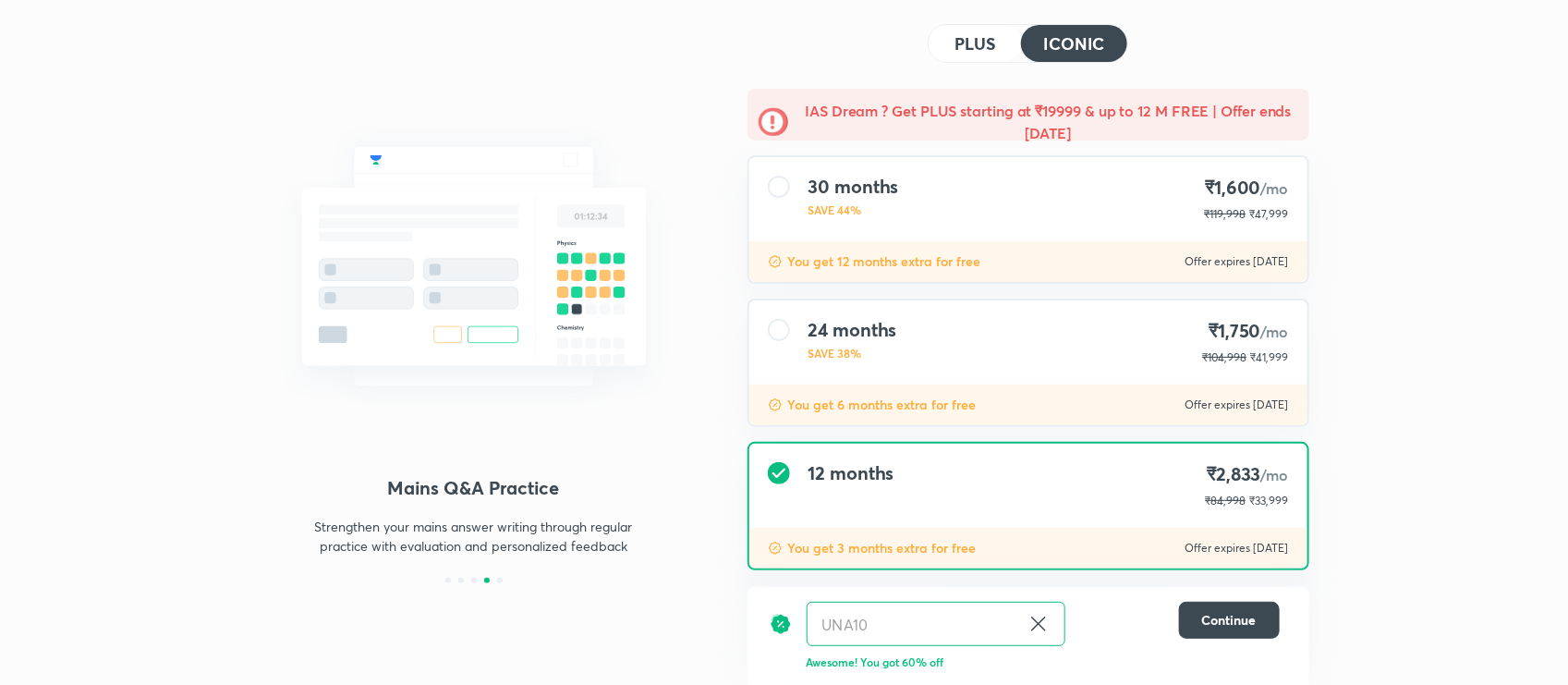 scroll, scrollTop: 95, scrollLeft: 0, axis: vertical 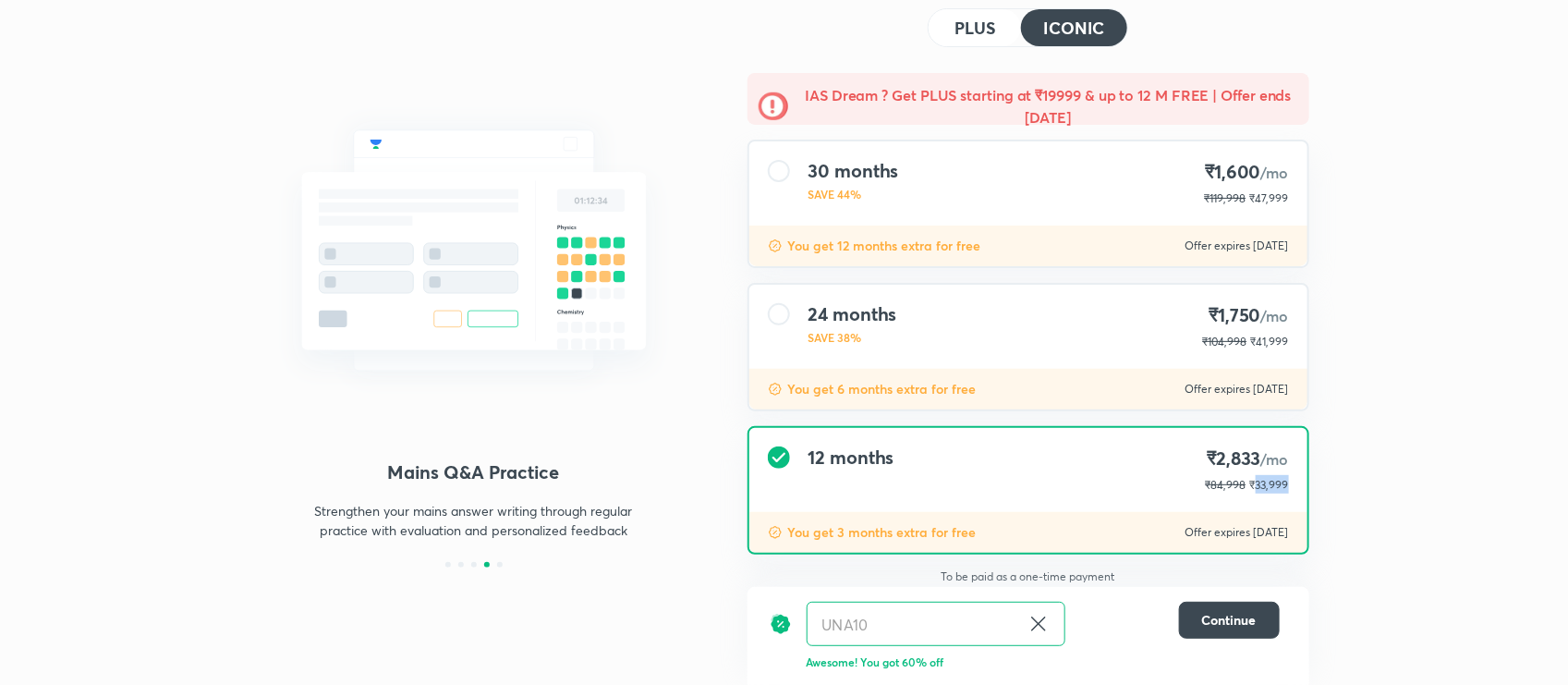 drag, startPoint x: 1258, startPoint y: 481, endPoint x: 1287, endPoint y: 481, distance: 29 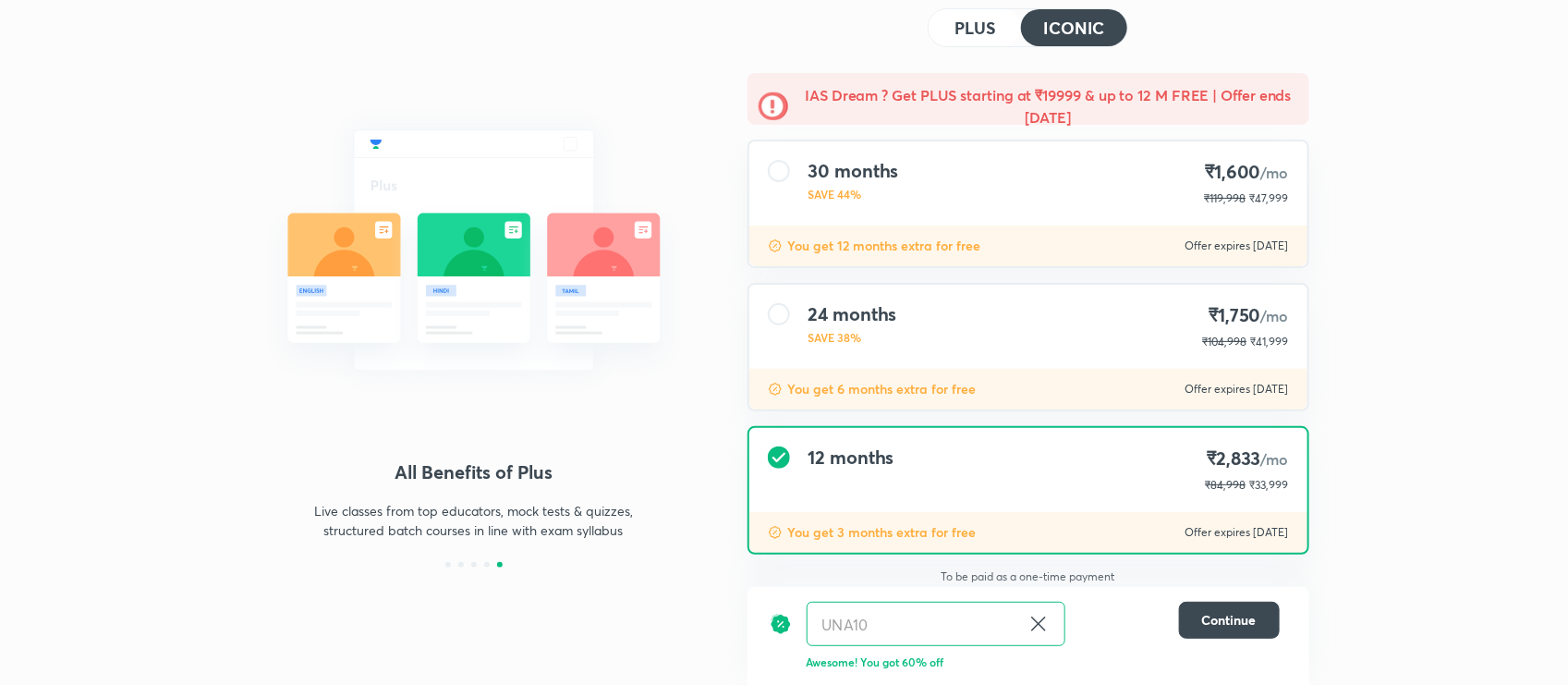 click on "PLUS" at bounding box center (975, 28) 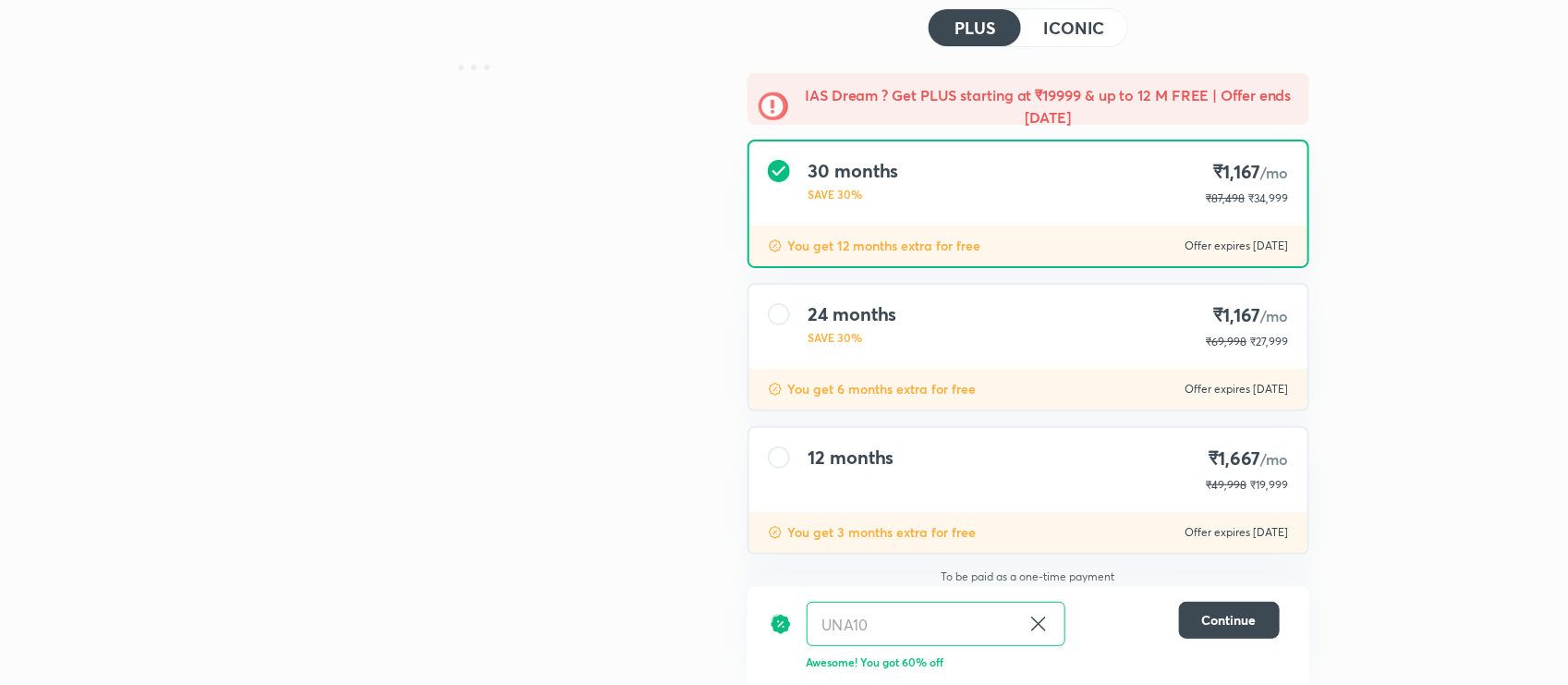 click on "12 months ₹1,667  /mo ₹49,998 ₹19,999" at bounding box center (1028, 470) 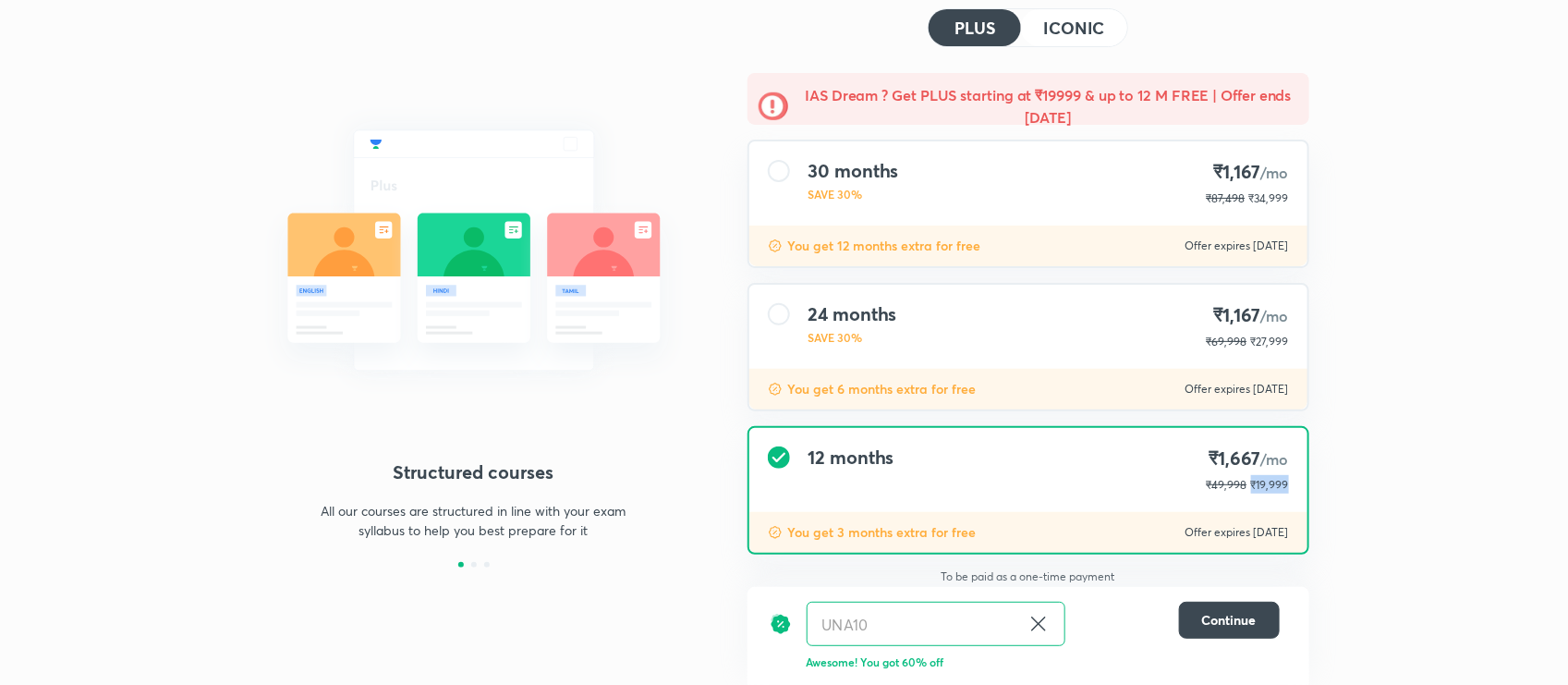 drag, startPoint x: 1254, startPoint y: 483, endPoint x: 1295, endPoint y: 481, distance: 41.04875 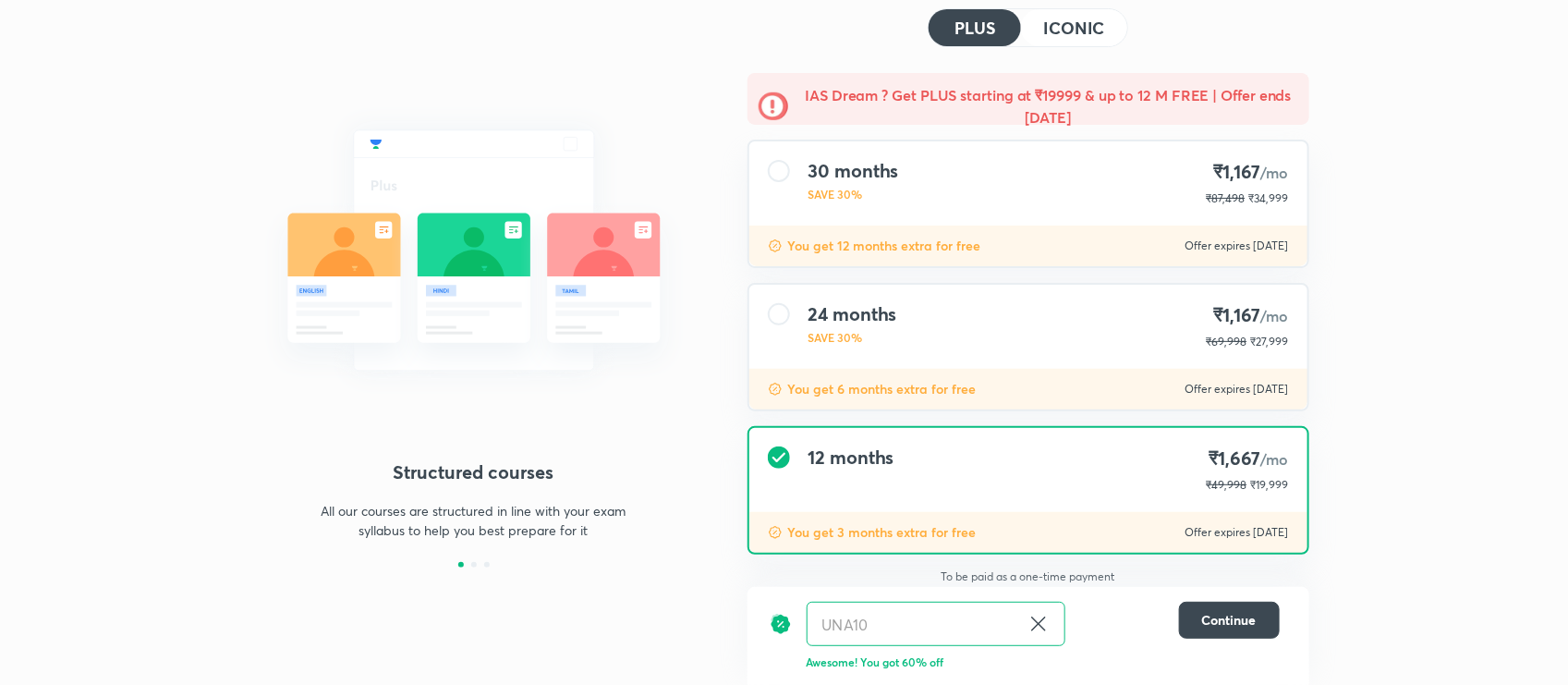 click on "Structured courses All our courses are structured in line with your exam syllabus to help you best prepare for it Interactive Live Classes Chat with the educator, engage in discussions and ask your questions - all during a class Live test and quizzes Take live Mock Tests curated in line with the exam pattern and stay on track with your preparation UPSC CSE - GS subscription PLUS ICONIC IAS Dream ? Get PLUS starting at  ₹19999 & up to 12 M FREE | Offer ends [DATE] months SAVE 30% ₹1,167  /mo ₹87,498 ₹34,999 You get 12 months extra for free Offer expires [DATE] 24 months SAVE 30% ₹1,167  /mo ₹69,998 ₹27,999 You get 6 months extra for free Offer expires [DATE] 12 months ₹1,667  /mo ₹49,998 ₹19,999 You get 3 months extra for free Offer expires [DATE] To be paid as a one-time payment UNA10 ​ Continue Awesome! You got 60% off" at bounding box center [784, 298] 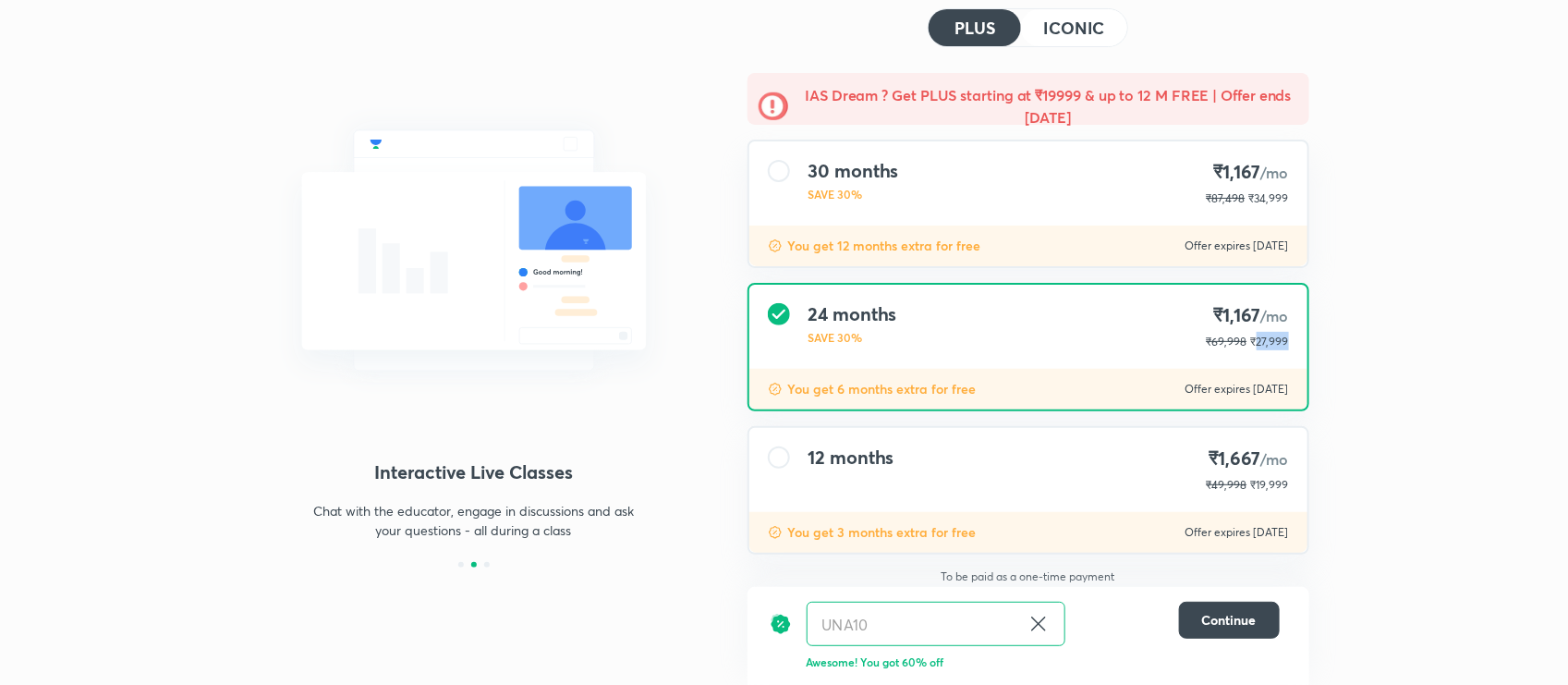 drag, startPoint x: 1255, startPoint y: 338, endPoint x: 1300, endPoint y: 335, distance: 45.099889 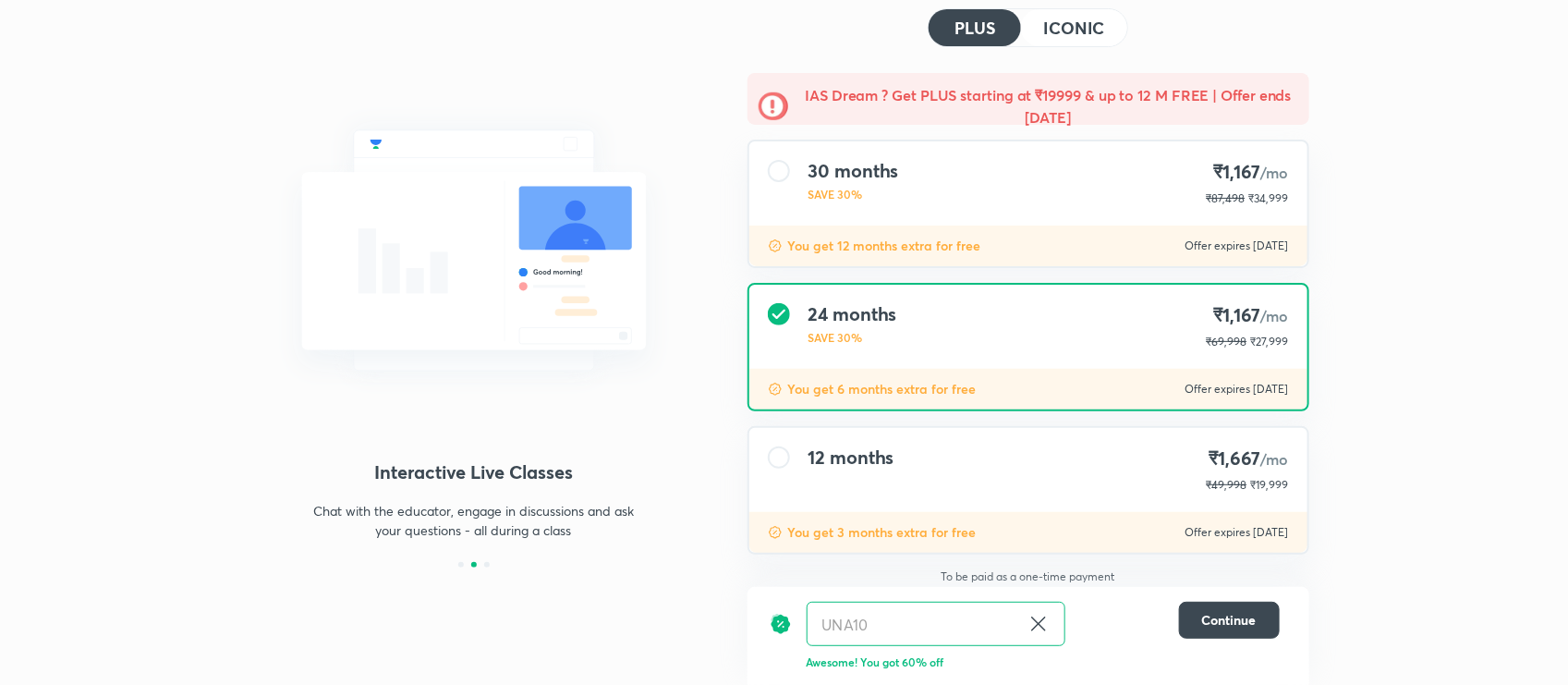 click on "₹1,667  /mo" at bounding box center (1247, 459) 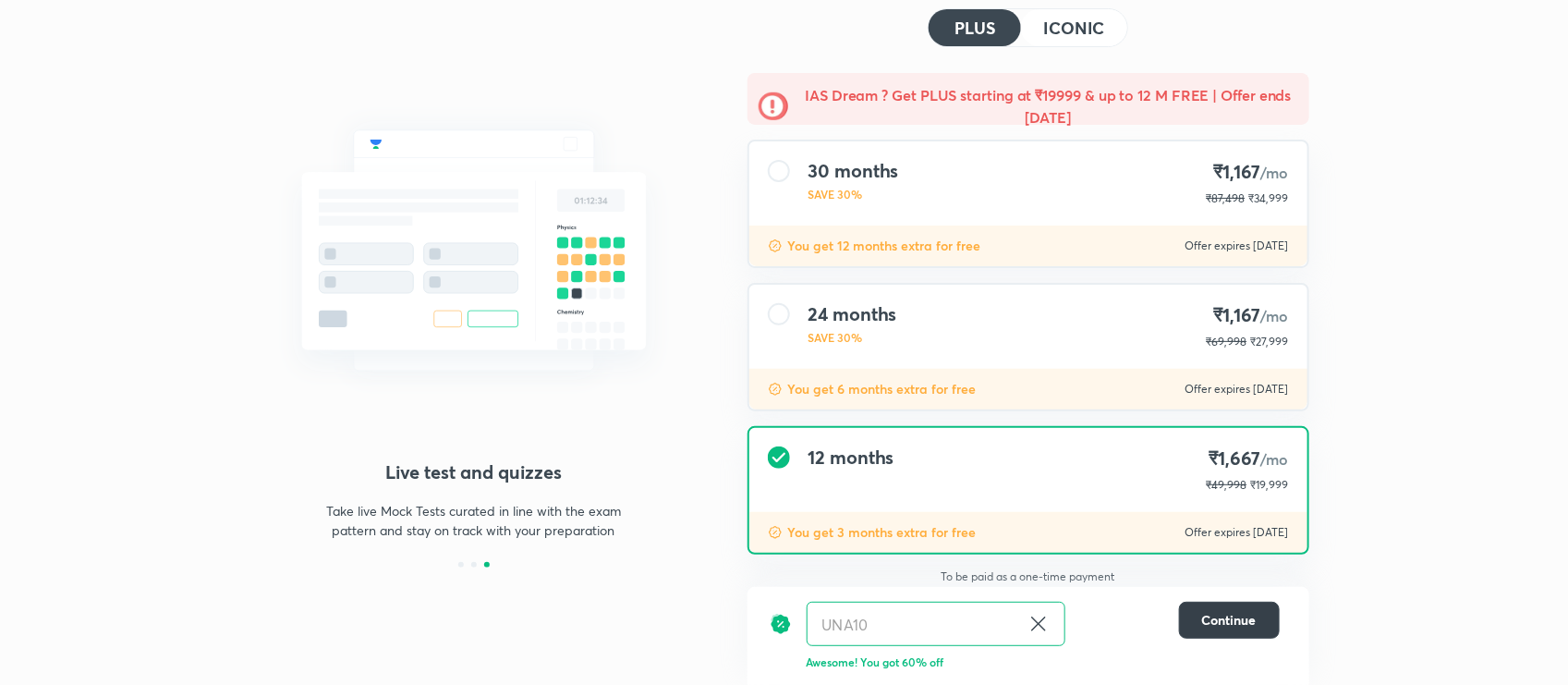 click on "Continue" at bounding box center (1229, 620) 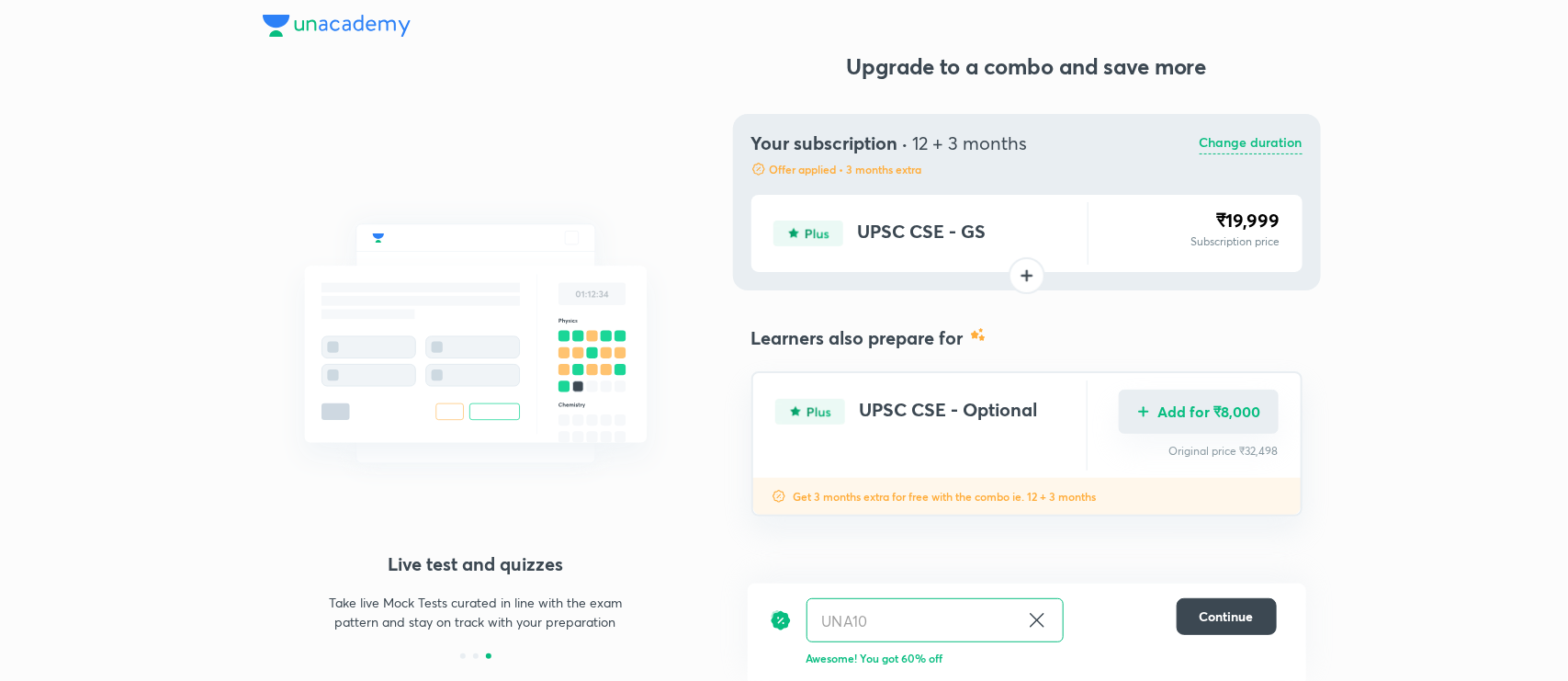 click on "Add for ₹8,000" at bounding box center [1199, 412] 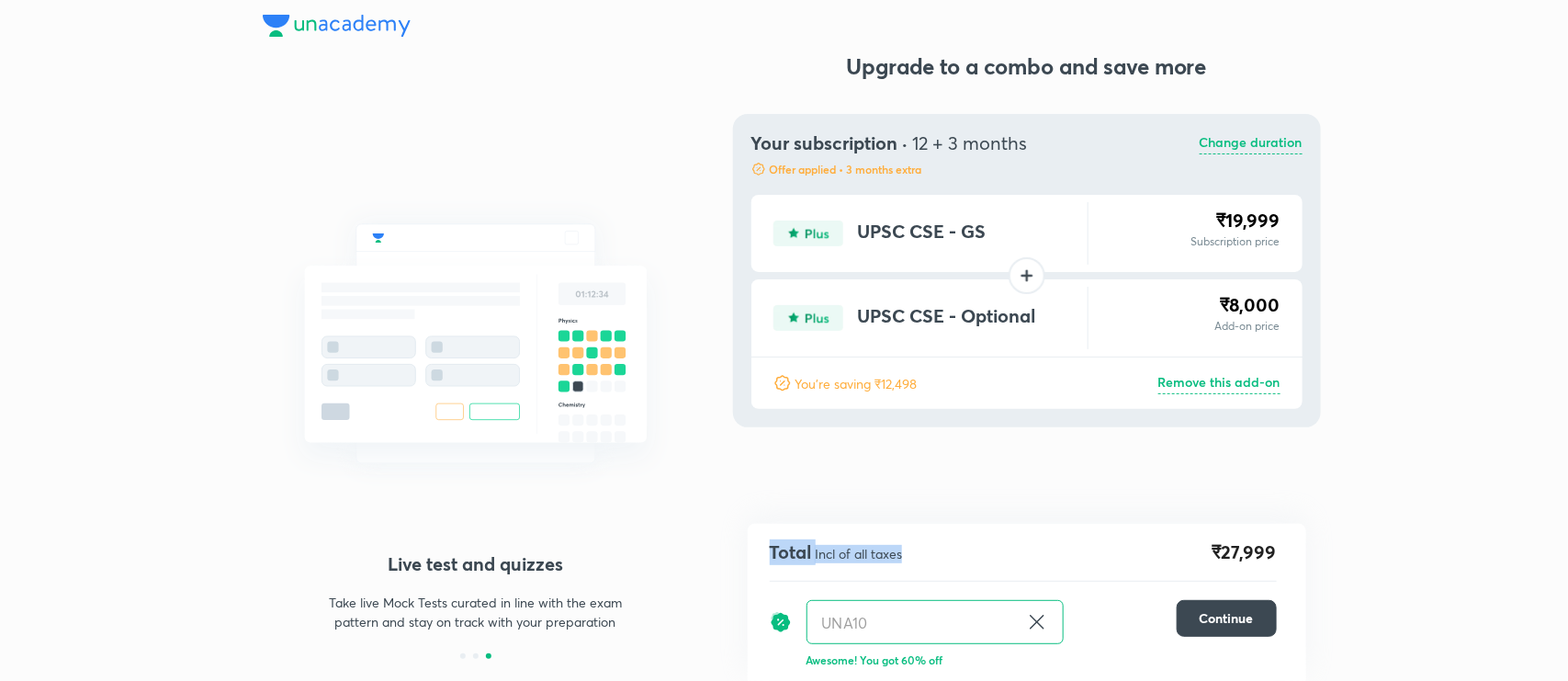 drag, startPoint x: 1215, startPoint y: 554, endPoint x: 1353, endPoint y: 554, distance: 138 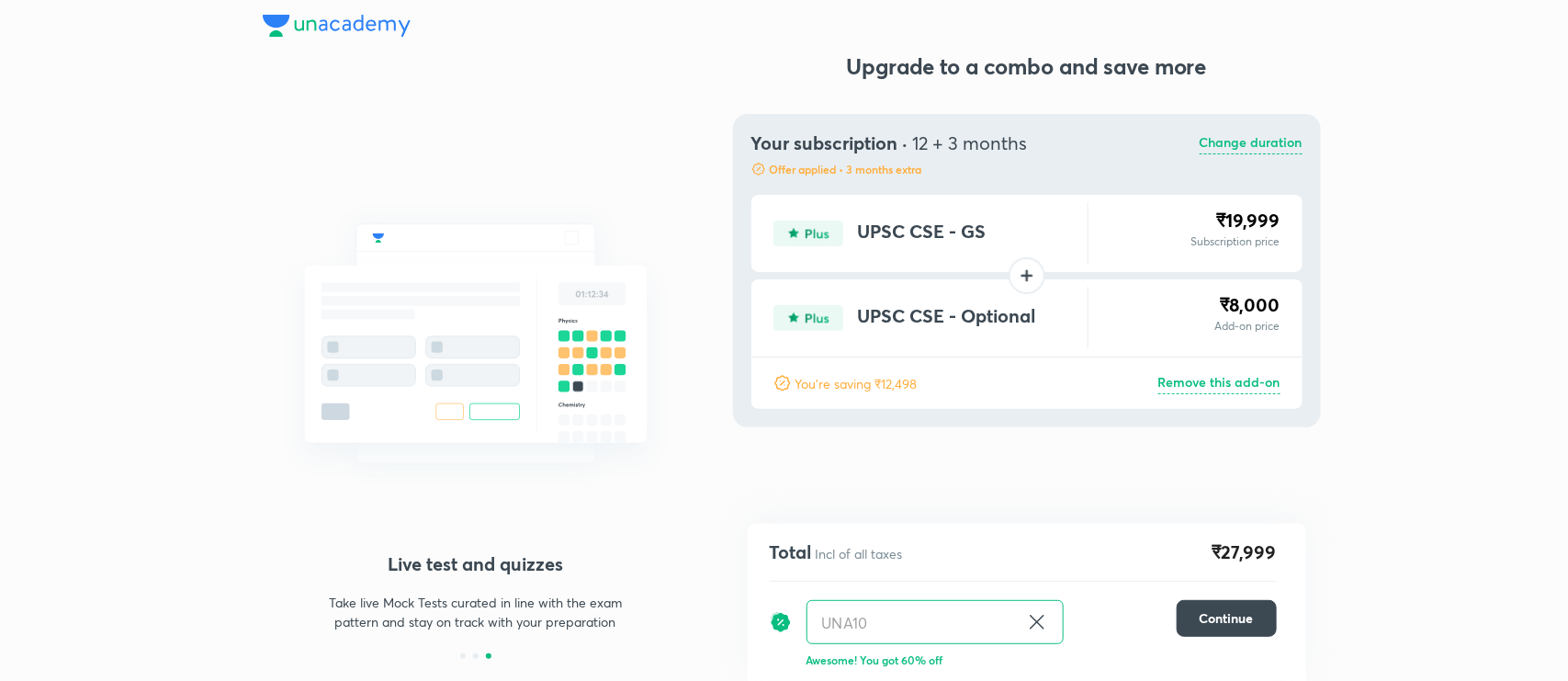 click on "Total Incl of all taxes ₹27,999 UNA10 ​ Continue Awesome! You got 60% off" at bounding box center (1027, 602) 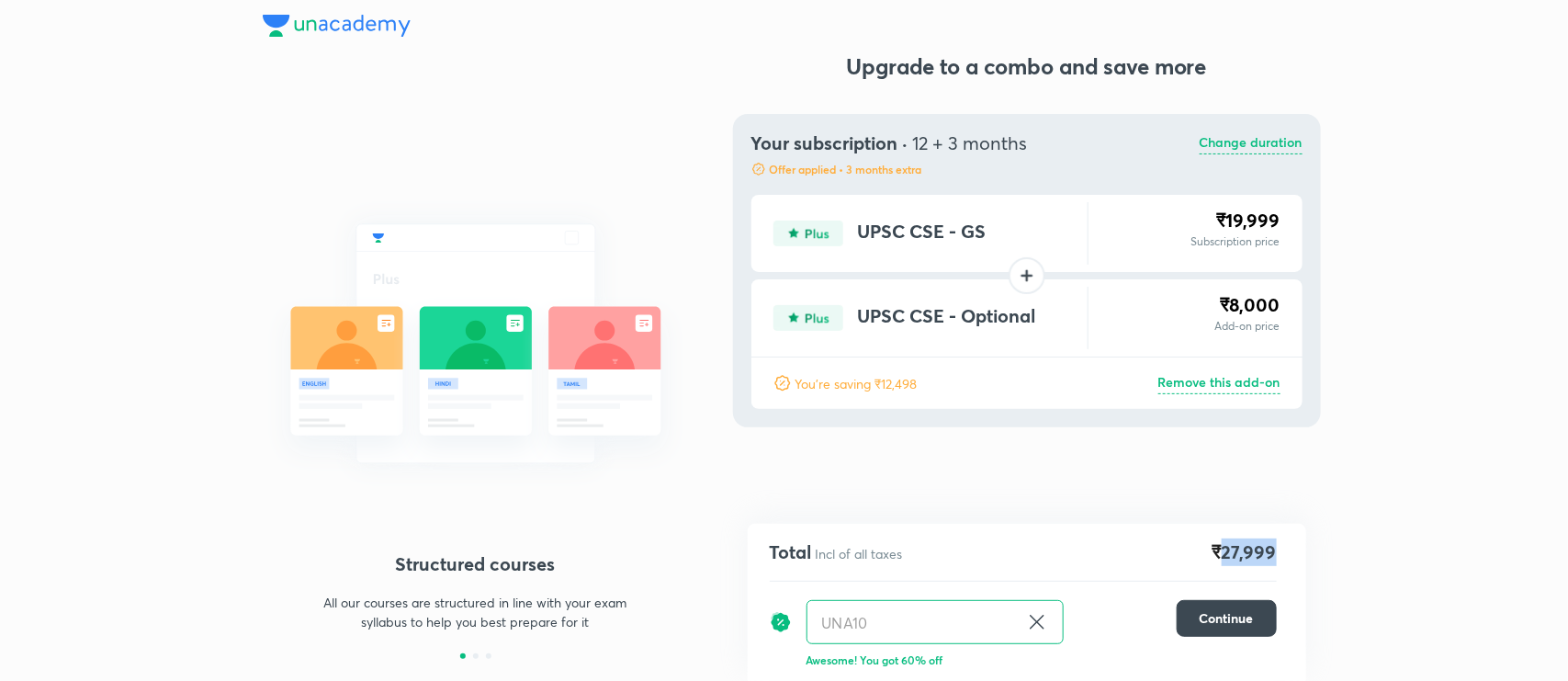 drag, startPoint x: 1223, startPoint y: 548, endPoint x: 1304, endPoint y: 548, distance: 81 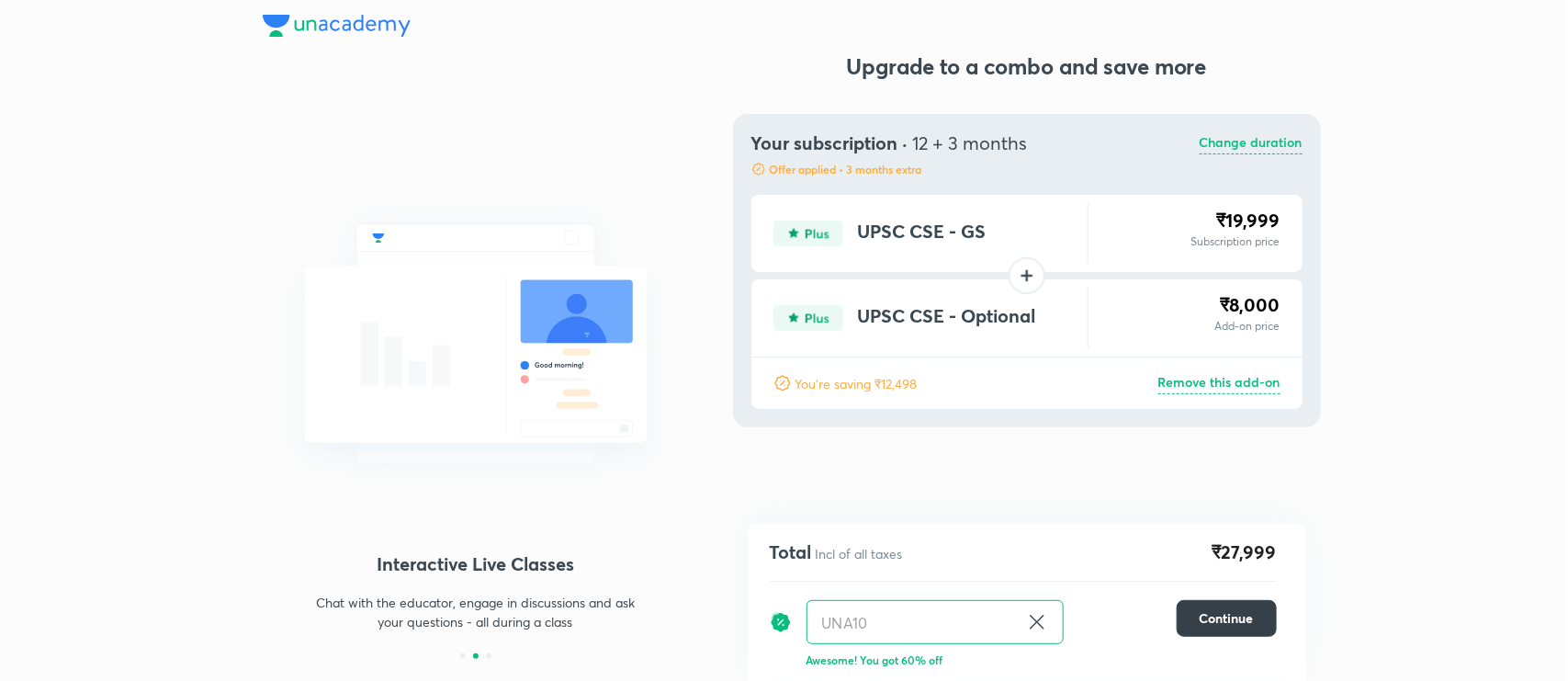 click on "Continue" at bounding box center (1226, 619) 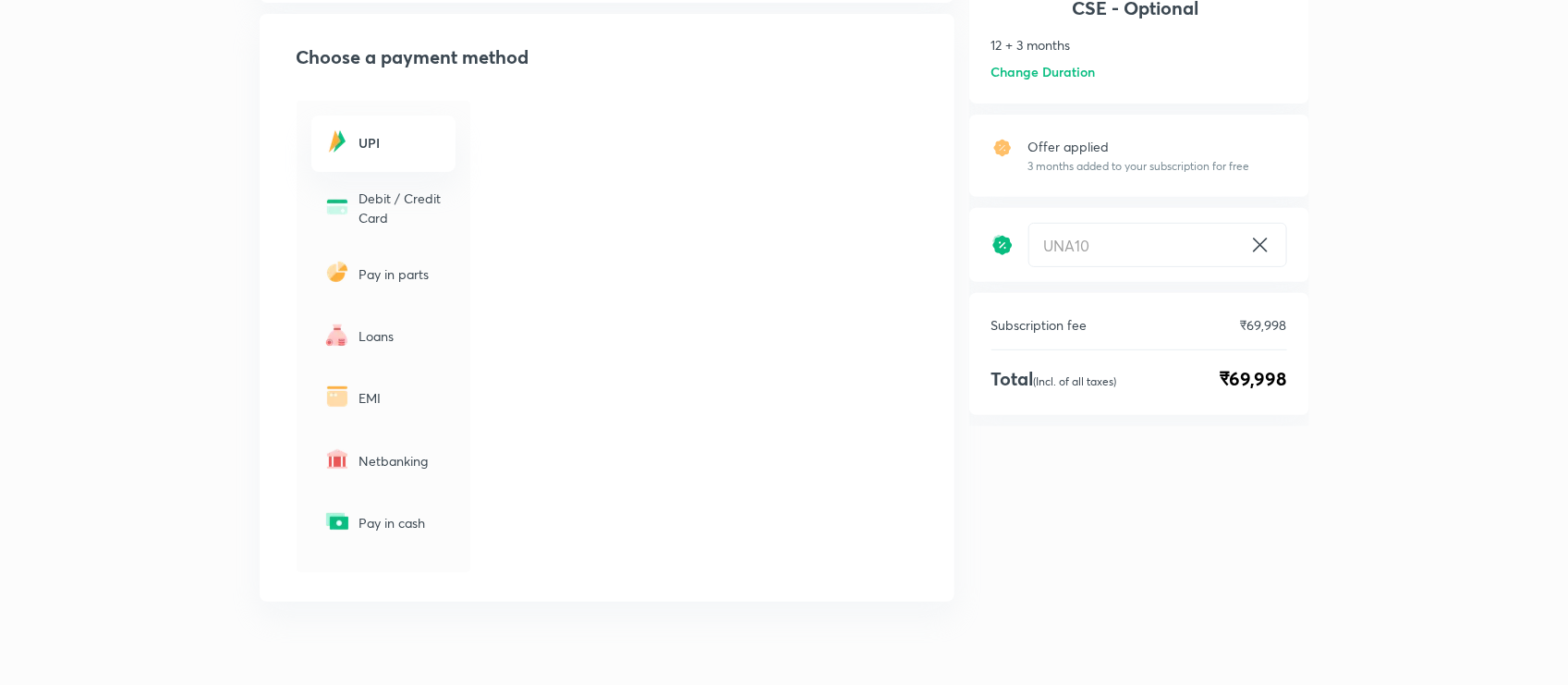 scroll, scrollTop: 214, scrollLeft: 0, axis: vertical 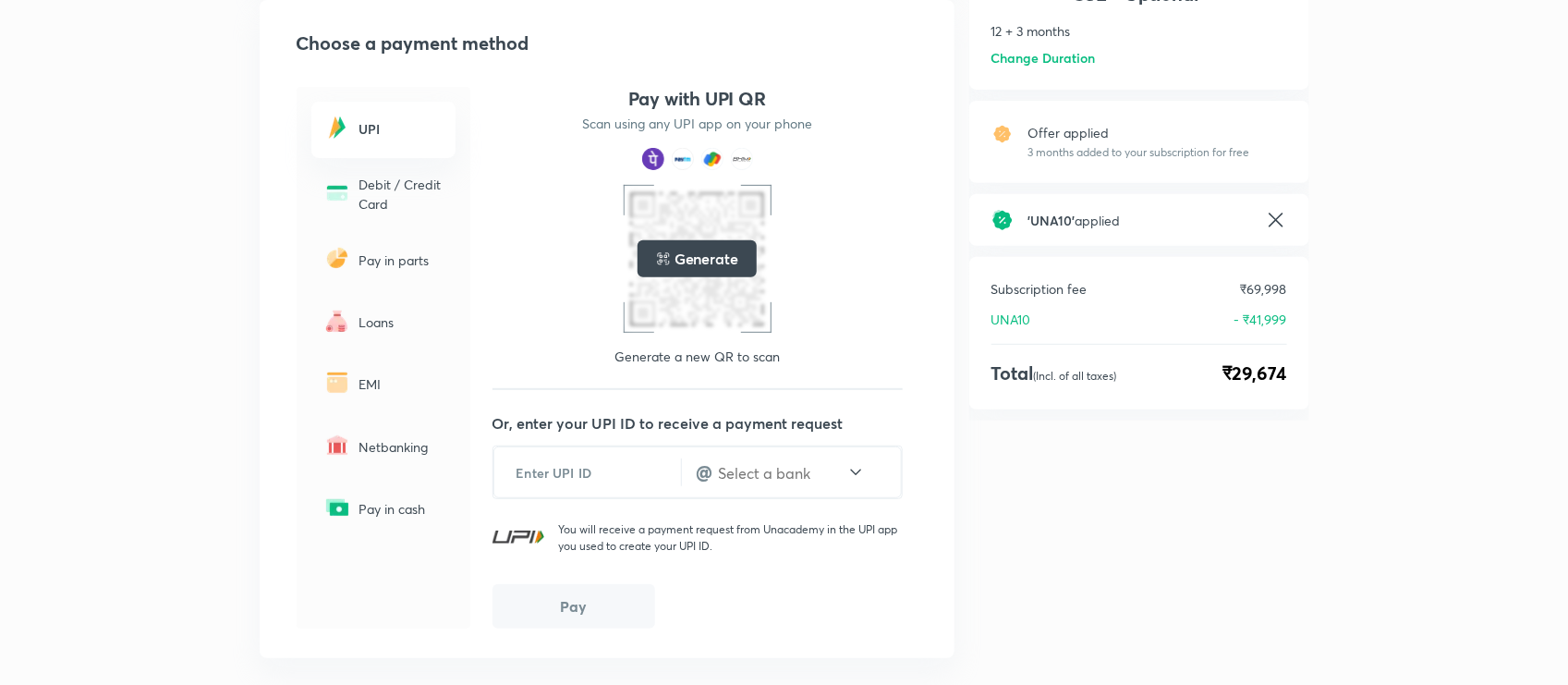 click on "EMI" at bounding box center [402, 384] 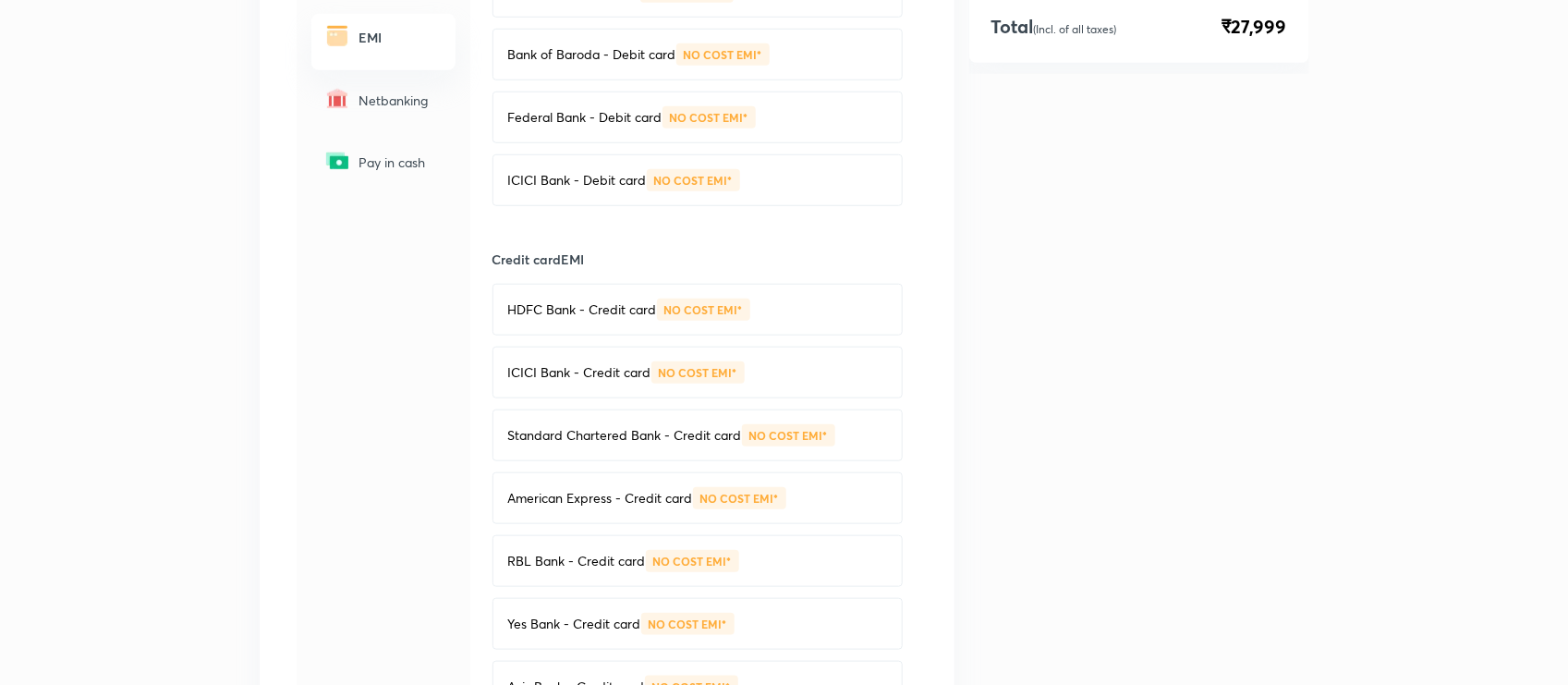 click on "NO COST EMI*" at bounding box center (703, 310) 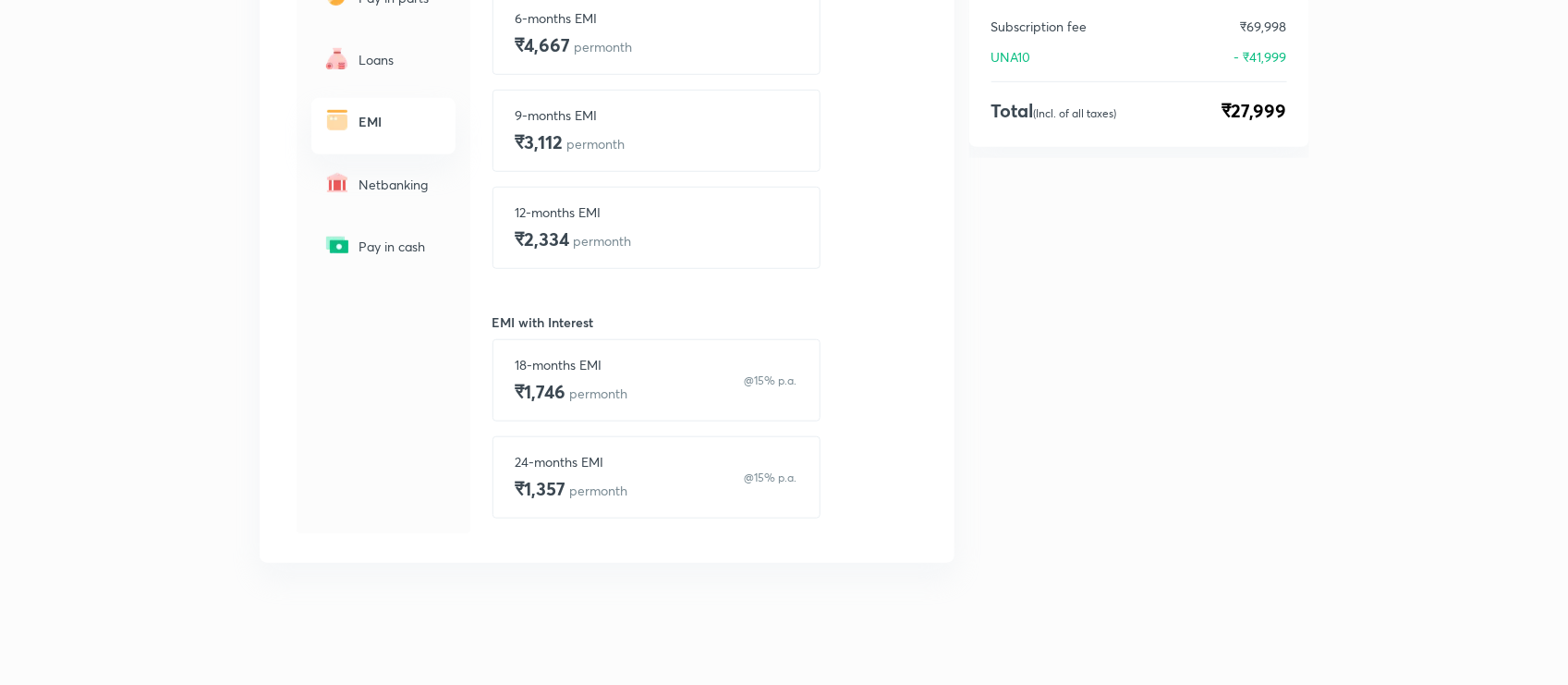 scroll, scrollTop: 482, scrollLeft: 0, axis: vertical 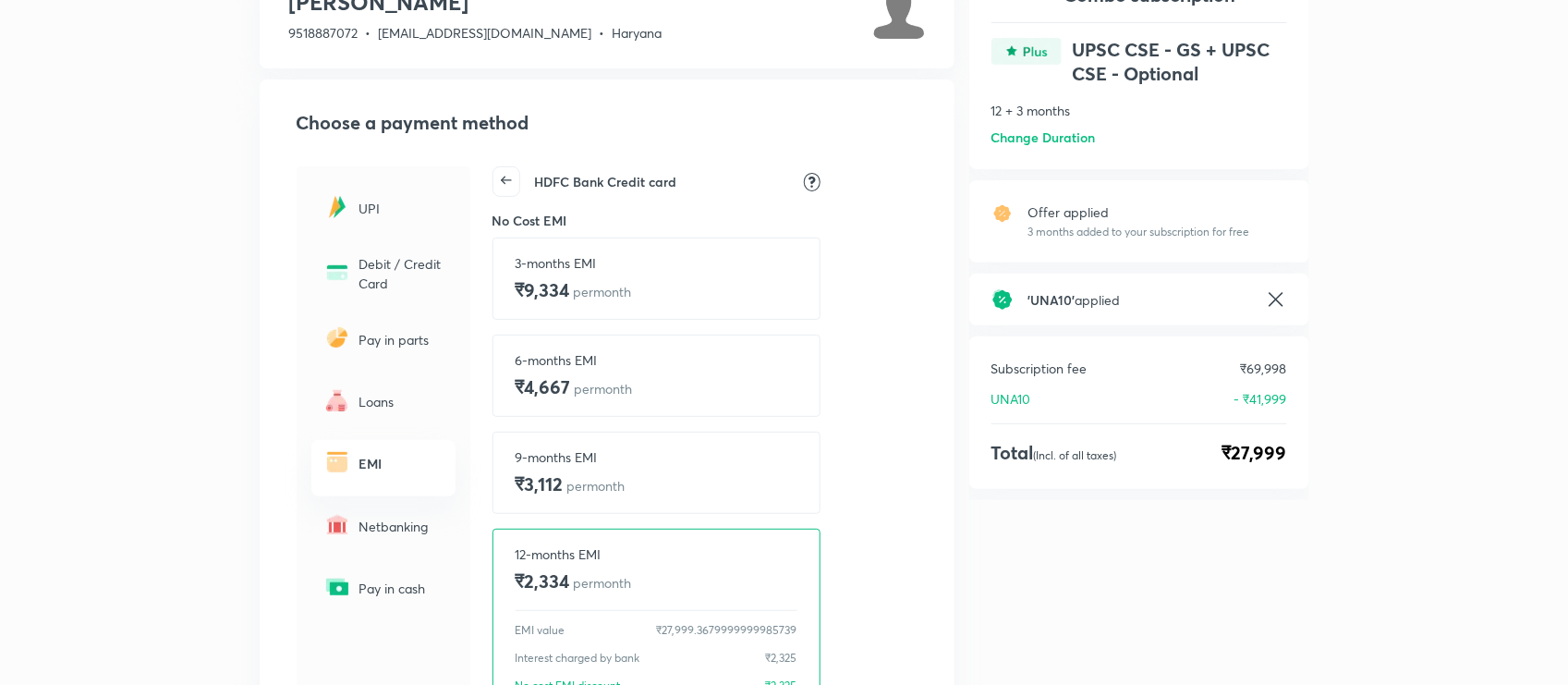 click on "₹9,334 per  month" at bounding box center [574, 290] 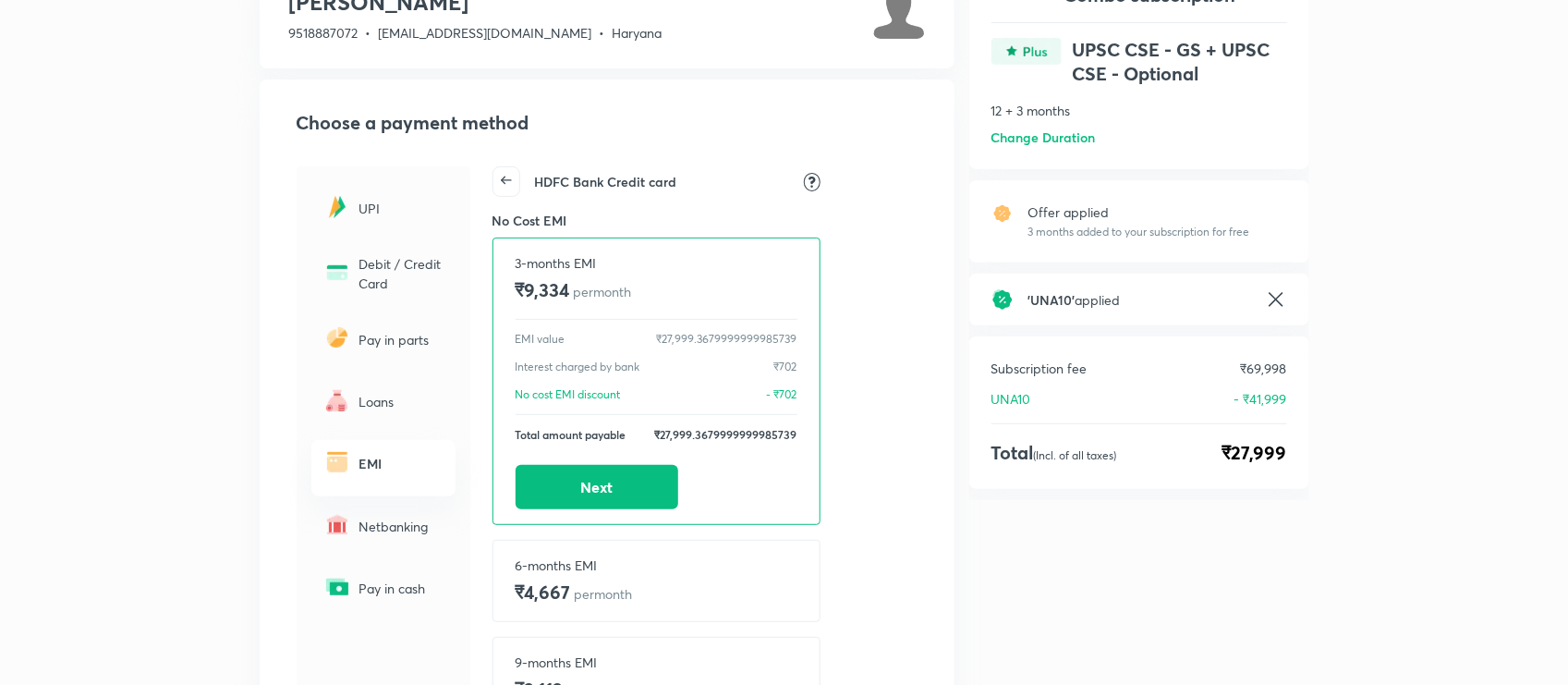 click 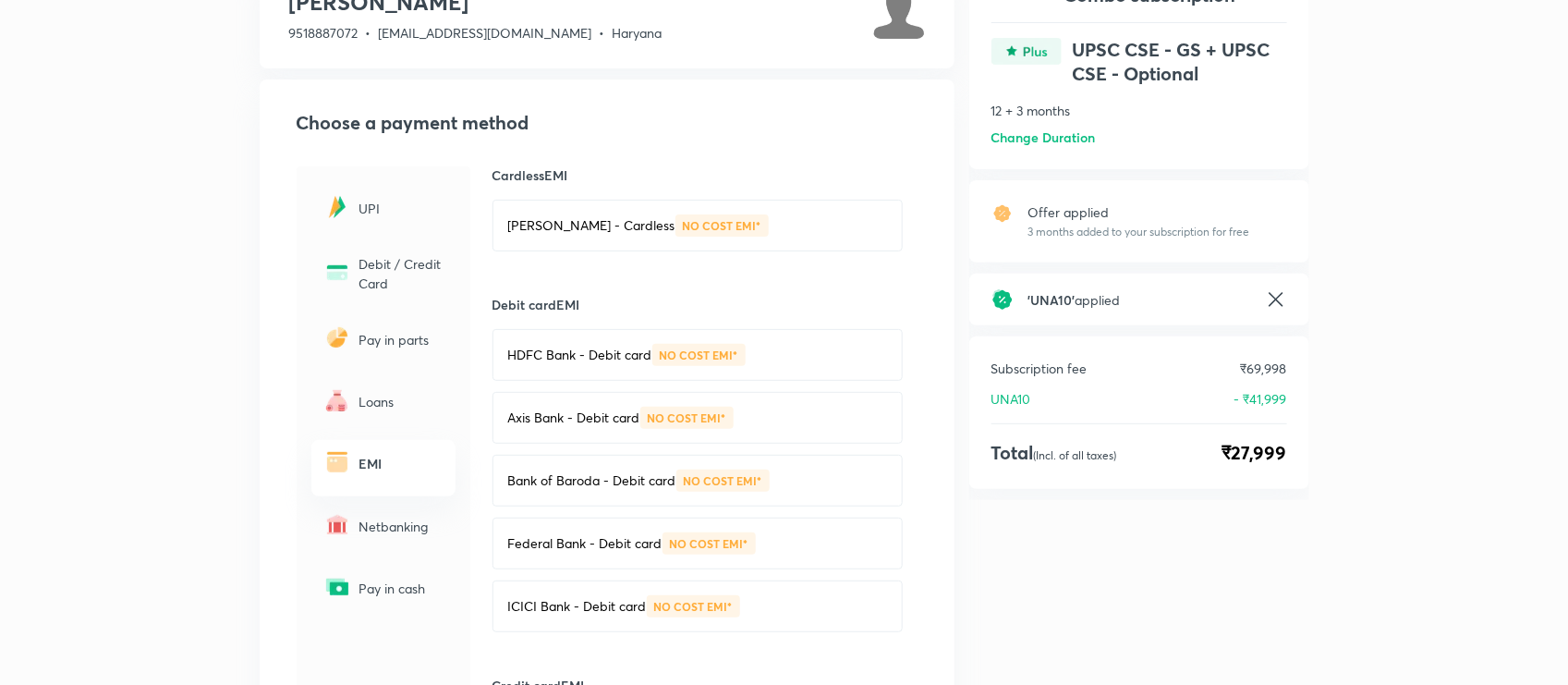 click on "HDFC Bank - Debit card NO COST EMI*" at bounding box center (698, 355) 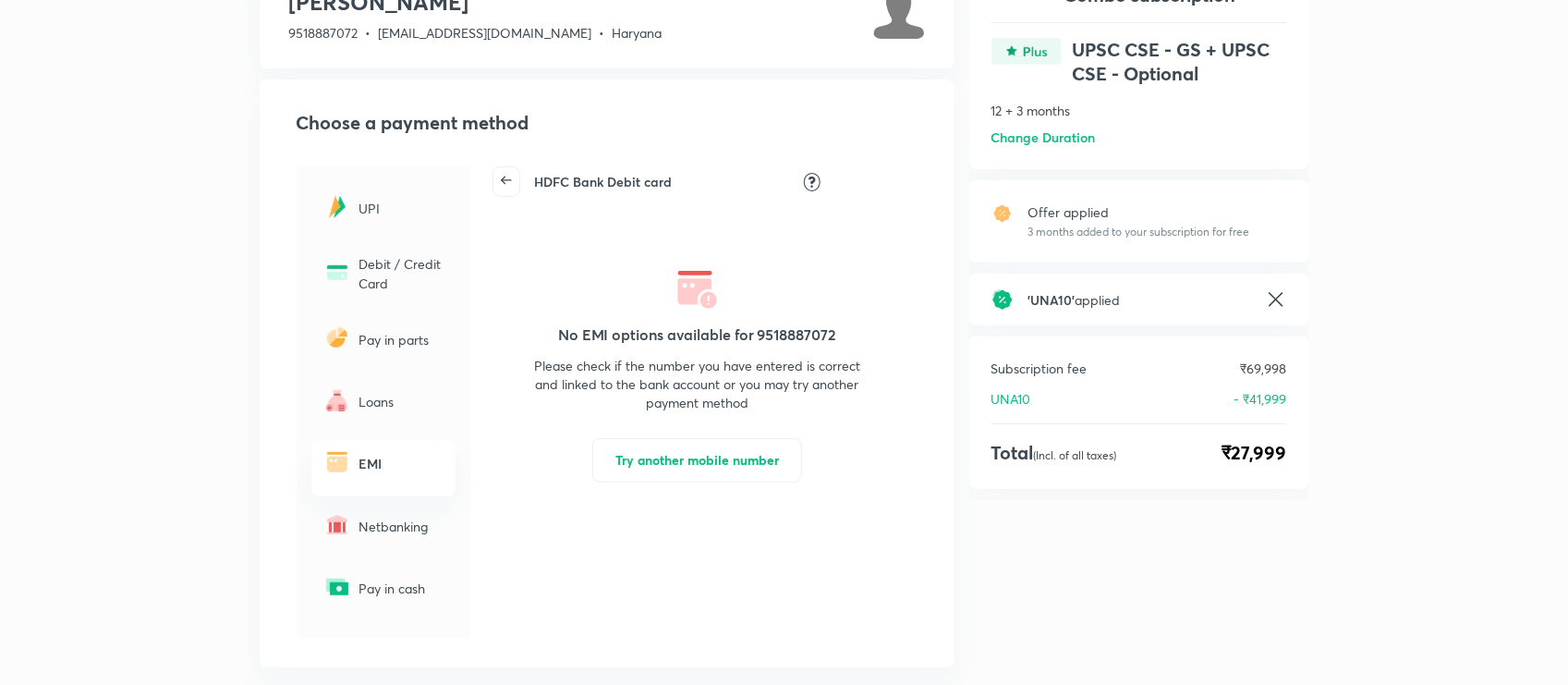 click 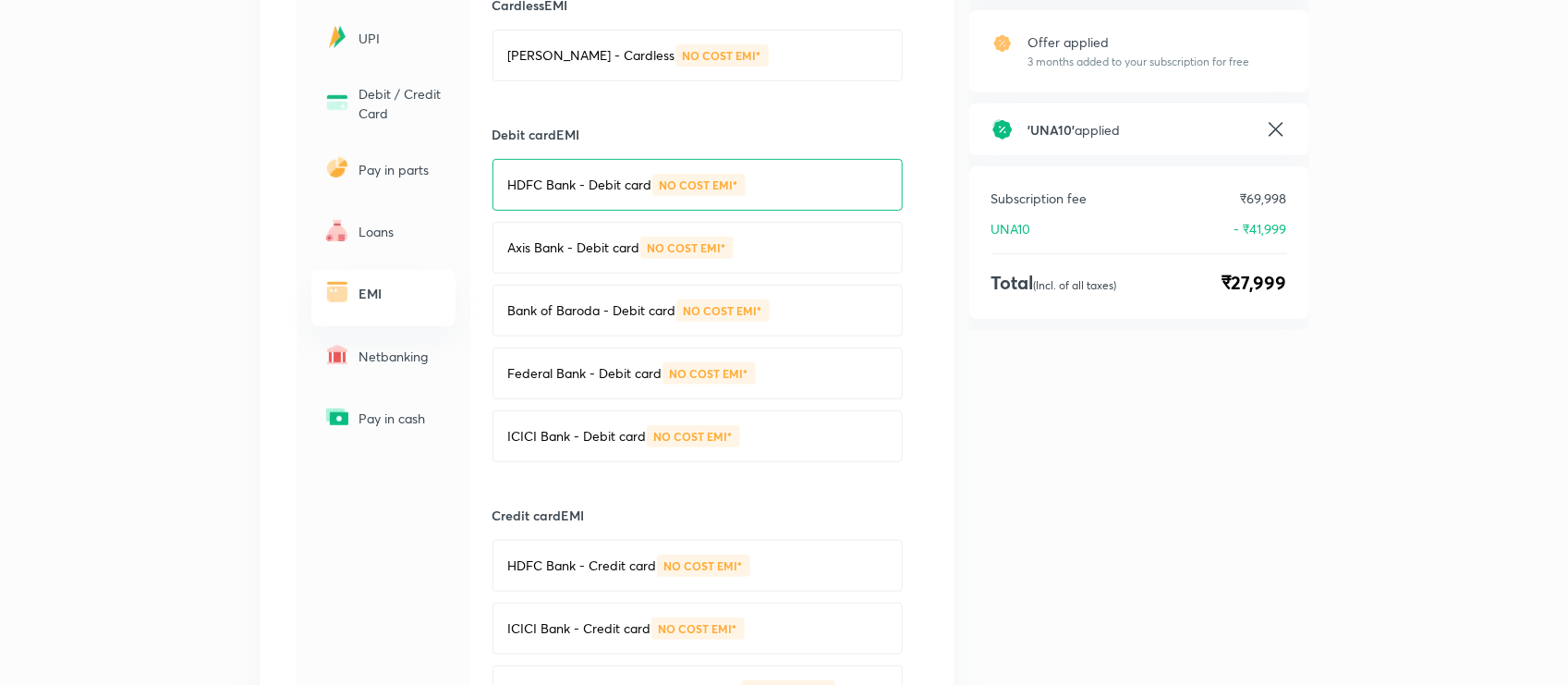 scroll, scrollTop: 482, scrollLeft: 0, axis: vertical 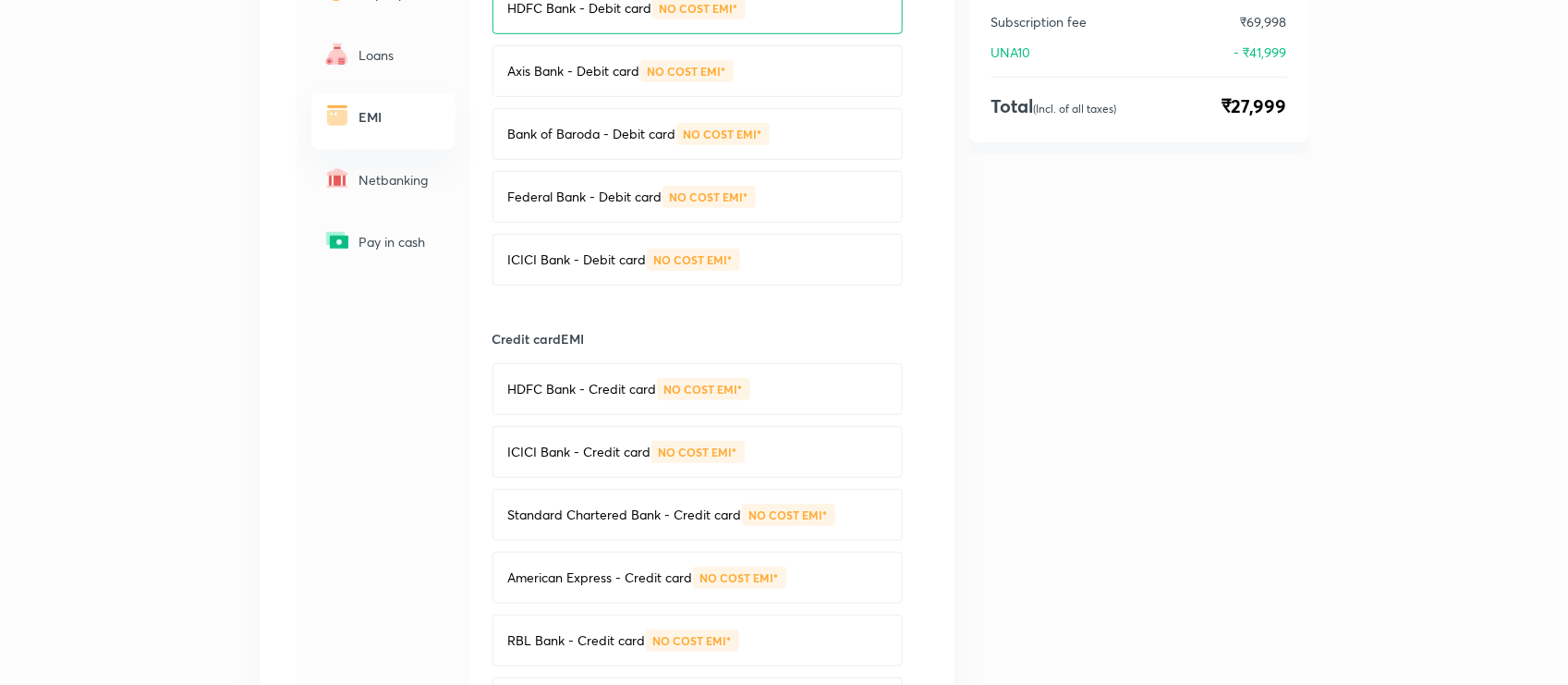 click on "HDFC Bank - Credit card NO COST EMI*" at bounding box center (698, 389) 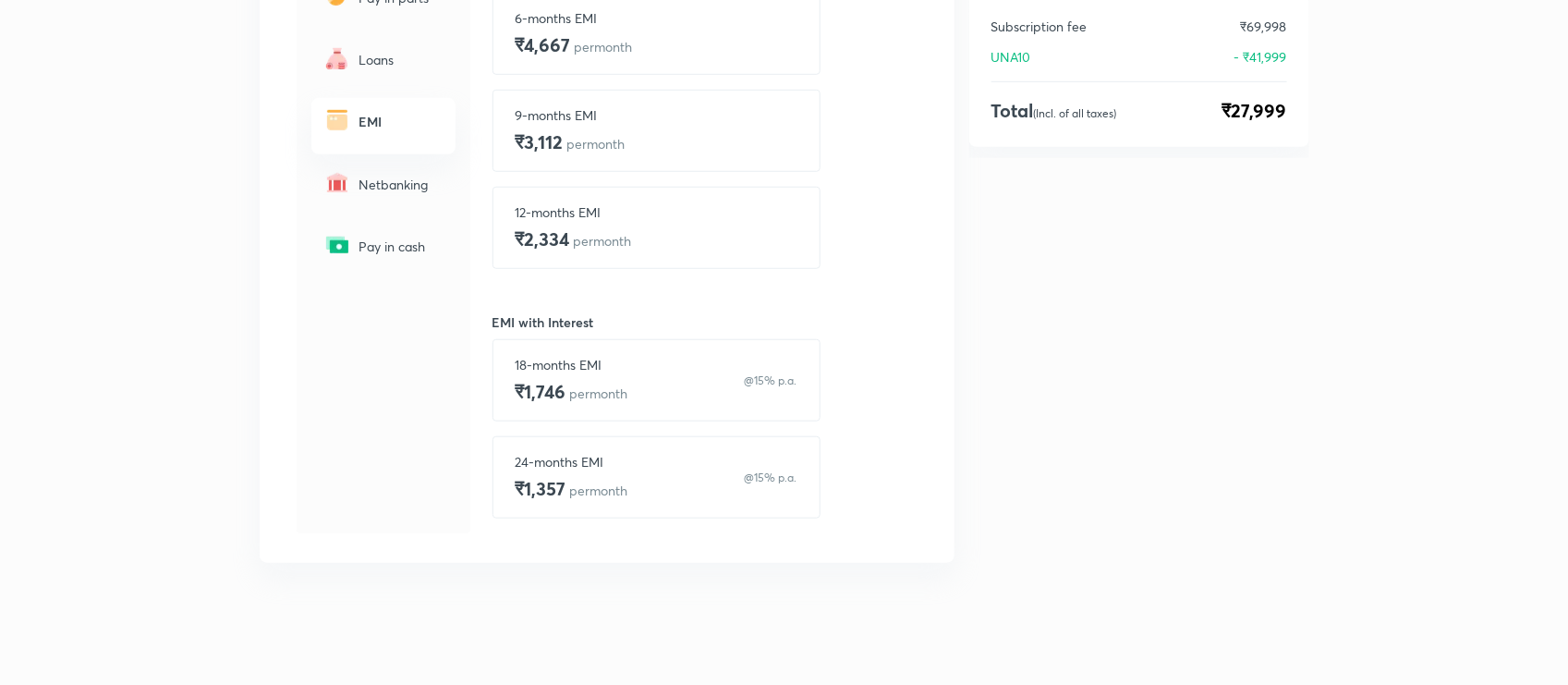 click on "12-months EMI ₹2,334 per  month" at bounding box center [656, 227] 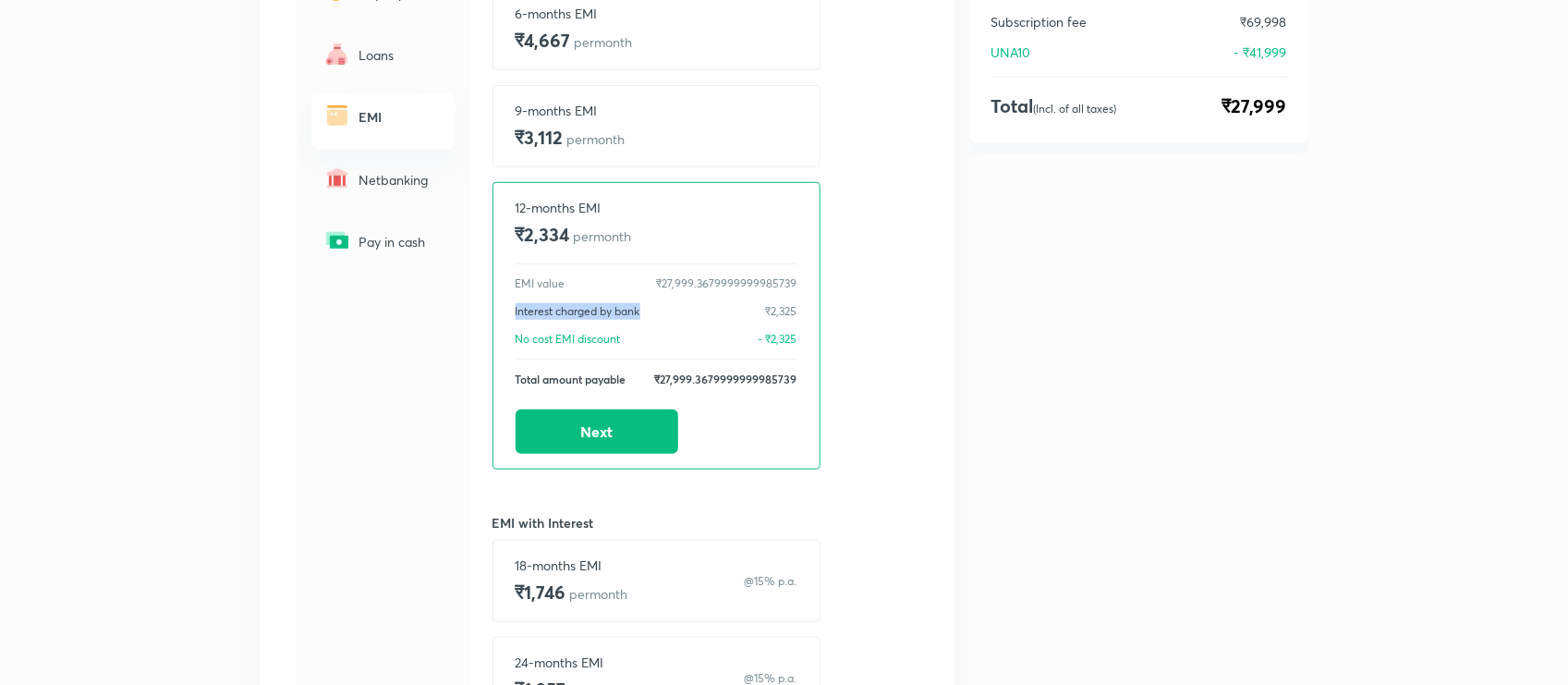 drag, startPoint x: 515, startPoint y: 316, endPoint x: 675, endPoint y: 315, distance: 160.00312 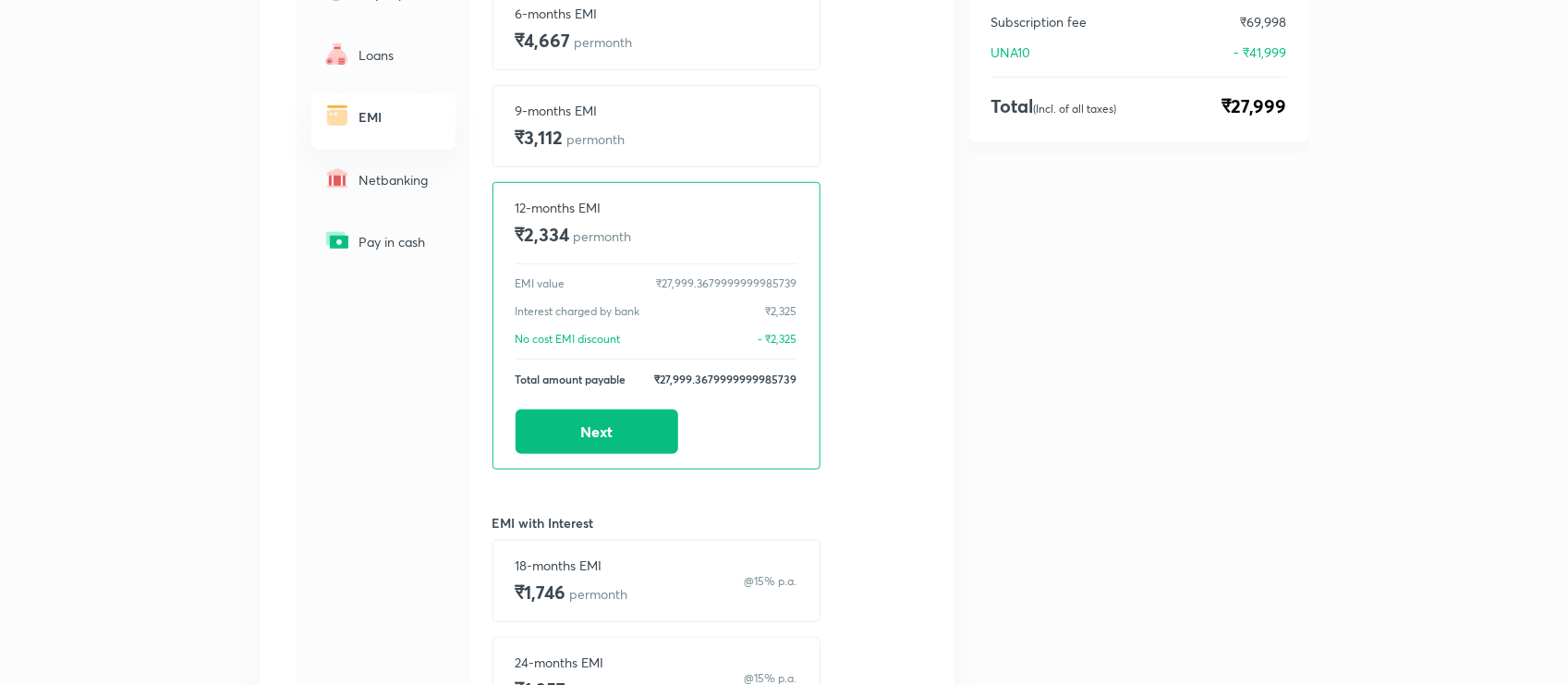 click on "No cost EMI discount - ₹2,325" at bounding box center [656, 339] 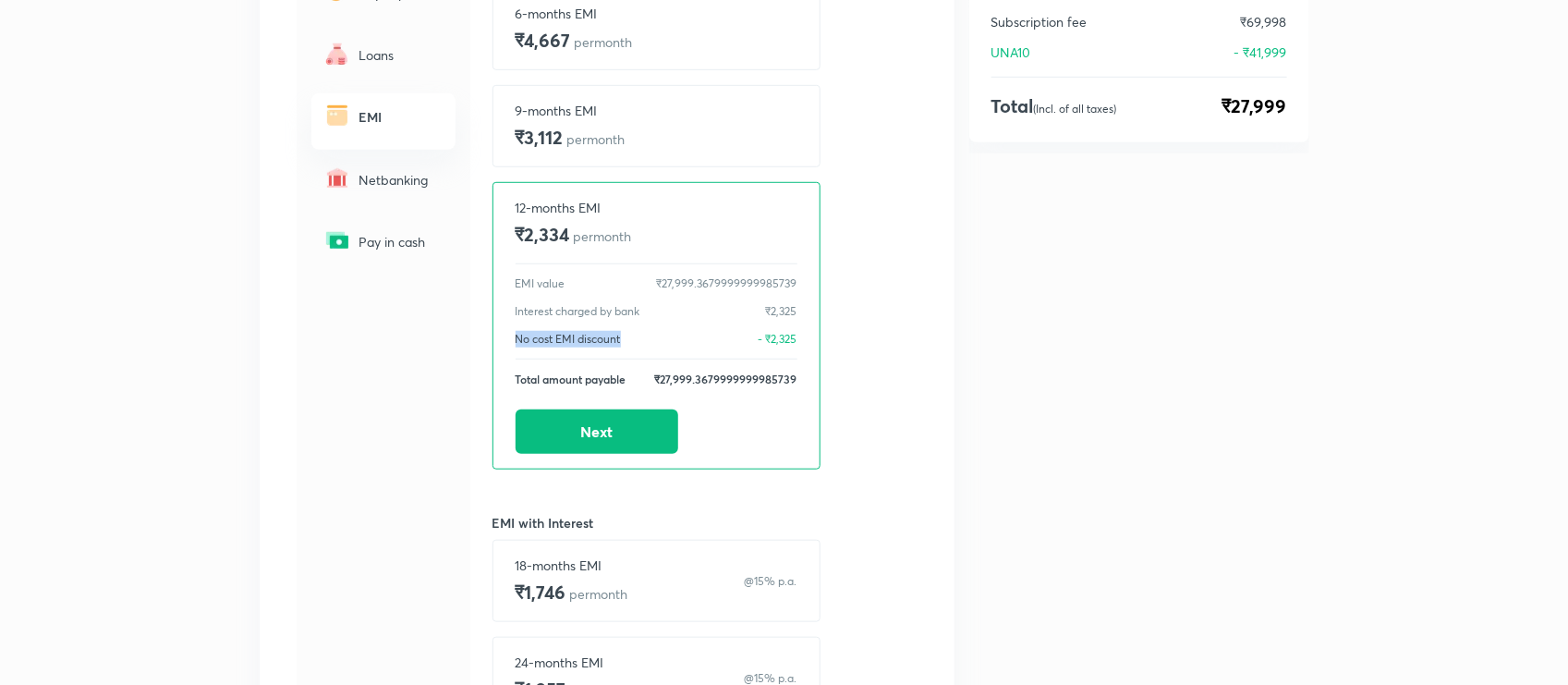 drag, startPoint x: 511, startPoint y: 338, endPoint x: 638, endPoint y: 347, distance: 127.3185 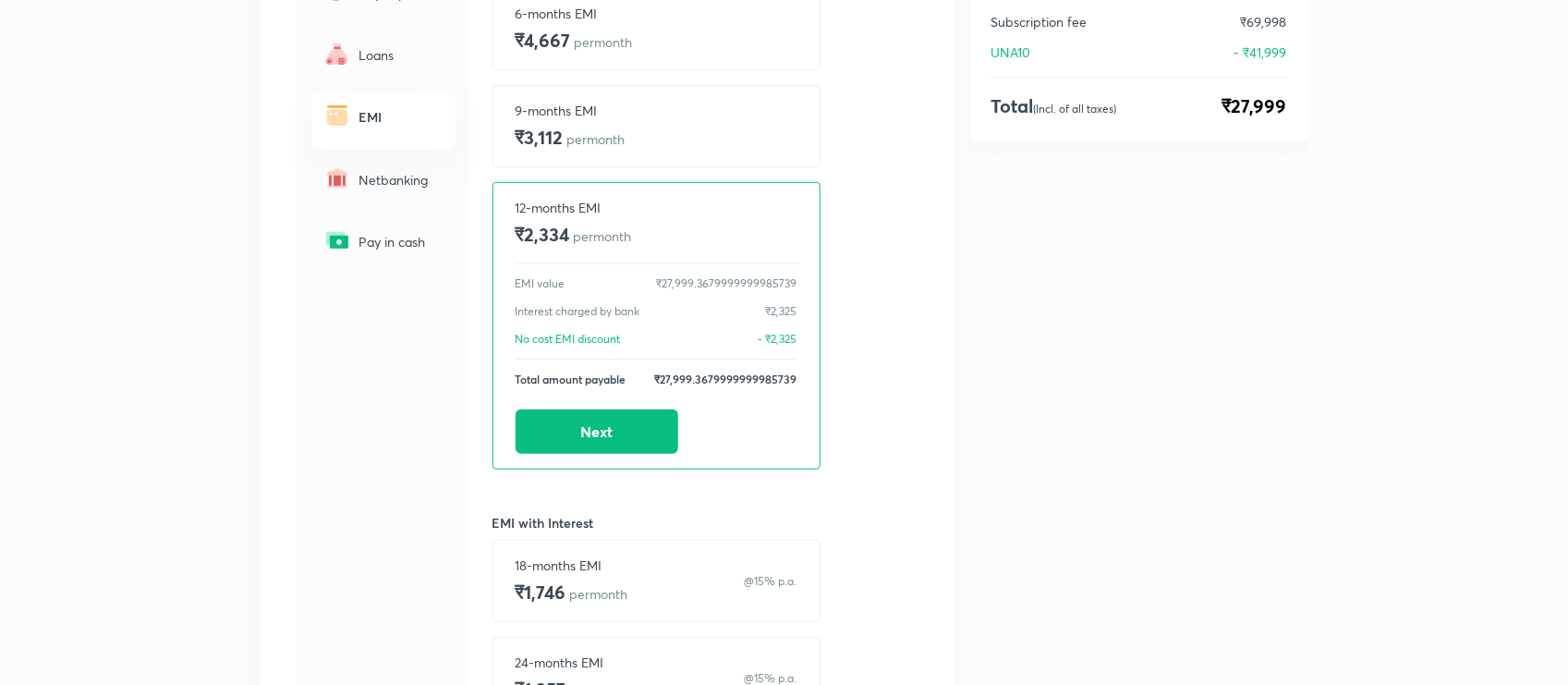 click on "[PERSON_NAME] M 9518887072  •  [EMAIL_ADDRESS][DOMAIN_NAME]  •  Haryana Choose a payment method UPI Debit / Credit Card Pay in parts Loans EMI Netbanking Pay in cash HDFC Bank Credit card No Cost EMI 3-months EMI ₹9,334 per  month 6-months EMI ₹4,667 per  month 9-months EMI ₹3,112 per  month 12-months EMI ₹2,334 per  month EMI value ₹27,999.3679999999985739 Interest charged by bank ₹2,325 No cost EMI discount - ₹2,325 Total amount payable ₹27,999.3679999999985739 Next EMI with Interest 18-months EMI ₹1,746 per  month @15% p.a. 24-months EMI ₹1,357 per  month @15% p.a. Combo subscription UPSC CSE - GS + UPSC CSE - Optional 12 + 3 months  Change Duration Offer applied 3 months added to your subscription for free ' UNA10 '  applied Subscription fee ₹69,998 UNA10 - ₹41,999 Total  (Incl. of all taxes) ₹27,999" at bounding box center [784, 202] 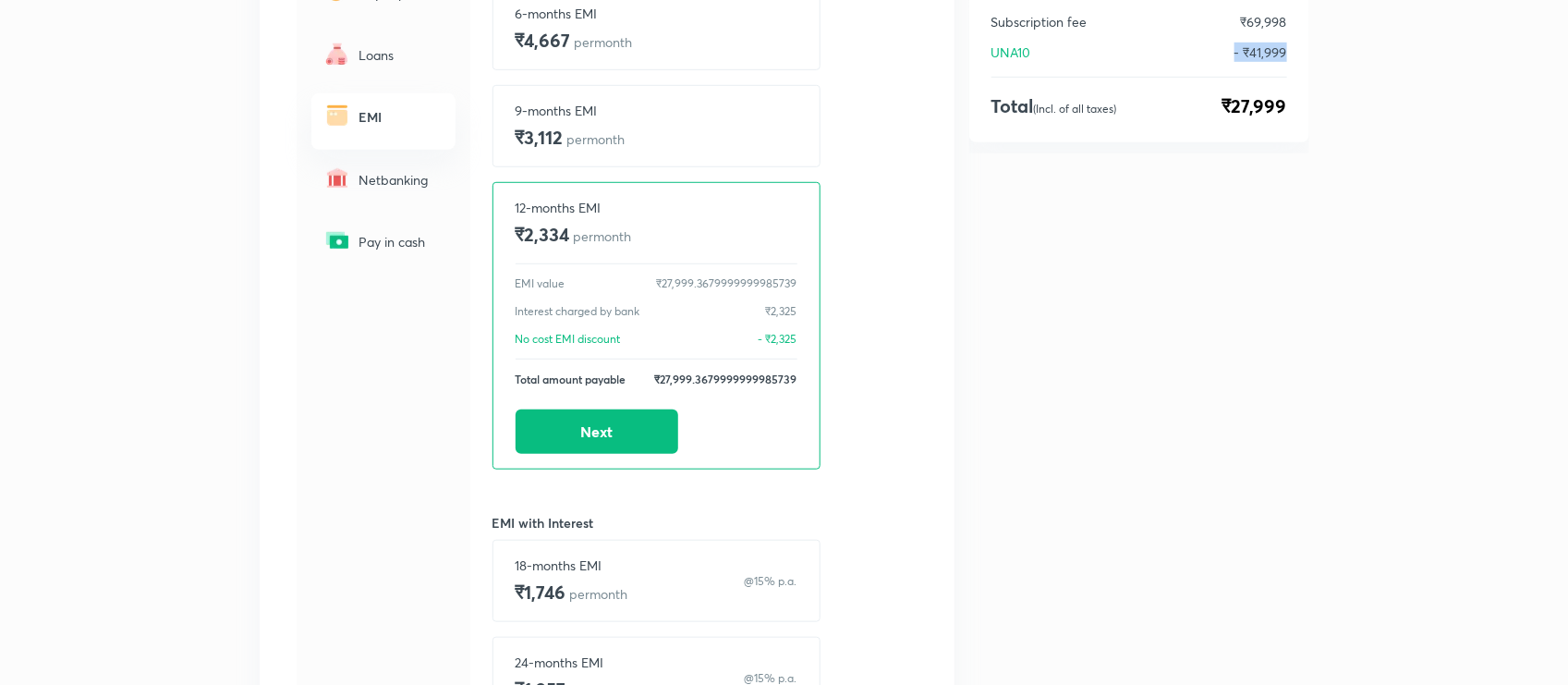 drag, startPoint x: 1234, startPoint y: 51, endPoint x: 1321, endPoint y: 48, distance: 87.051709 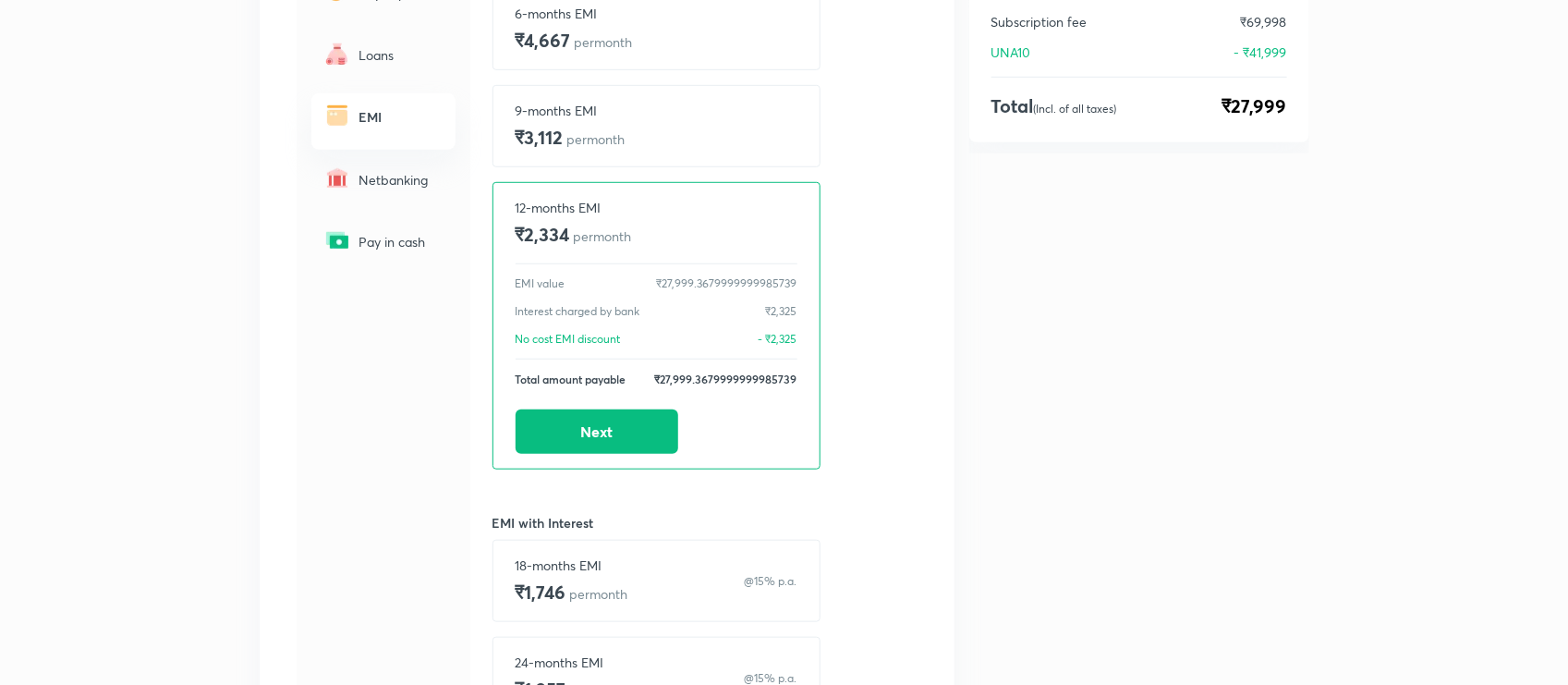 click on "Subscription fee ₹69,998 UNA10 - ₹41,999 Total  (Incl. of all taxes) ₹27,999" at bounding box center [1139, 66] 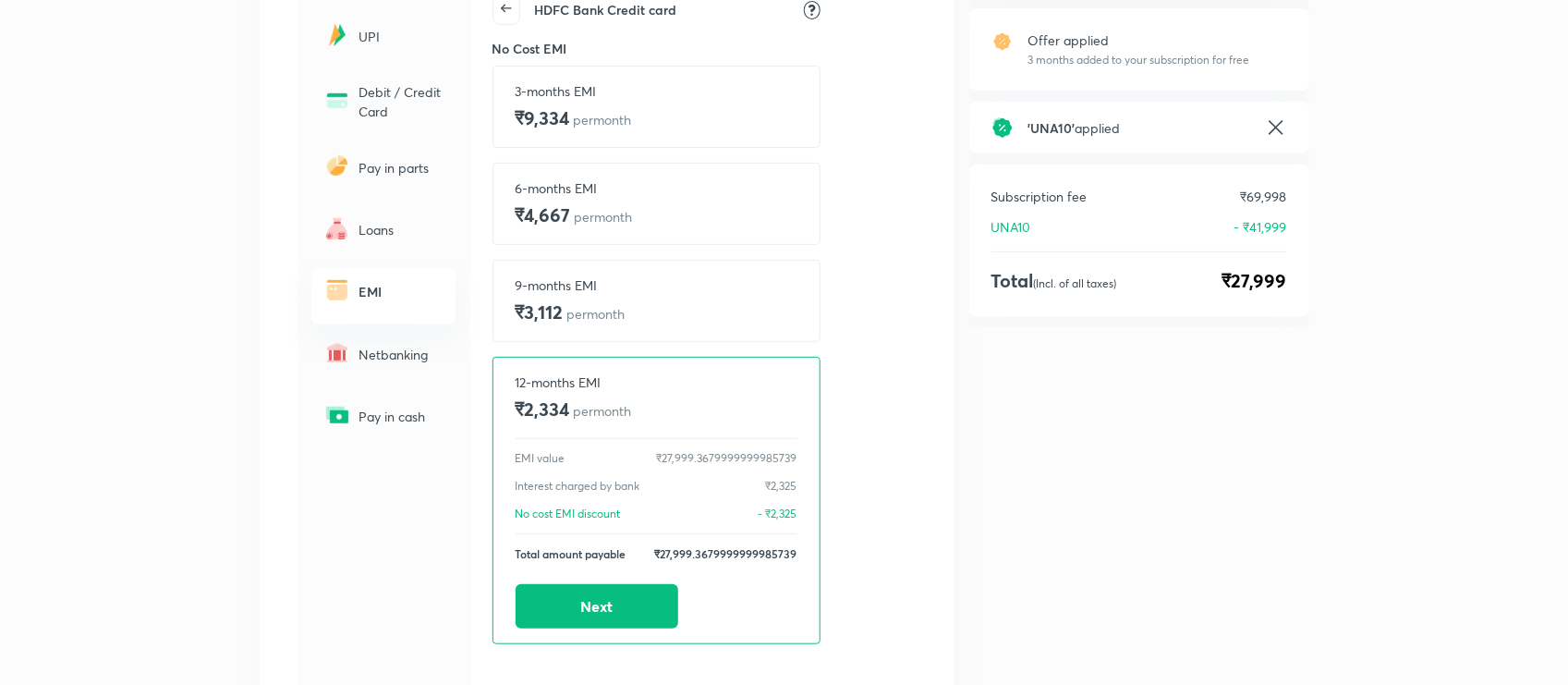 scroll, scrollTop: 135, scrollLeft: 0, axis: vertical 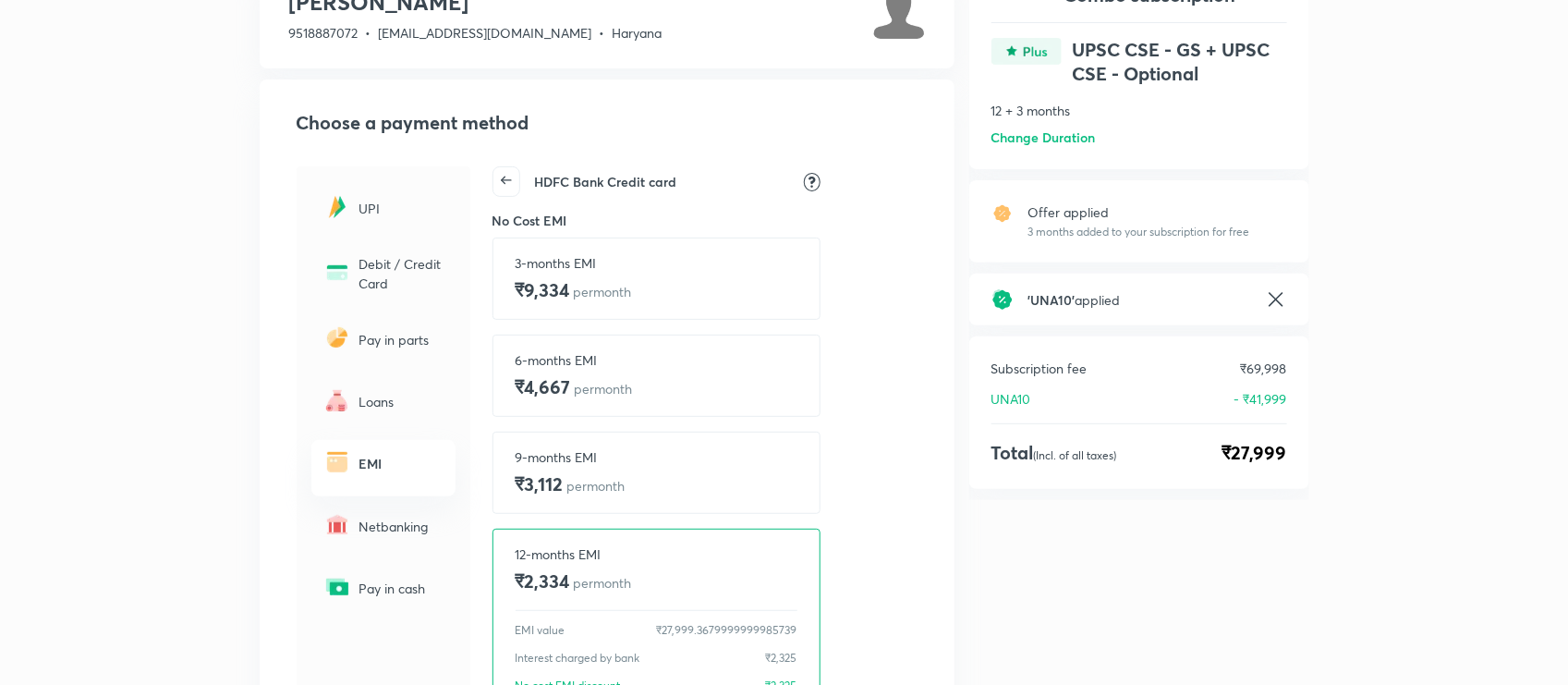click at bounding box center (506, 181) 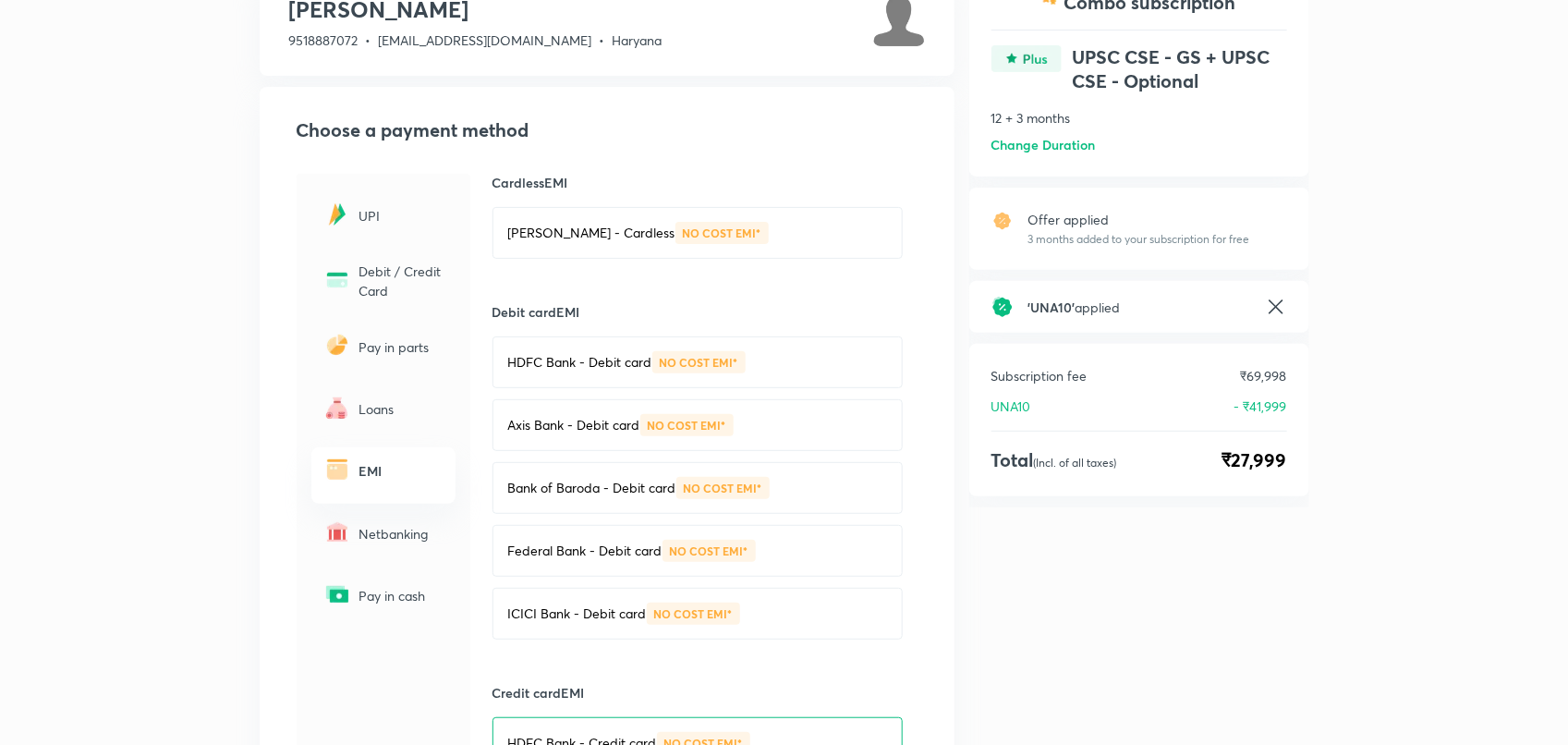 scroll, scrollTop: 0, scrollLeft: 0, axis: both 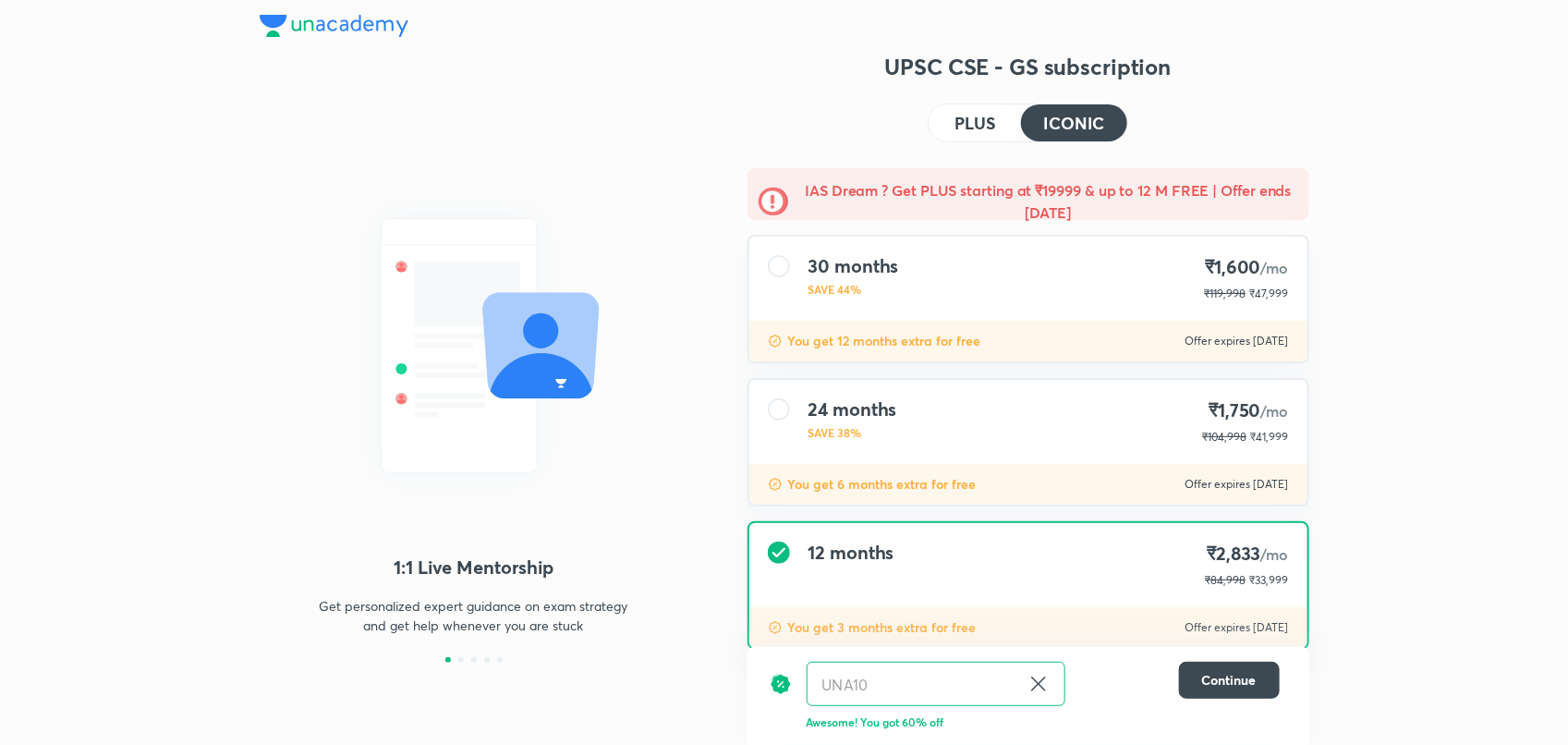 click on "PLUS" at bounding box center (975, 123) 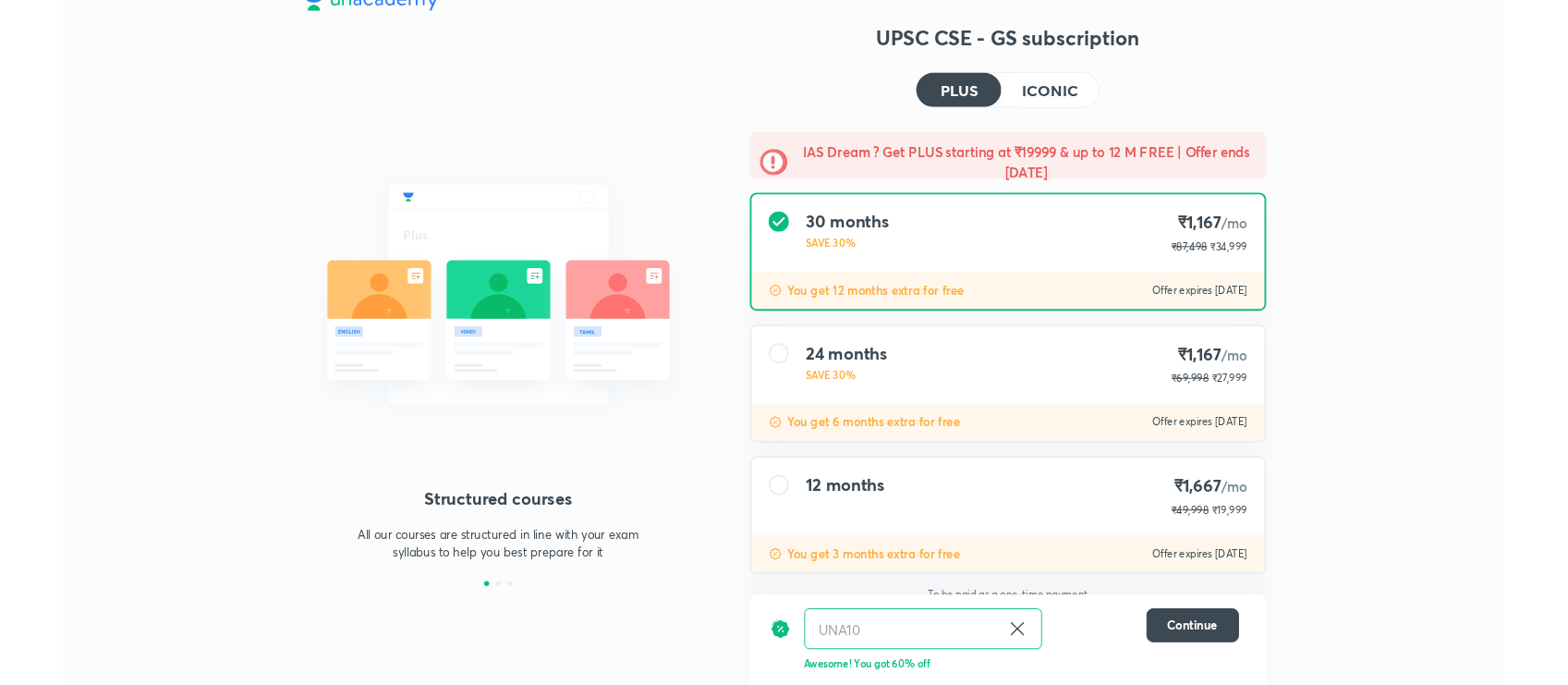 scroll, scrollTop: 35, scrollLeft: 0, axis: vertical 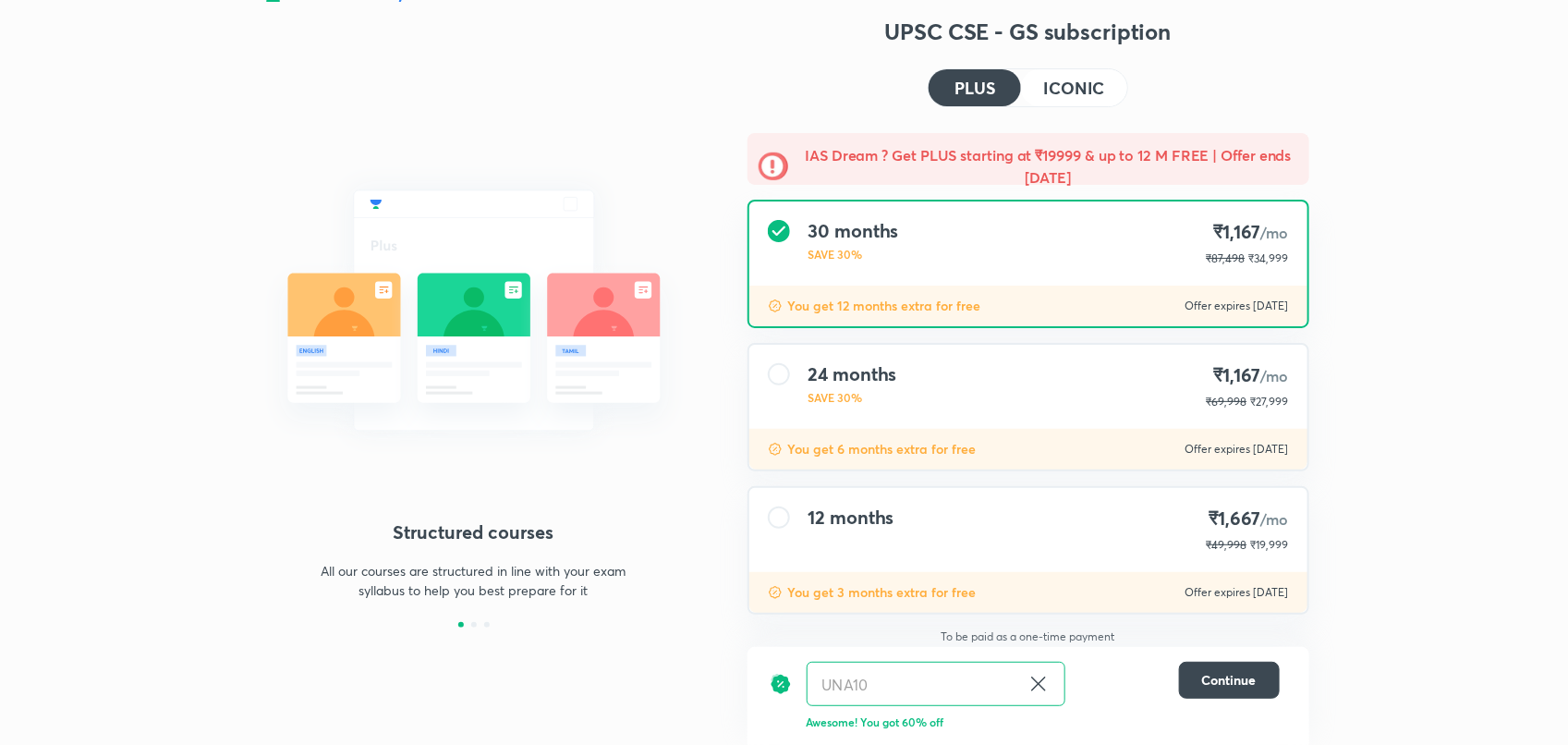 click on "24 months SAVE 30% ₹1,167  /mo ₹69,998 ₹27,999" at bounding box center (1028, 386) 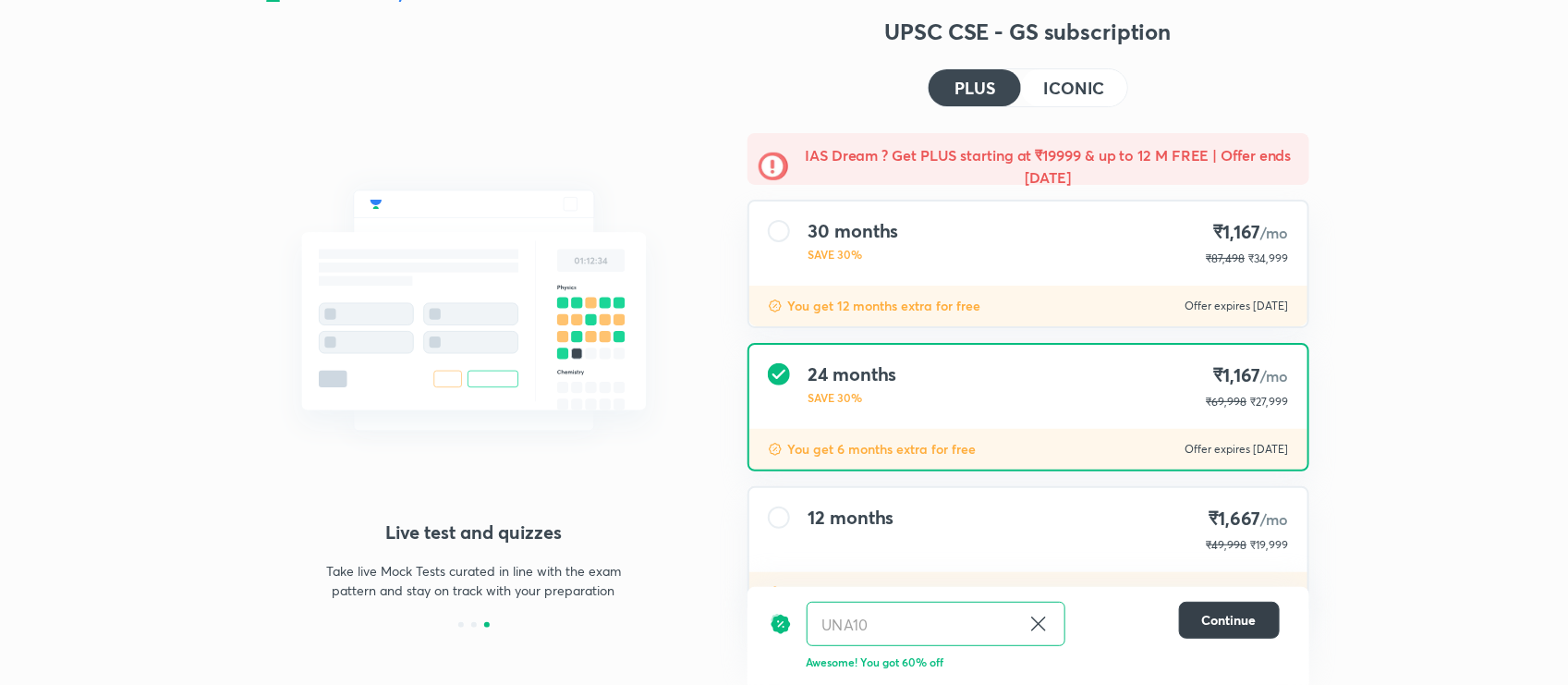 click on "Continue" at bounding box center [1229, 620] 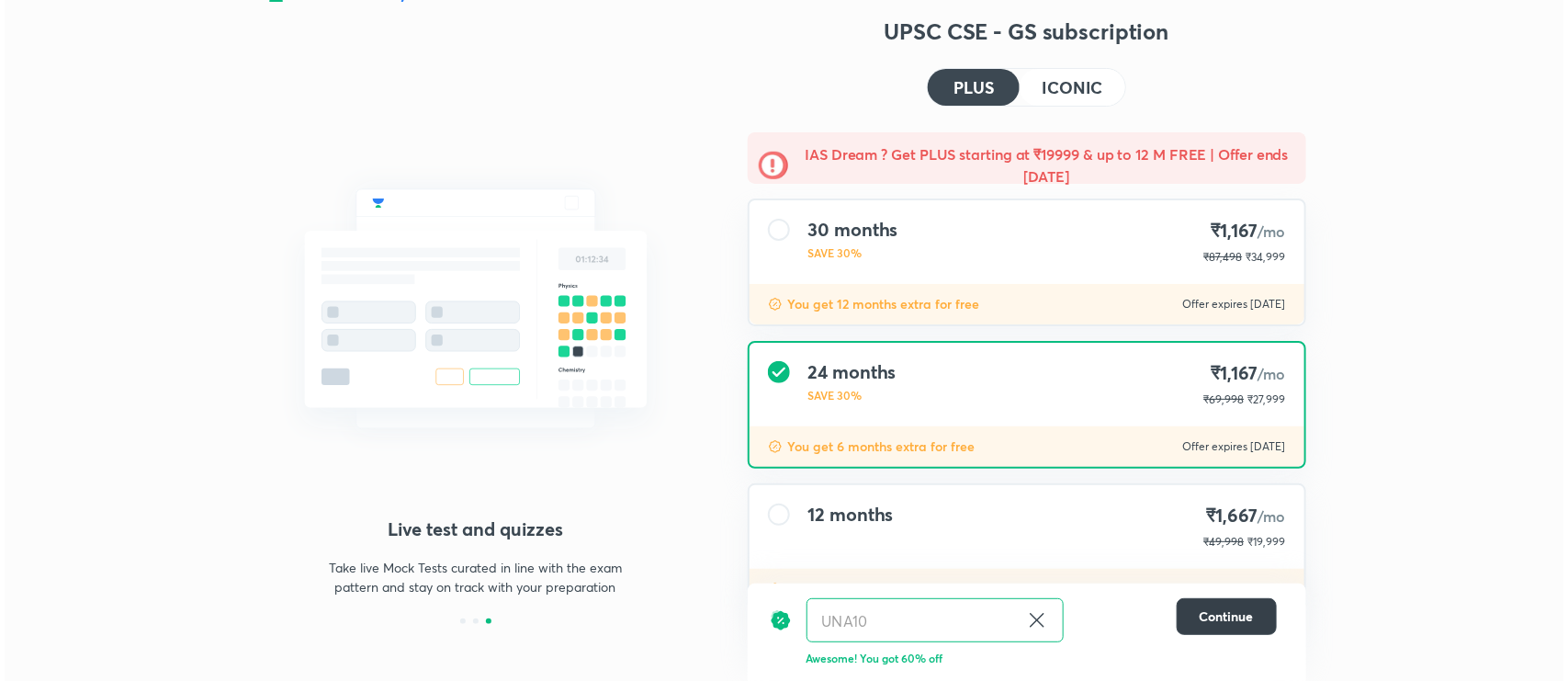 scroll, scrollTop: 0, scrollLeft: 0, axis: both 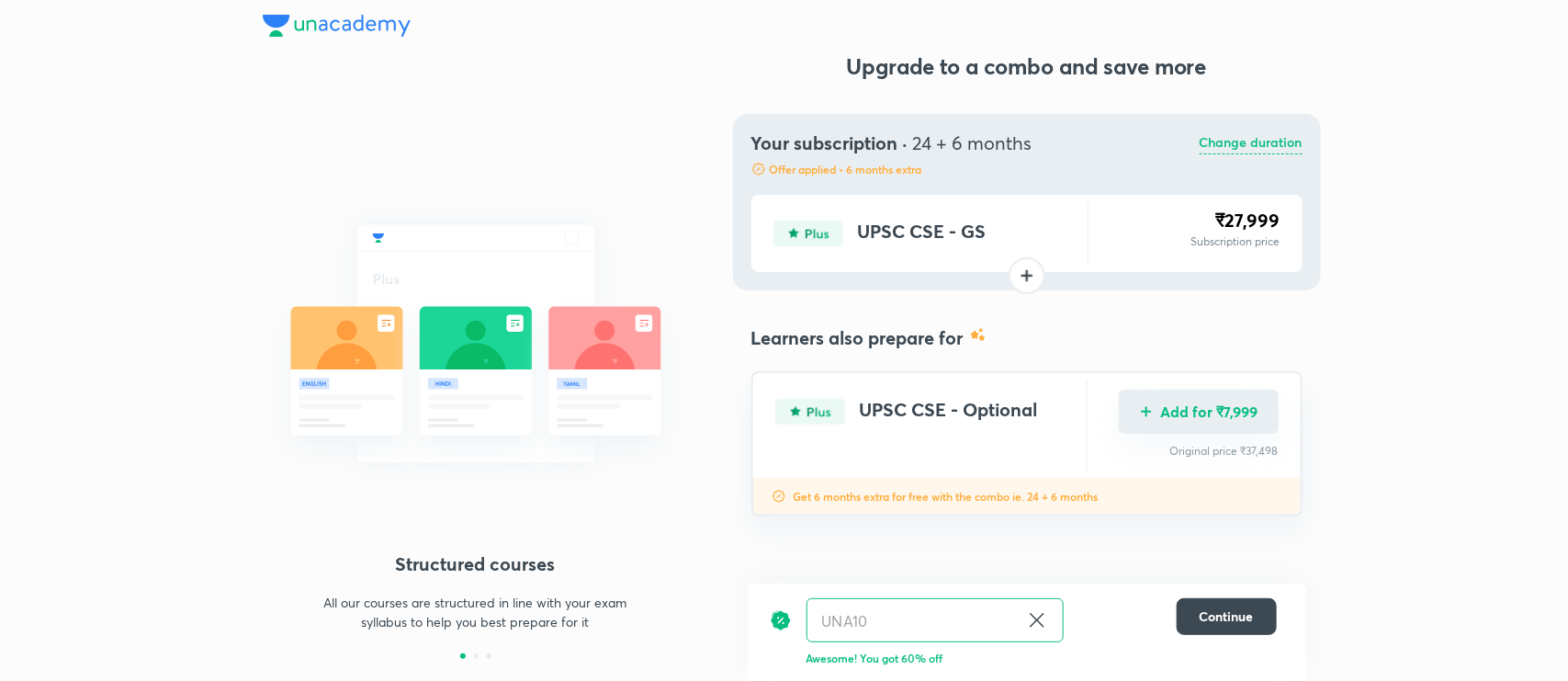 click on "Add for ₹7,999" at bounding box center (1199, 412) 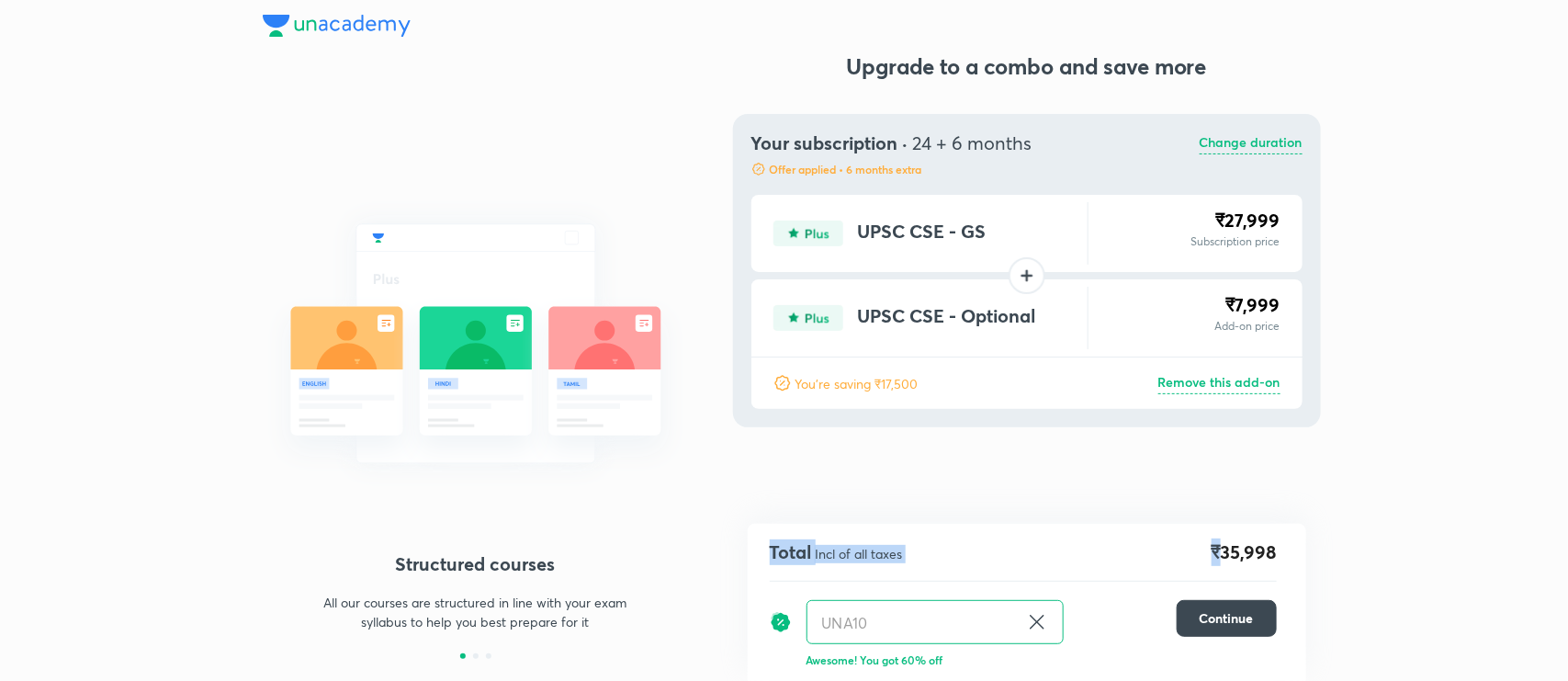 drag, startPoint x: 1223, startPoint y: 548, endPoint x: 1364, endPoint y: 554, distance: 141.1276 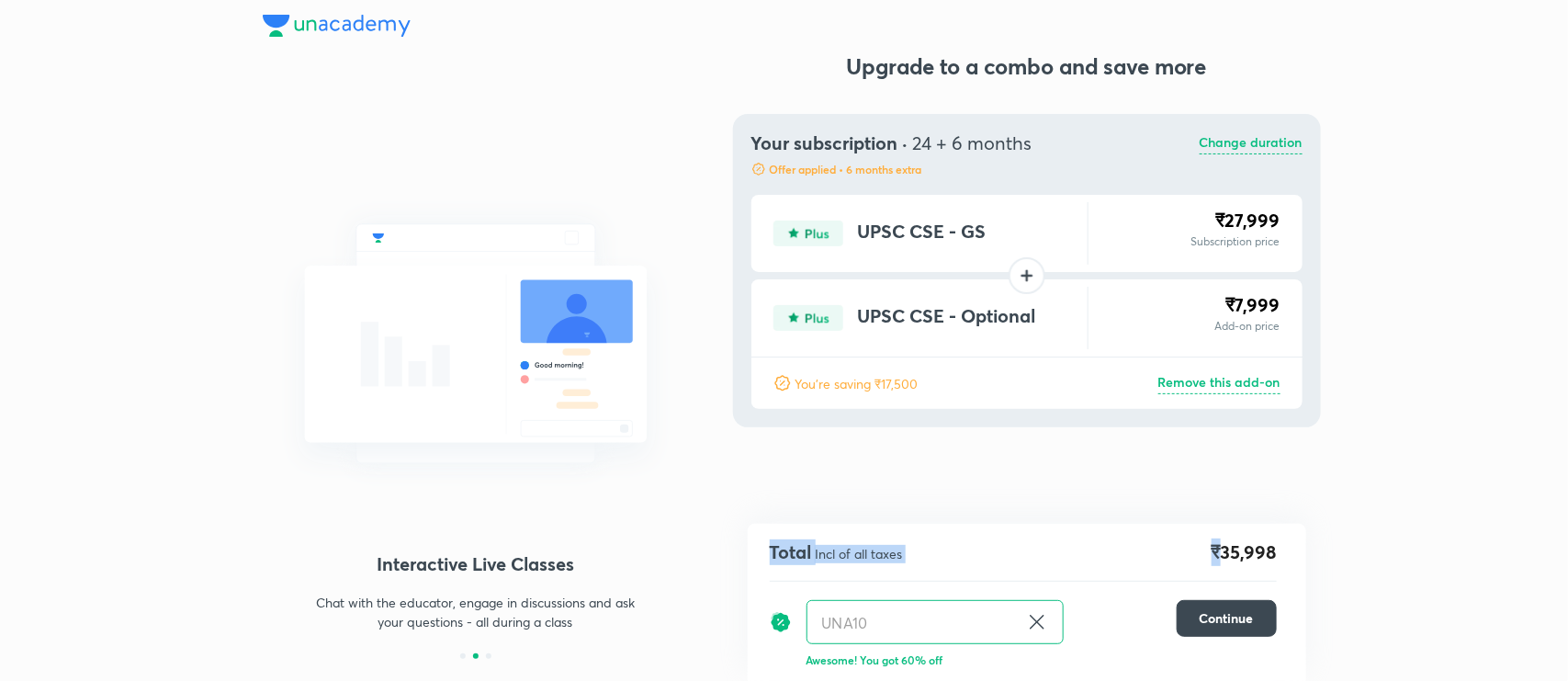drag, startPoint x: 1223, startPoint y: 552, endPoint x: 1312, endPoint y: 552, distance: 89 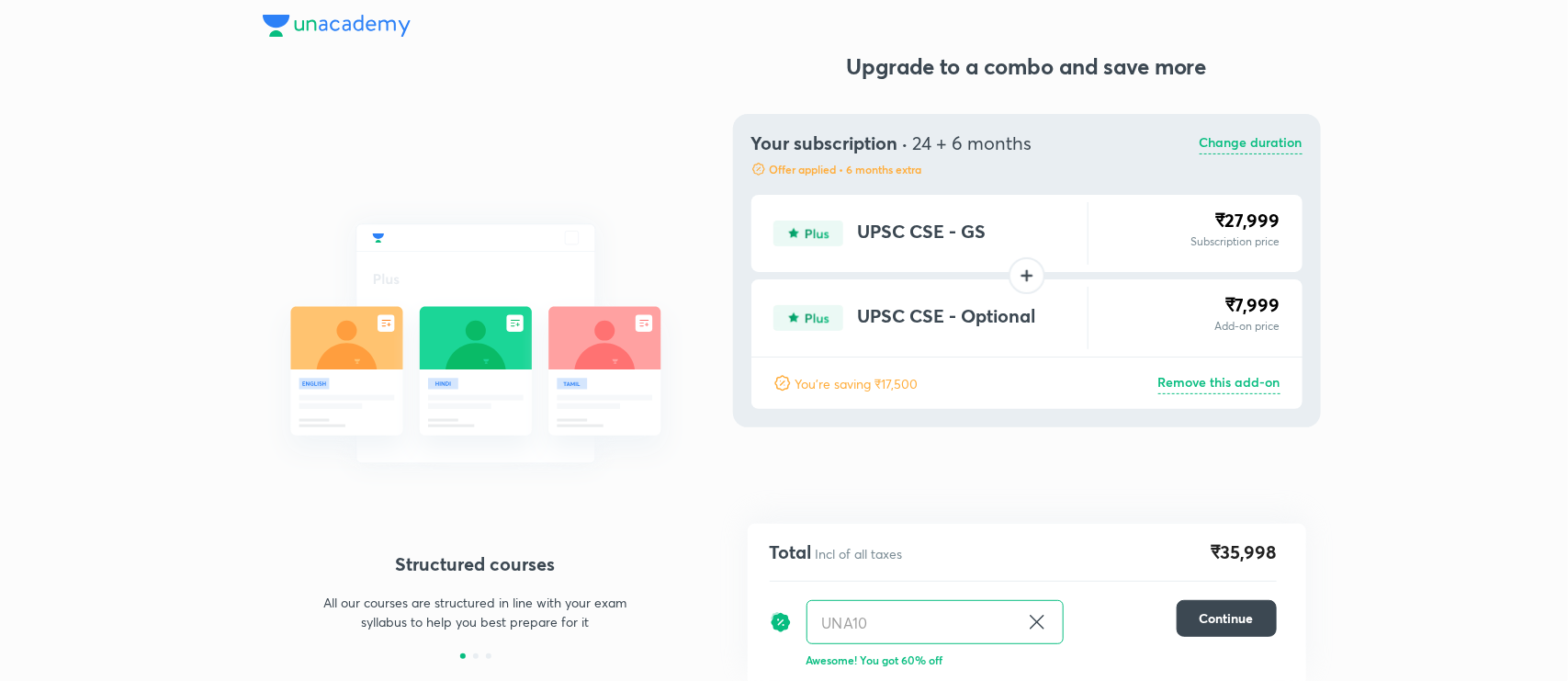 click at bounding box center (336, 26) 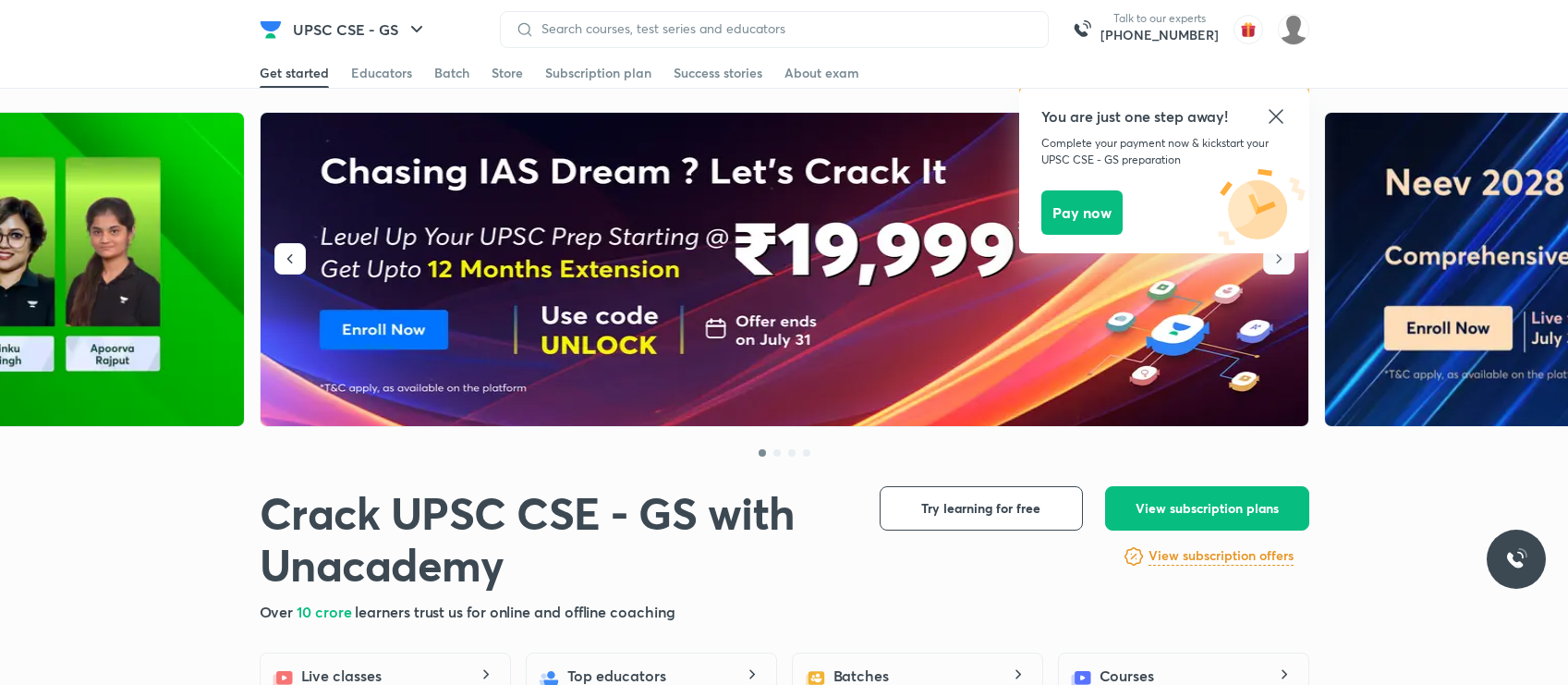 click on "Subscription plan" at bounding box center (598, 73) 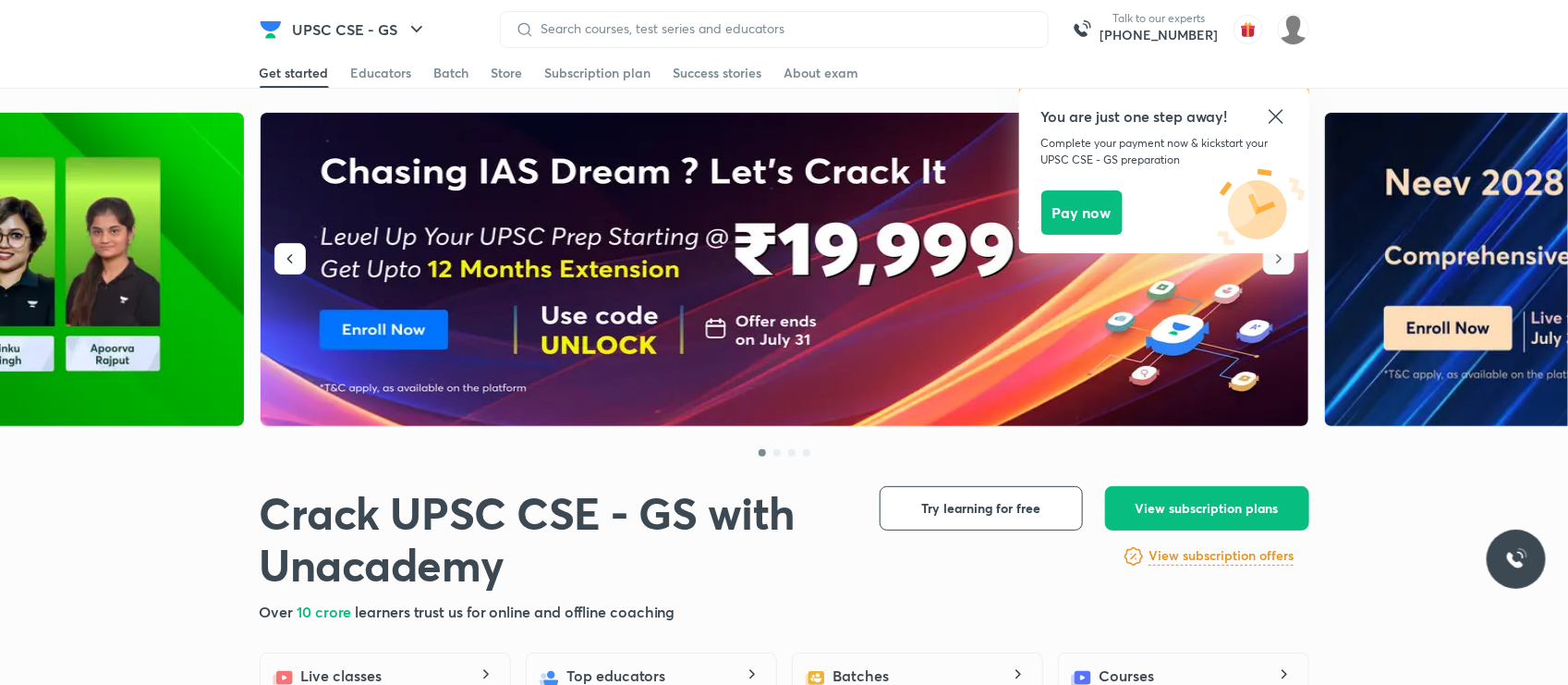 scroll, scrollTop: 0, scrollLeft: 0, axis: both 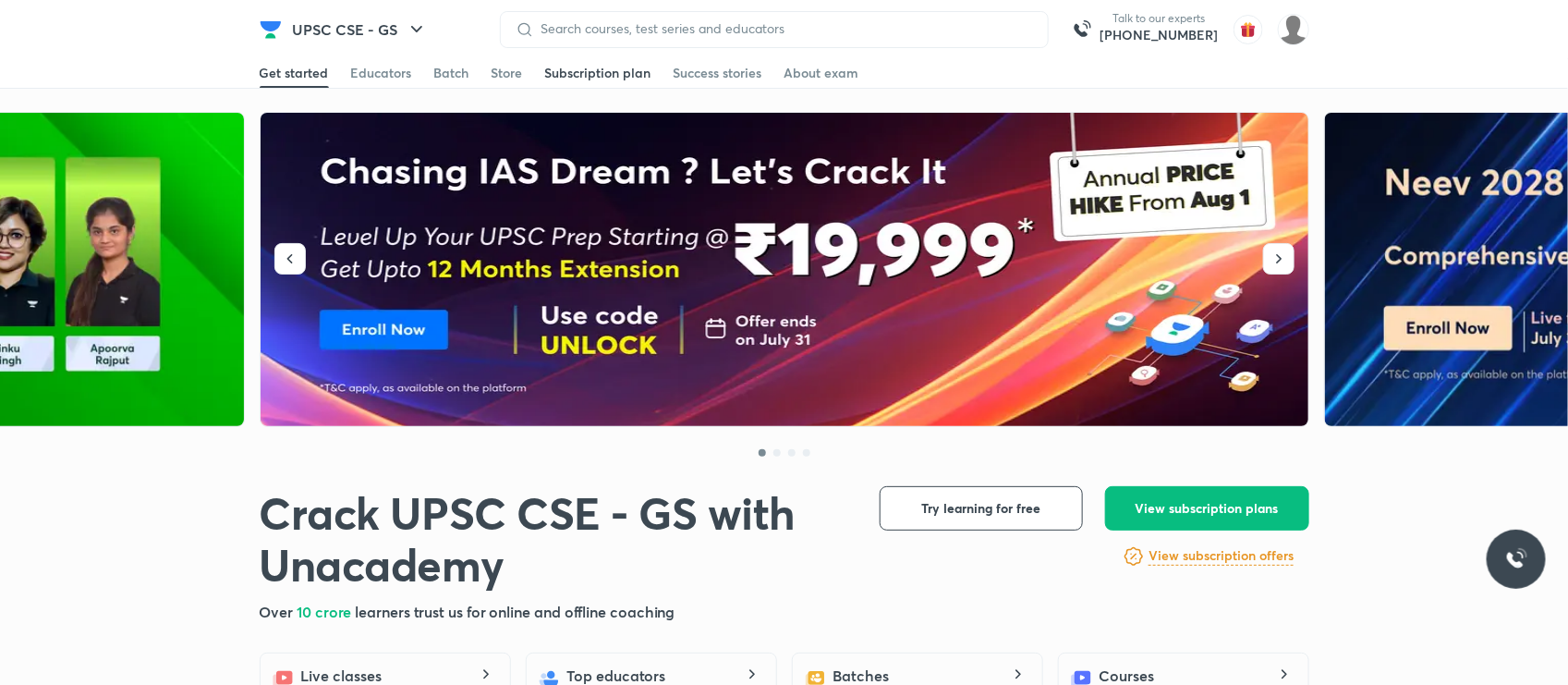 click on "Subscription plan" at bounding box center [598, 73] 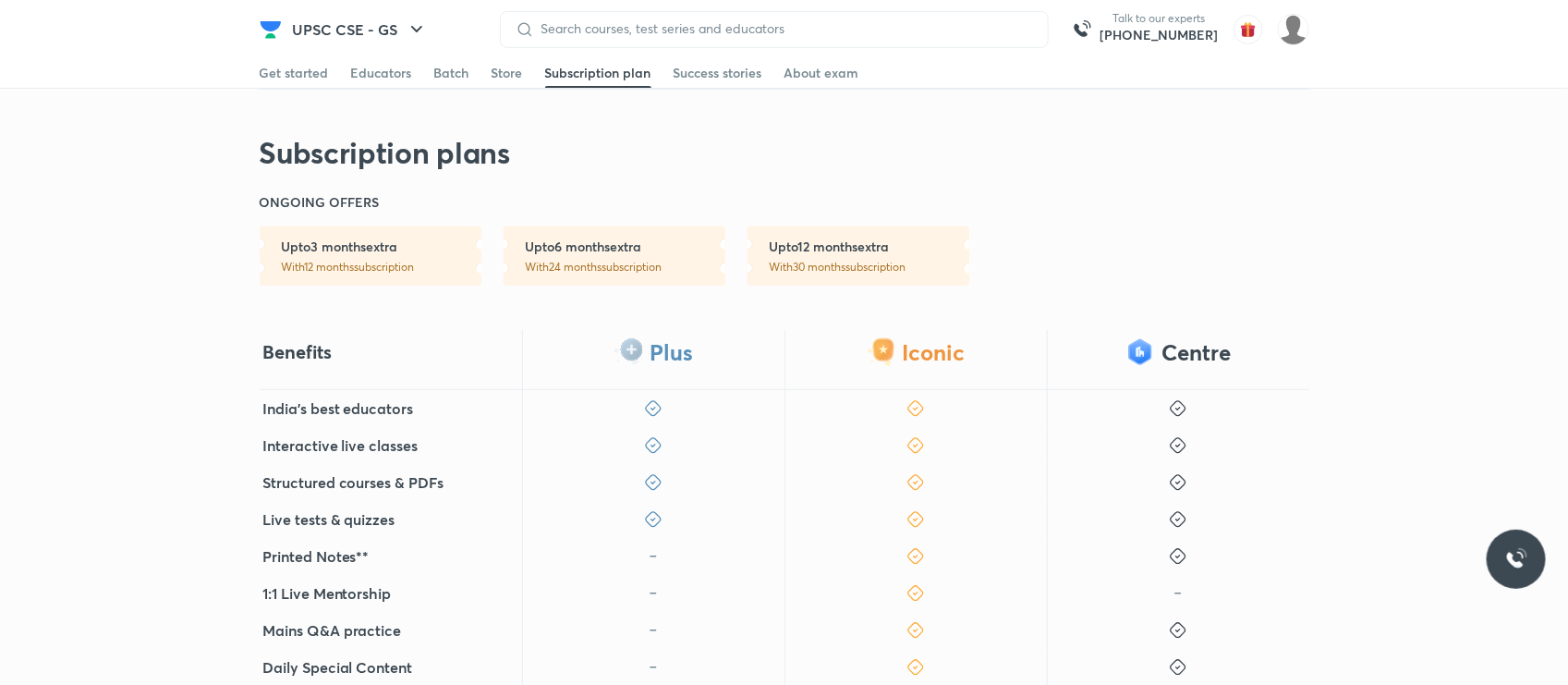 scroll, scrollTop: 347, scrollLeft: 0, axis: vertical 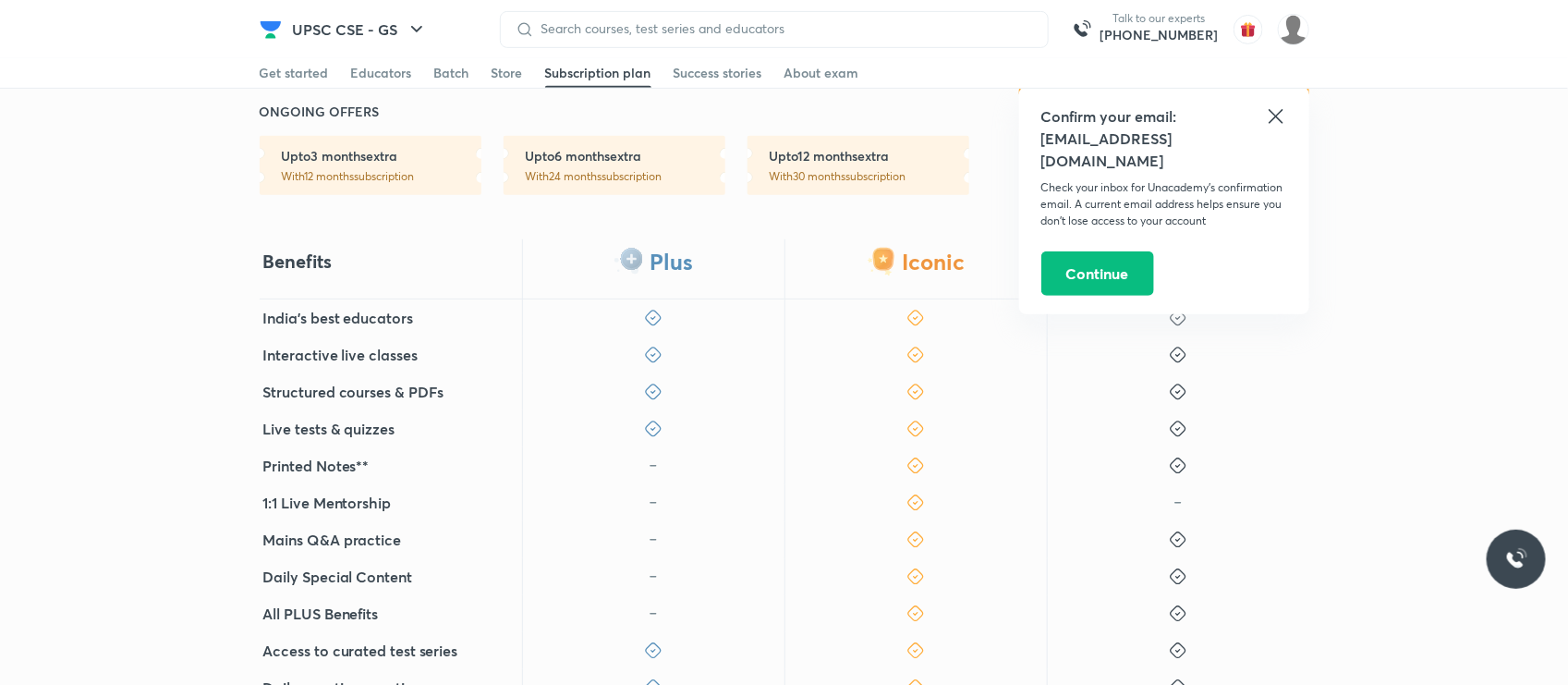 click 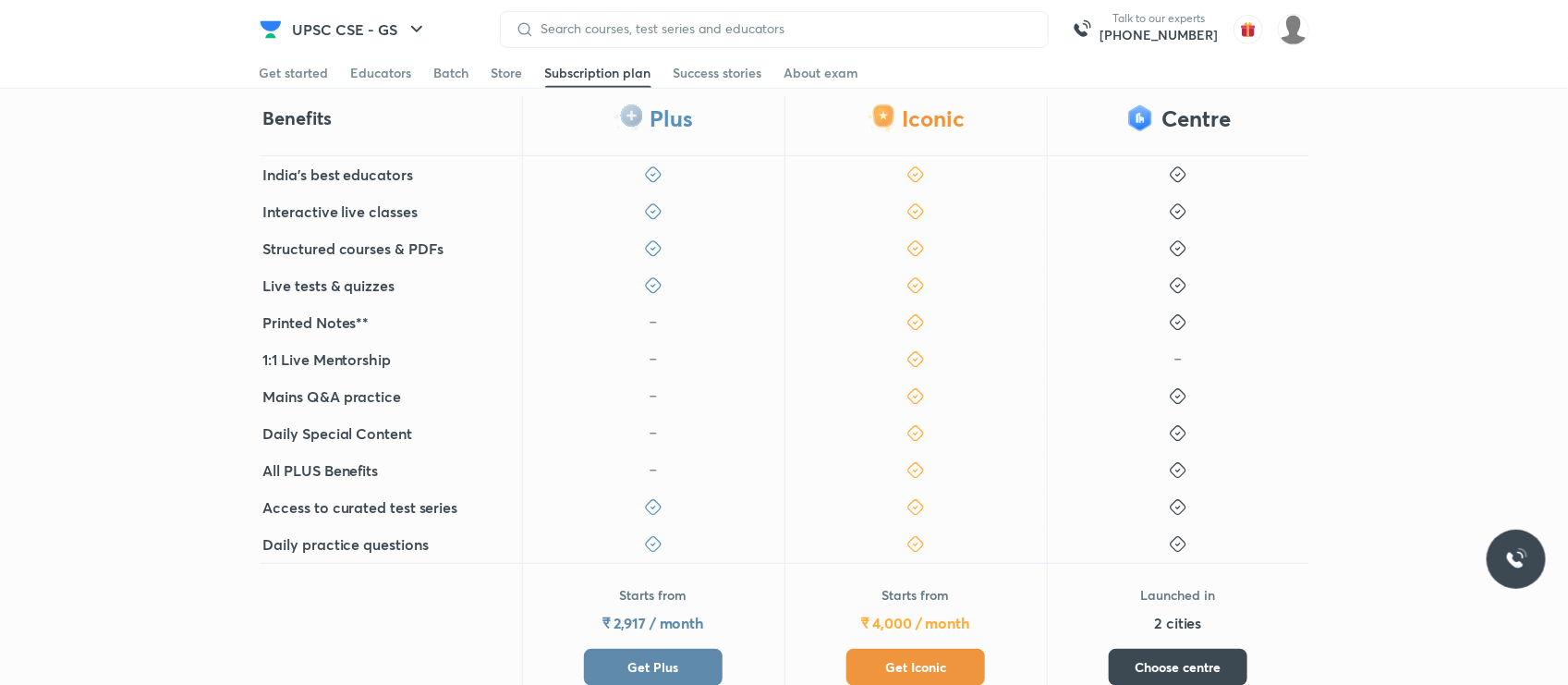 scroll, scrollTop: 462, scrollLeft: 0, axis: vertical 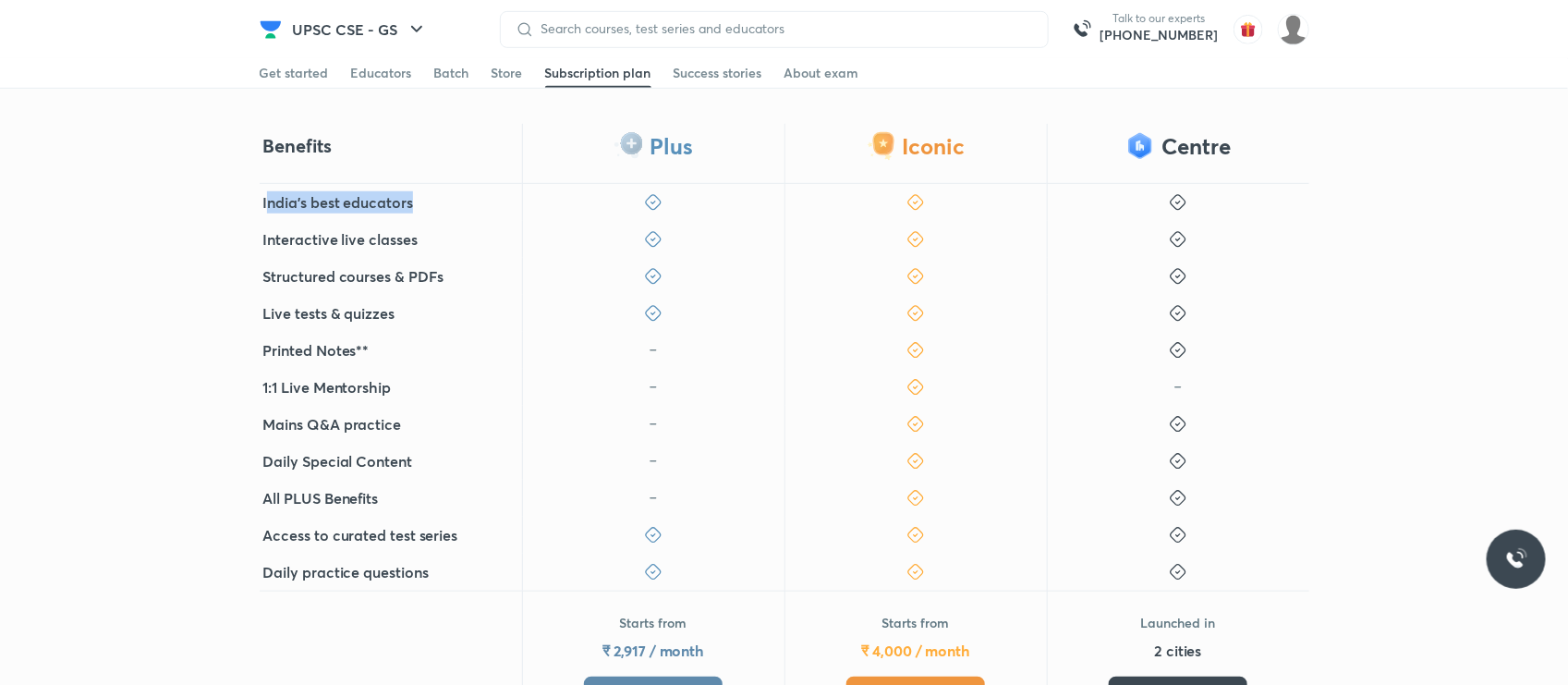 drag, startPoint x: 265, startPoint y: 205, endPoint x: 420, endPoint y: 203, distance: 155.0129 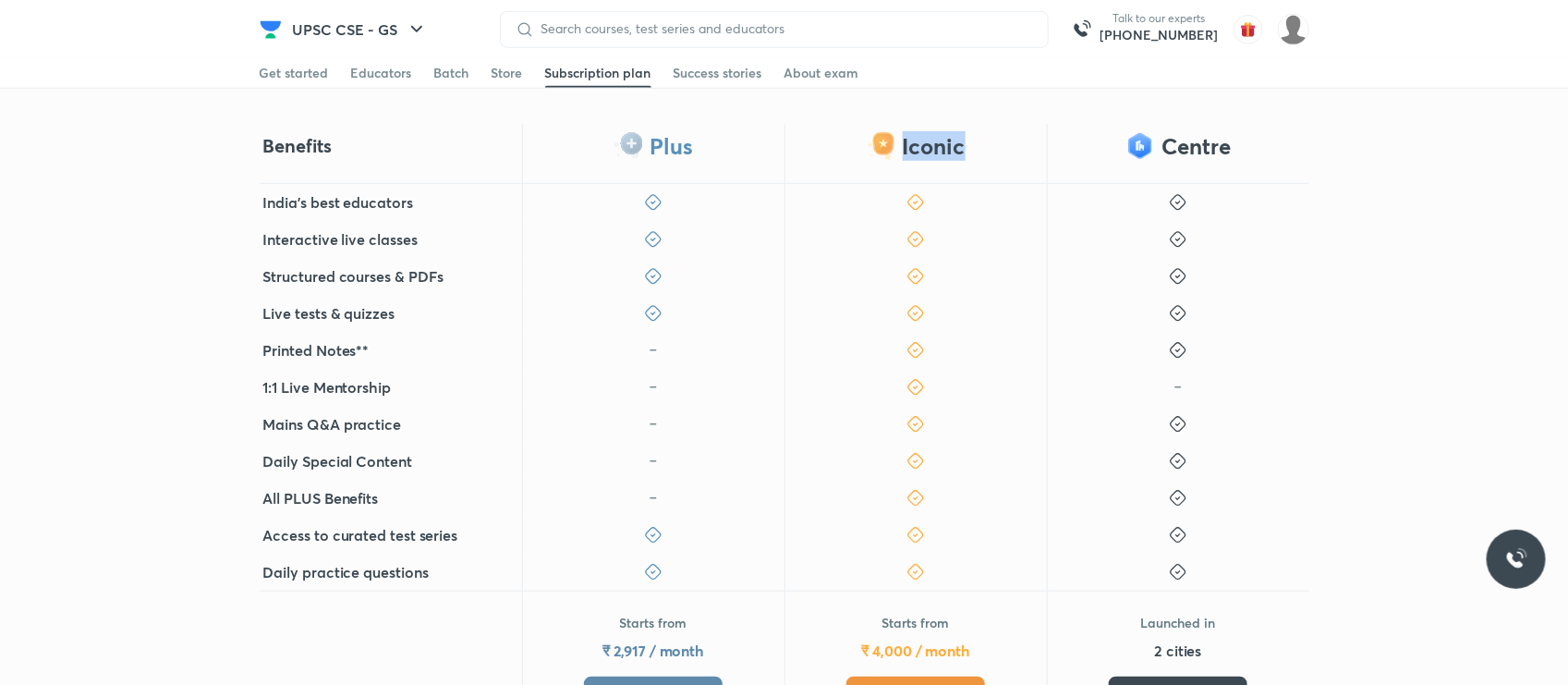 drag, startPoint x: 898, startPoint y: 145, endPoint x: 959, endPoint y: 148, distance: 61.073726 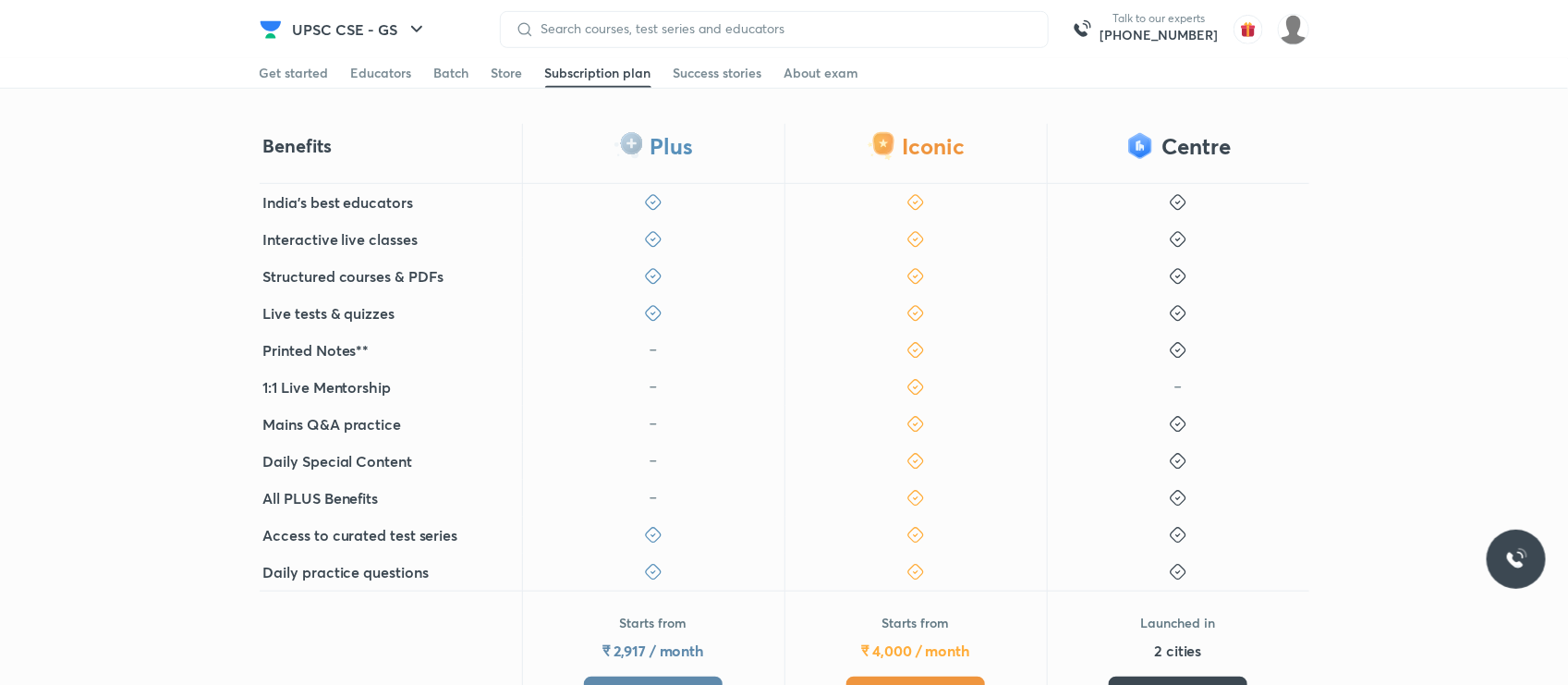 drag, startPoint x: 894, startPoint y: 166, endPoint x: 370, endPoint y: 191, distance: 524.59604 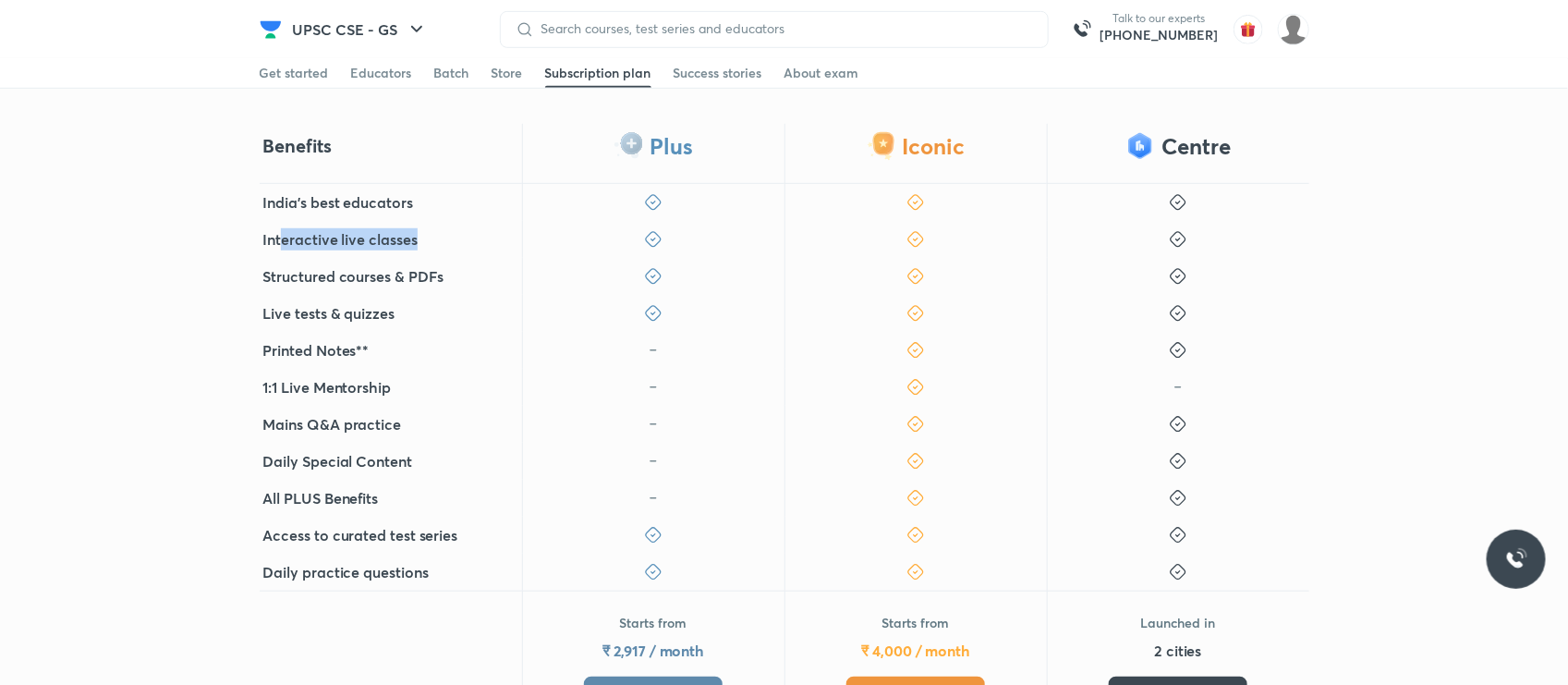 drag, startPoint x: 282, startPoint y: 246, endPoint x: 505, endPoint y: 233, distance: 223.3786 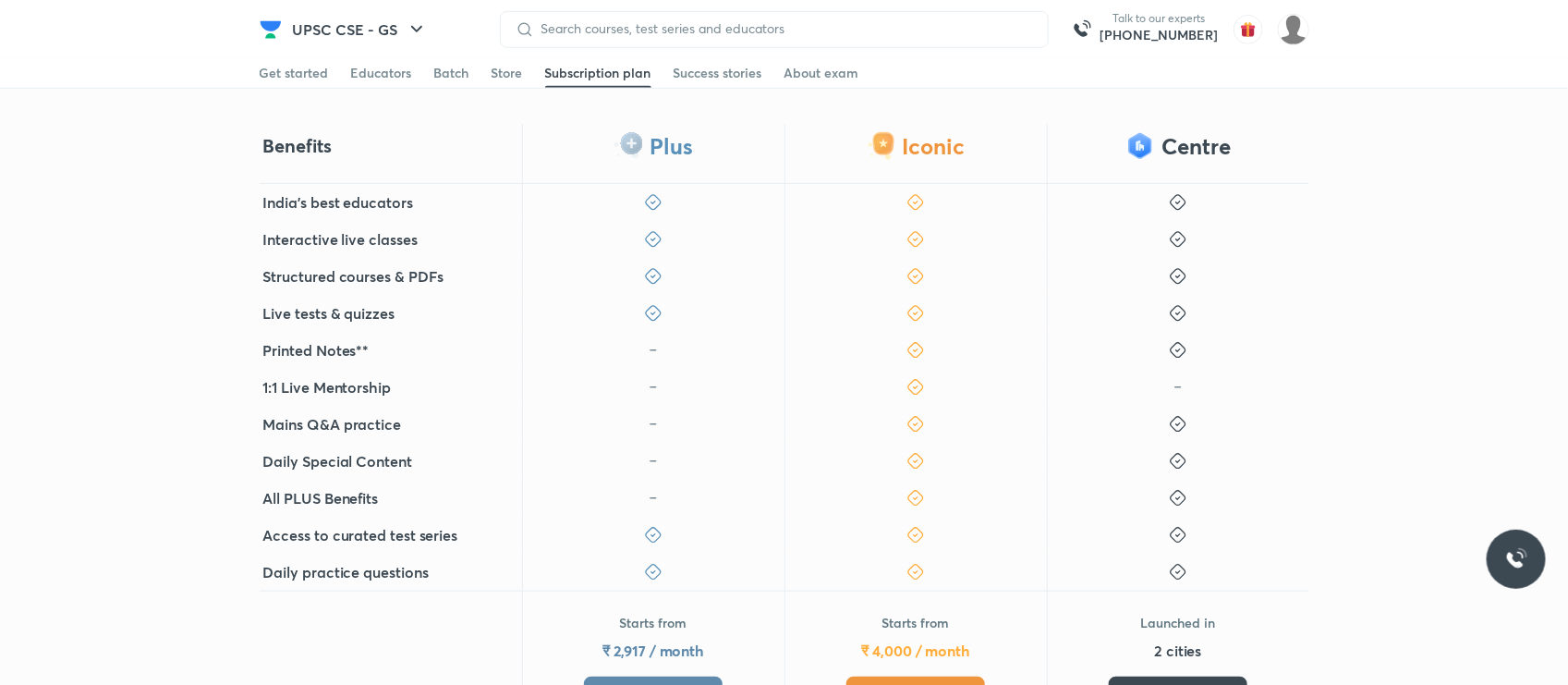 click on "Interactive live classes" at bounding box center [391, 239] 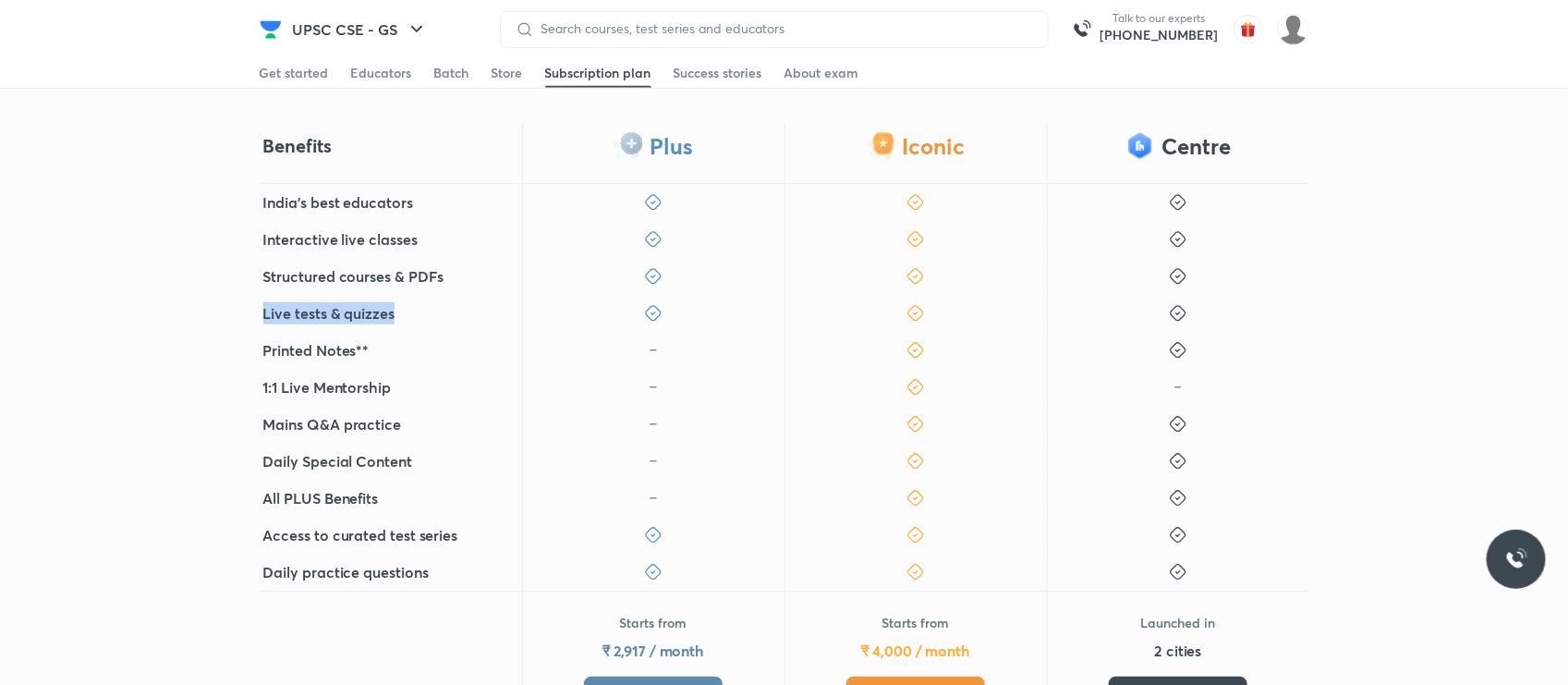 drag, startPoint x: 261, startPoint y: 312, endPoint x: 416, endPoint y: 330, distance: 156.0417 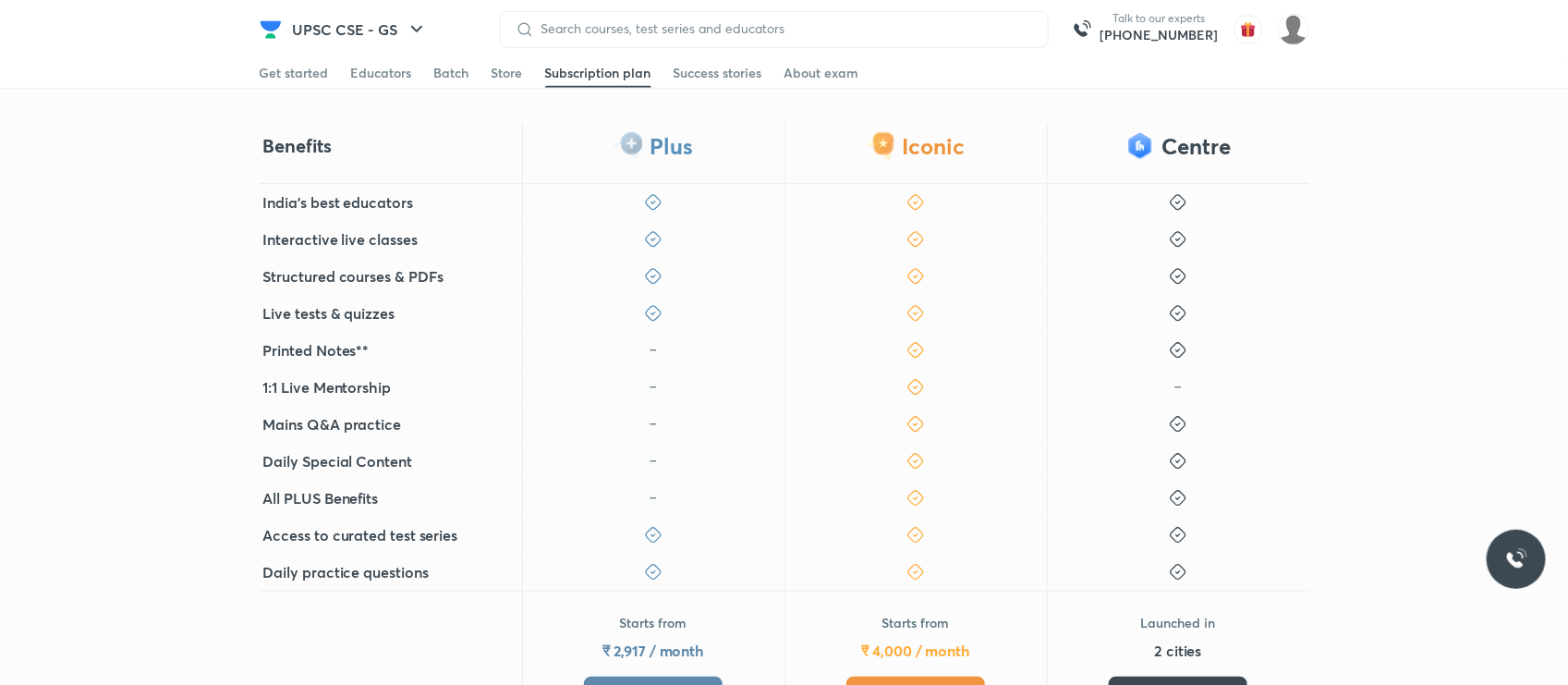 click on "Structured courses & PDFs" at bounding box center (391, 276) 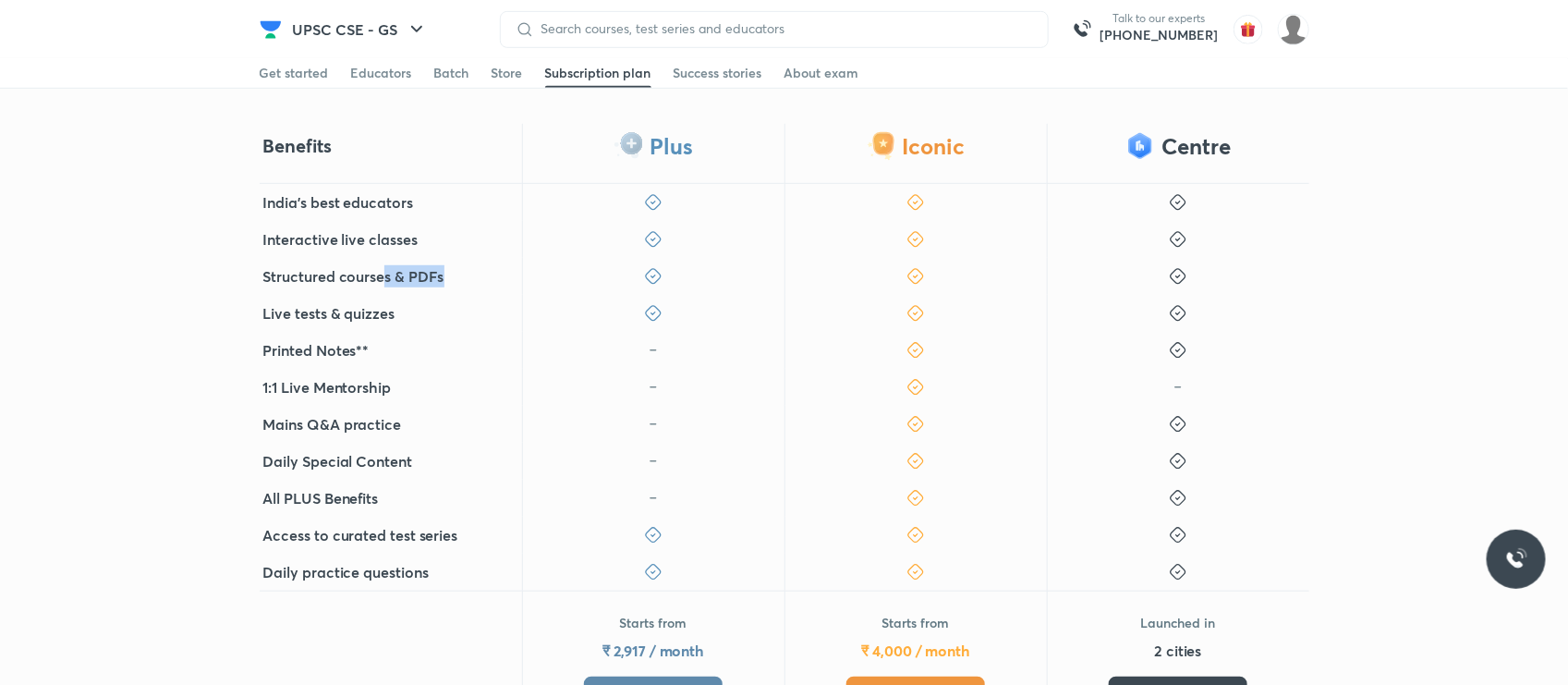 drag, startPoint x: 386, startPoint y: 274, endPoint x: 478, endPoint y: 273, distance: 92.00543 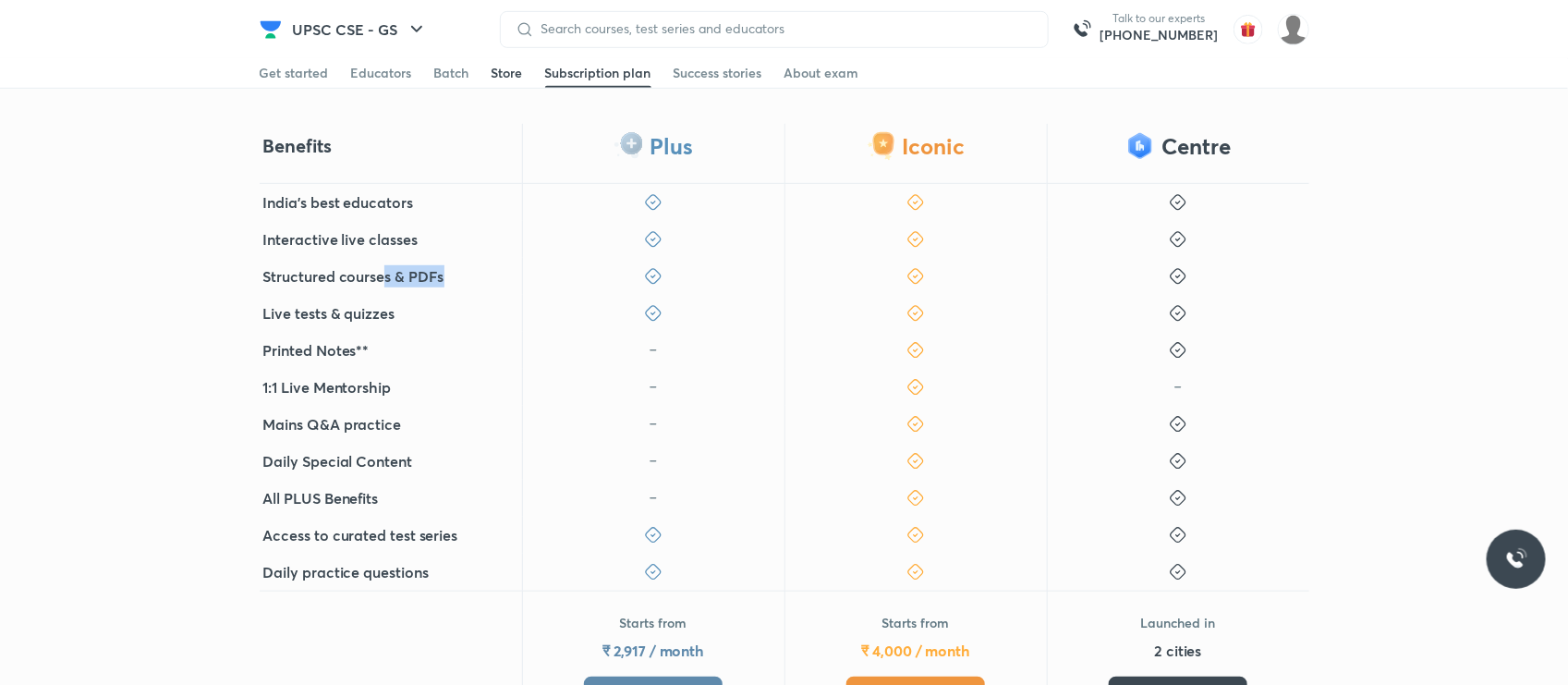 click on "Store" at bounding box center [507, 73] 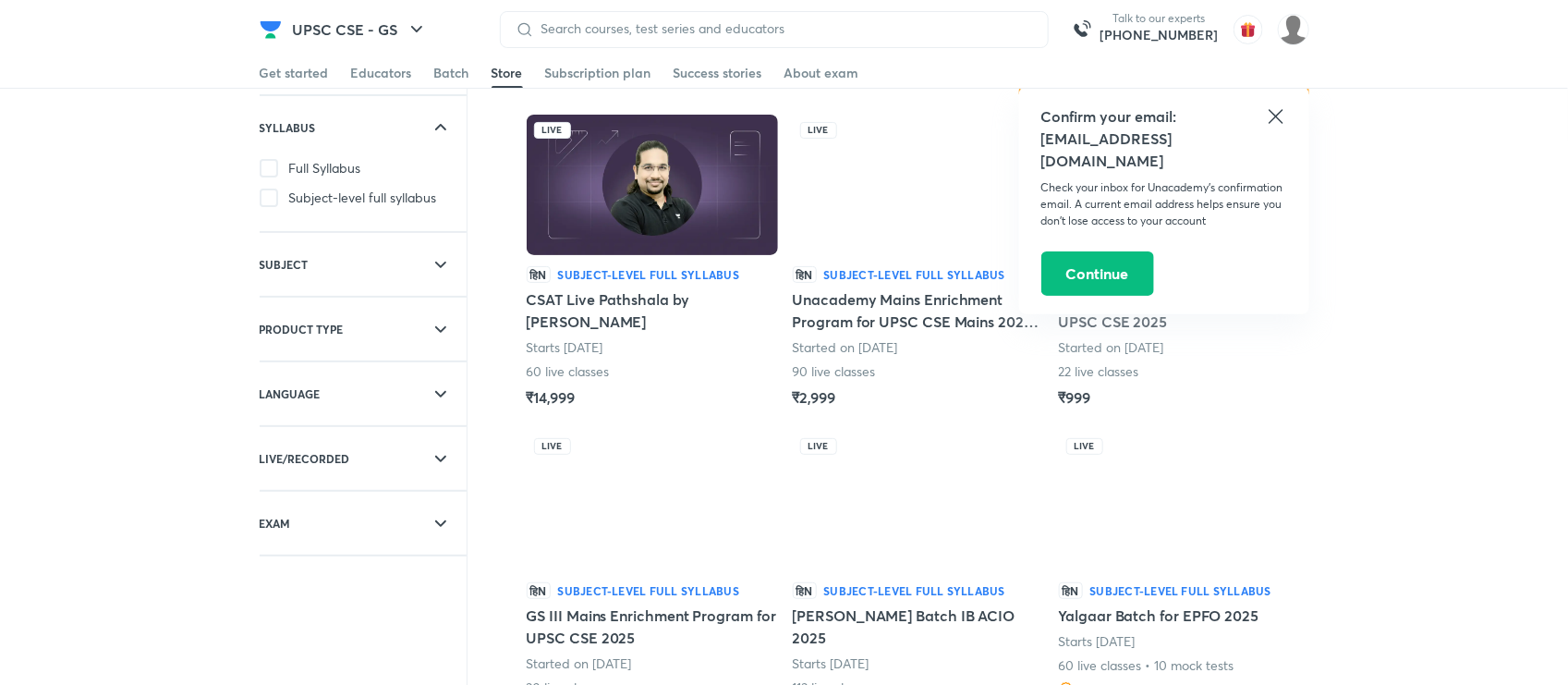 scroll, scrollTop: 116, scrollLeft: 0, axis: vertical 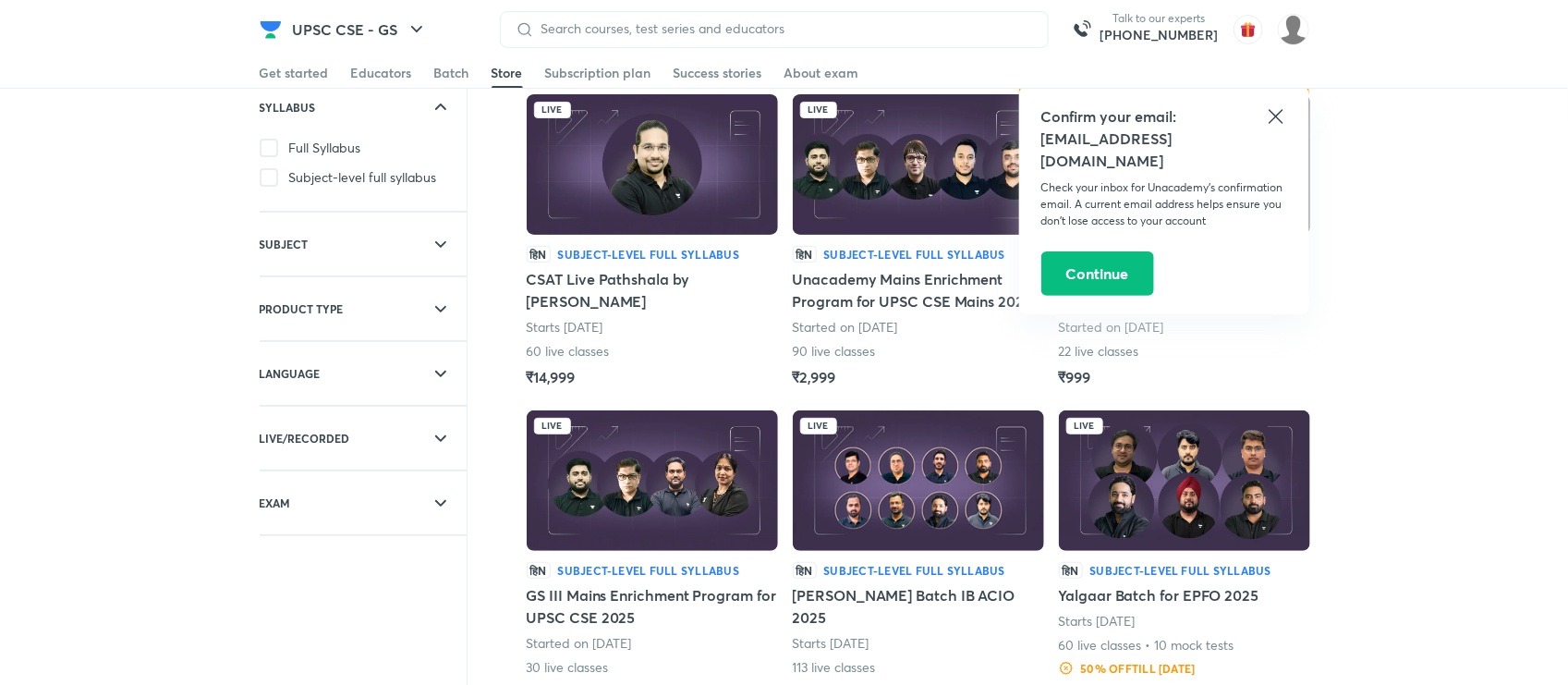 click 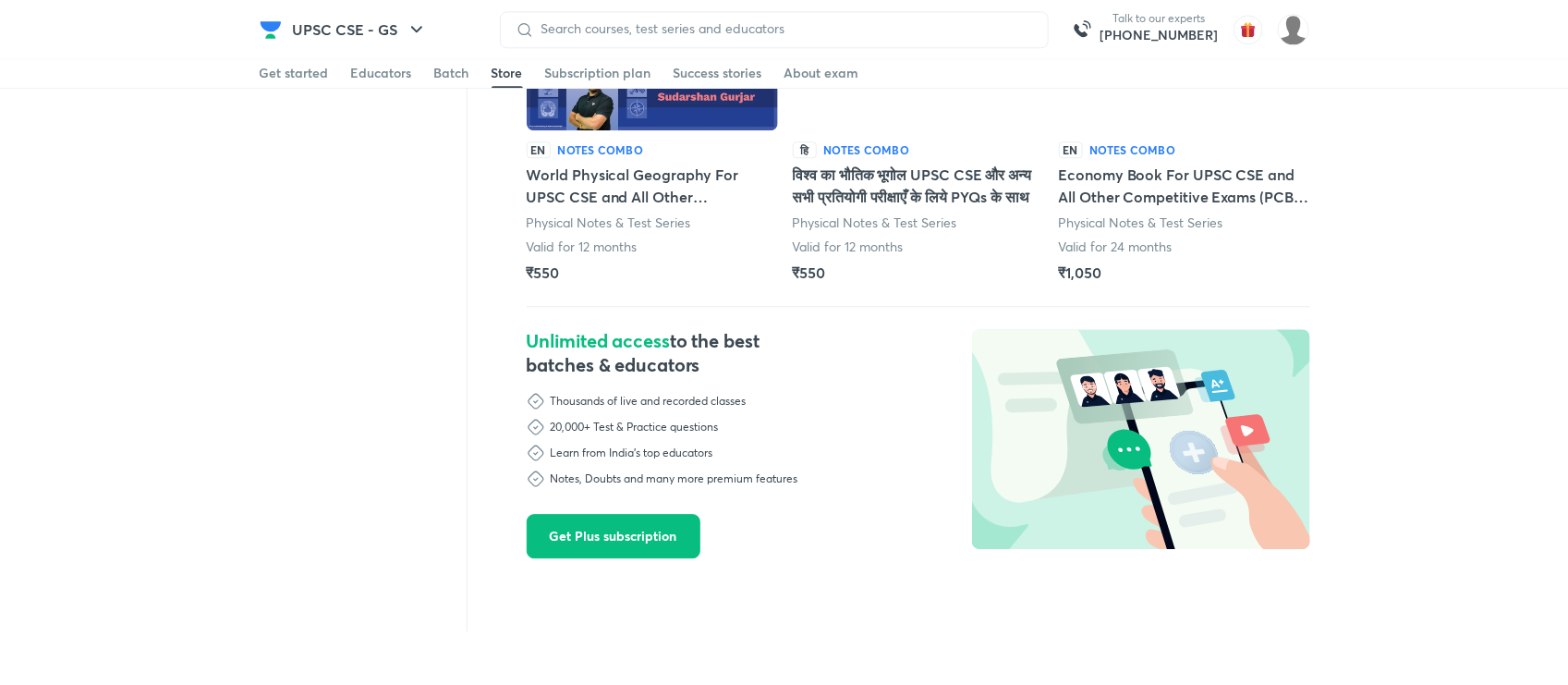 scroll, scrollTop: 2038, scrollLeft: 0, axis: vertical 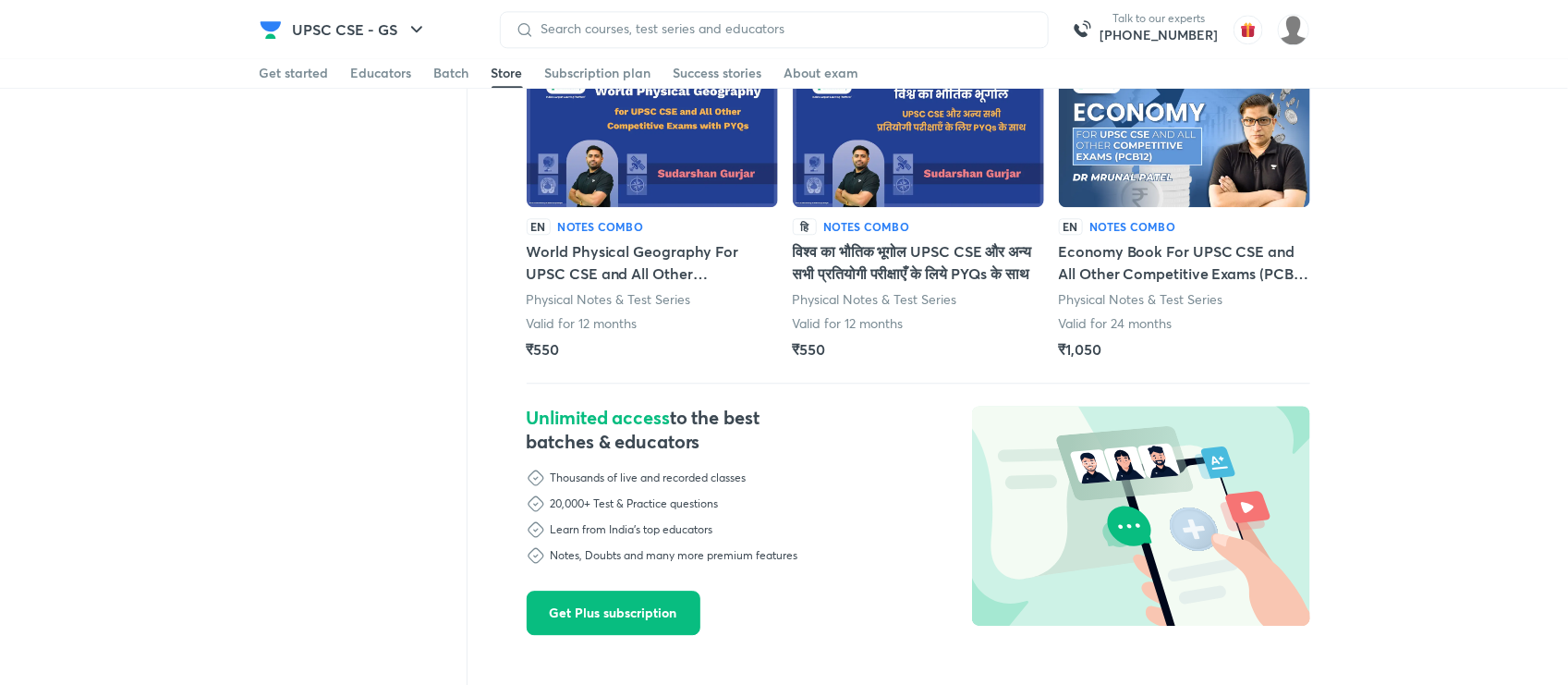 click at bounding box center [1185, 137] 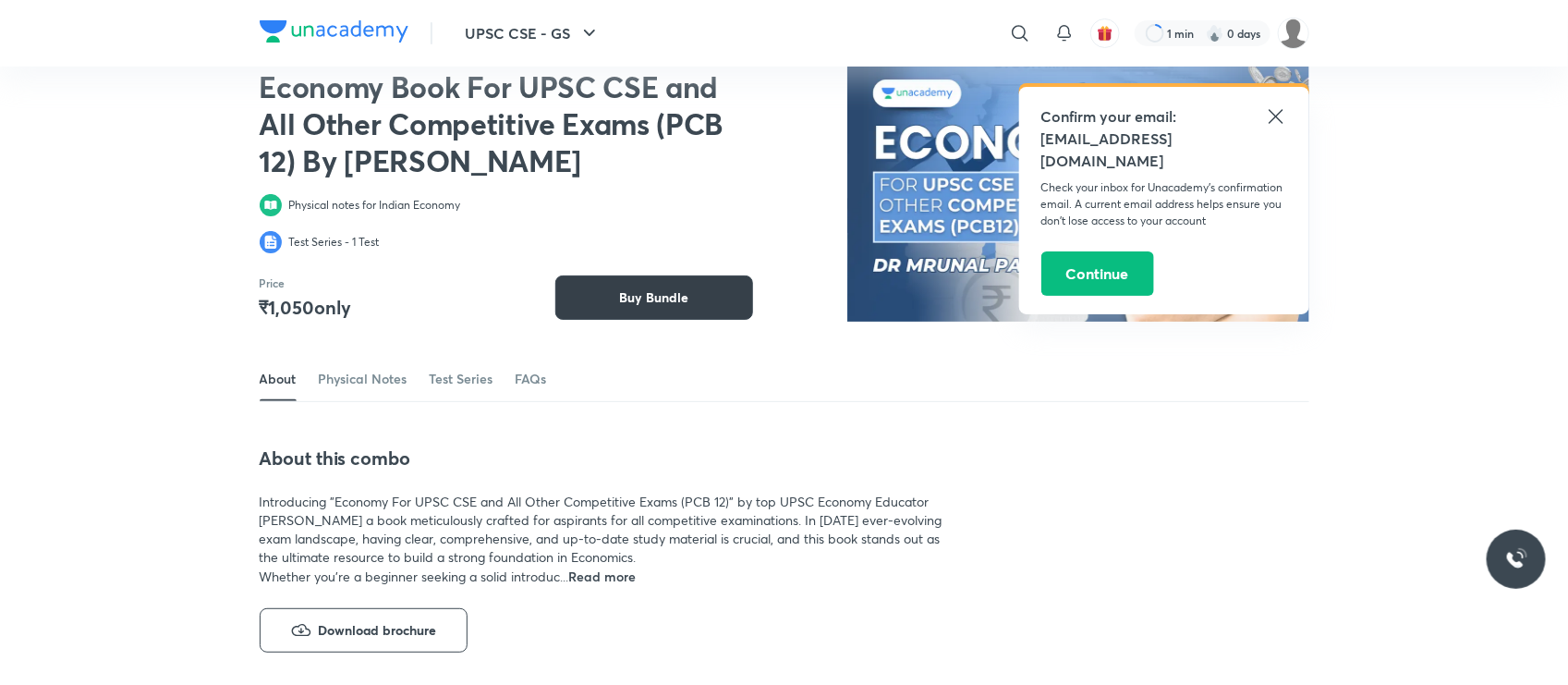 scroll, scrollTop: 0, scrollLeft: 0, axis: both 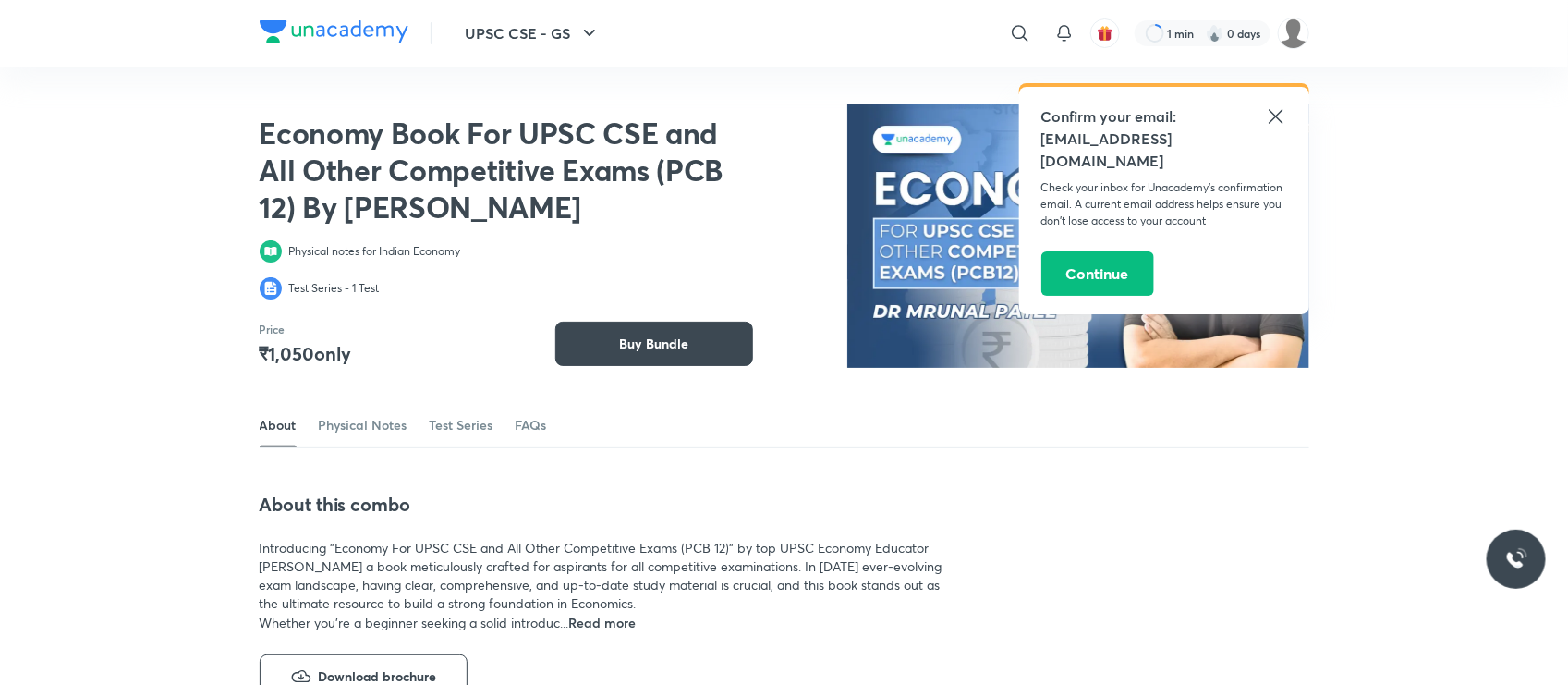click 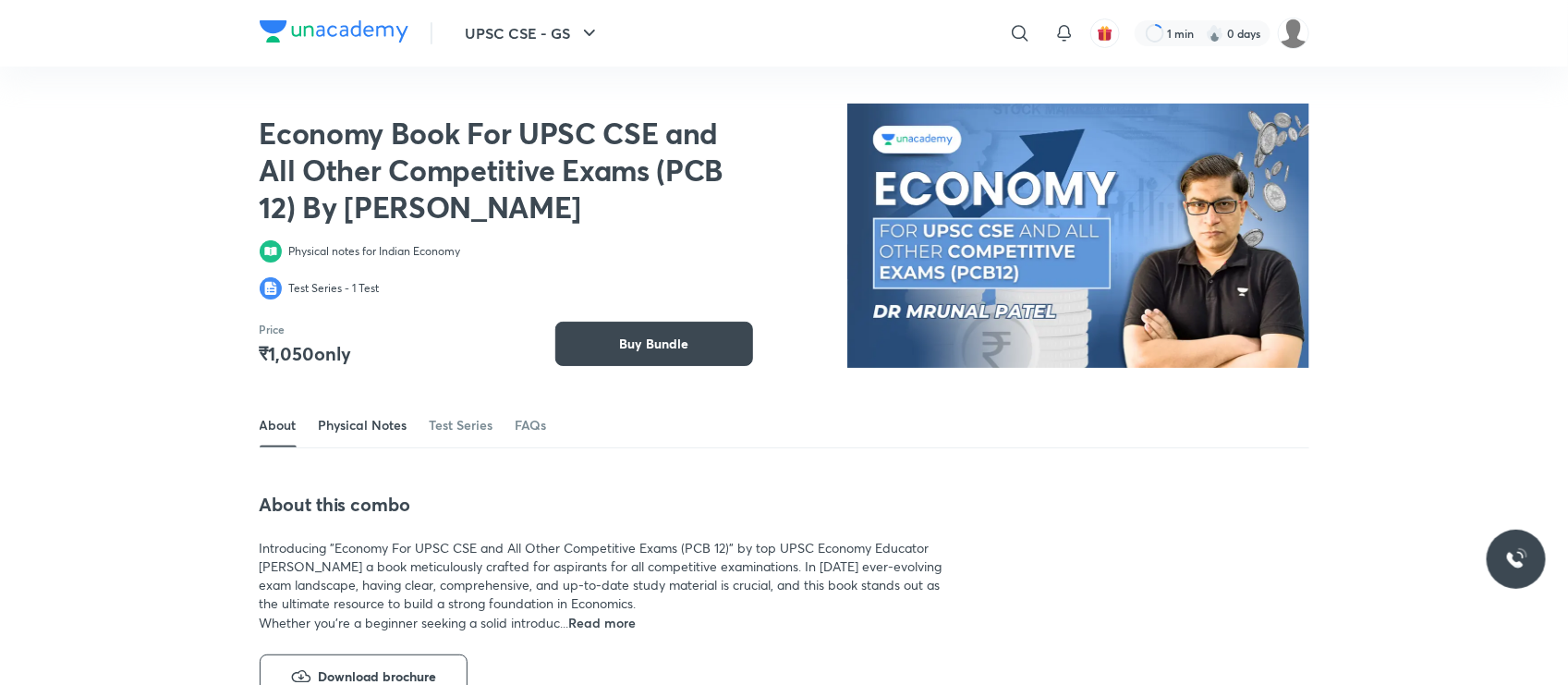 click on "Physical Notes" at bounding box center [363, 425] 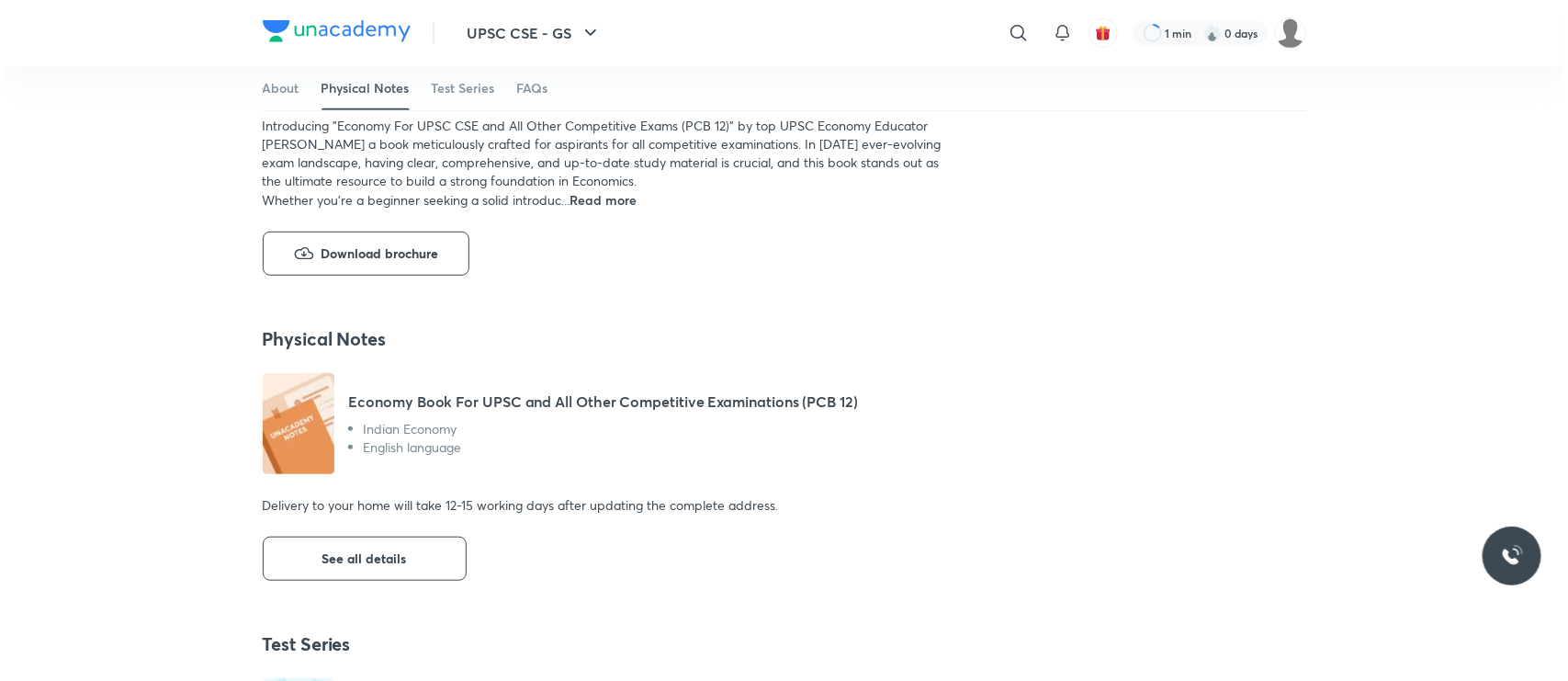 scroll, scrollTop: 618, scrollLeft: 0, axis: vertical 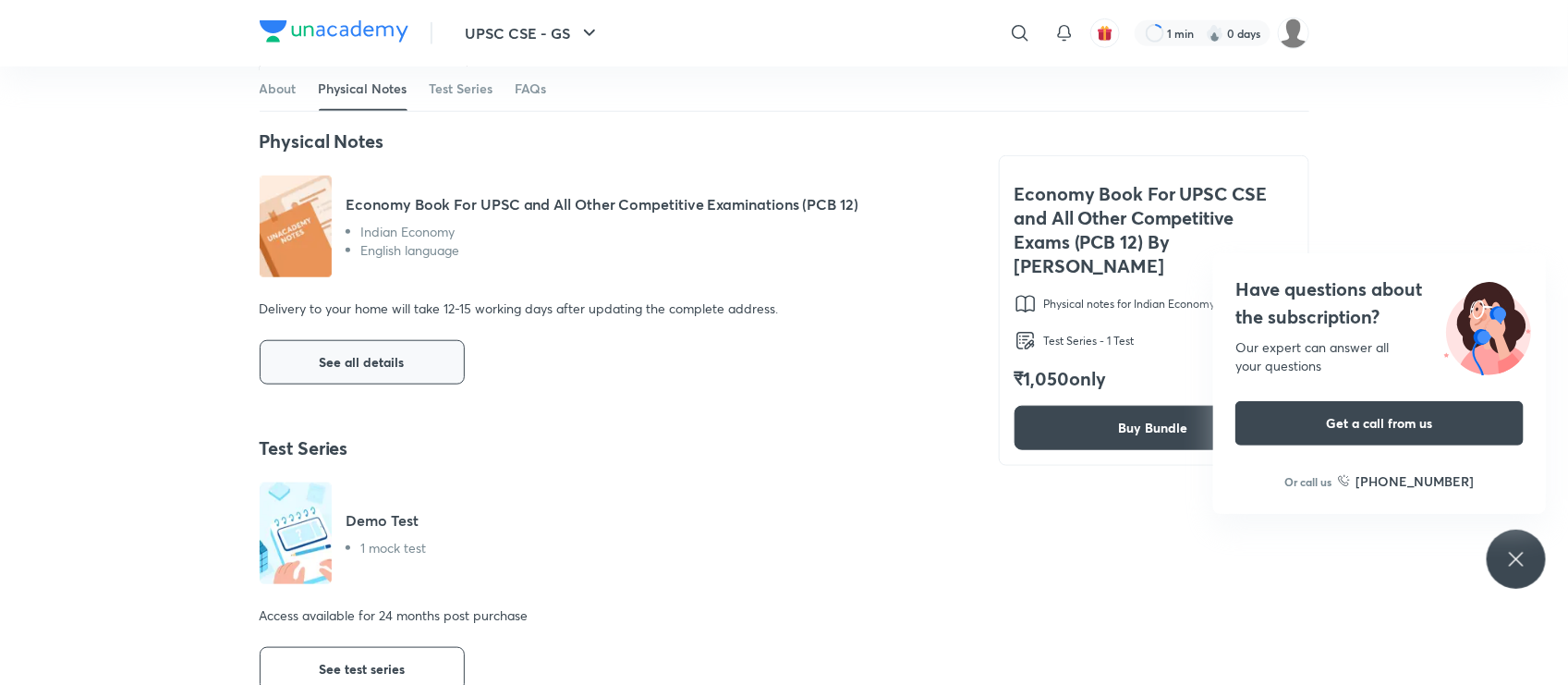 click on "See all details" at bounding box center (362, 362) 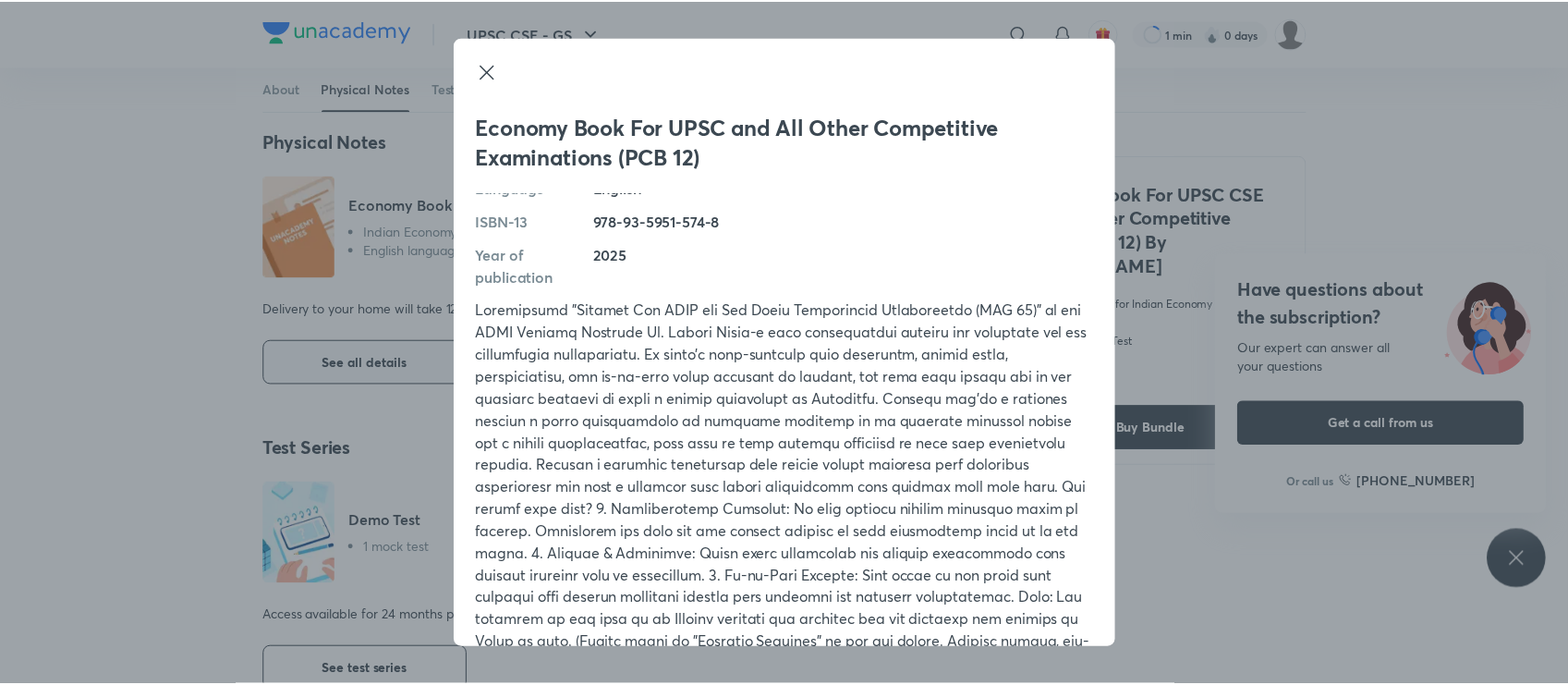 scroll, scrollTop: 0, scrollLeft: 0, axis: both 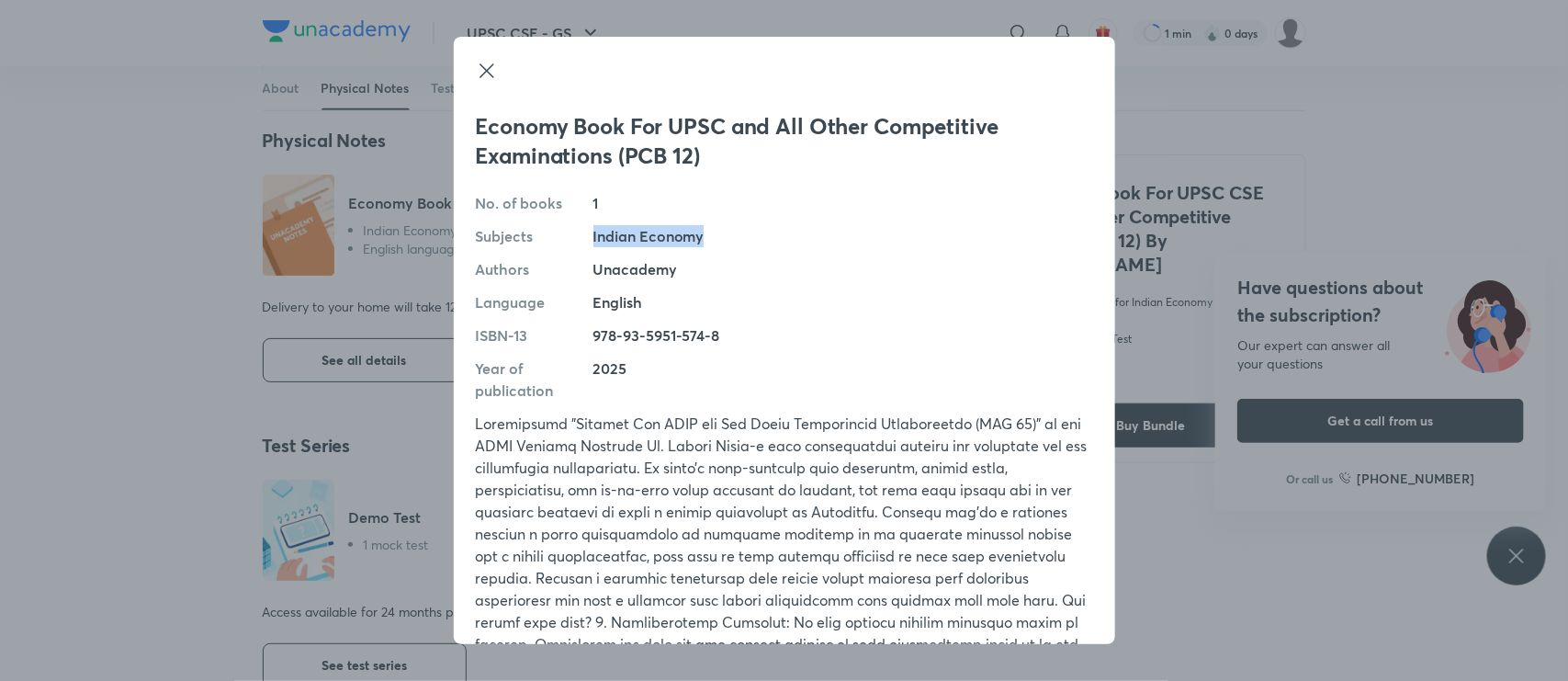 drag, startPoint x: 588, startPoint y: 235, endPoint x: 712, endPoint y: 239, distance: 124.0645 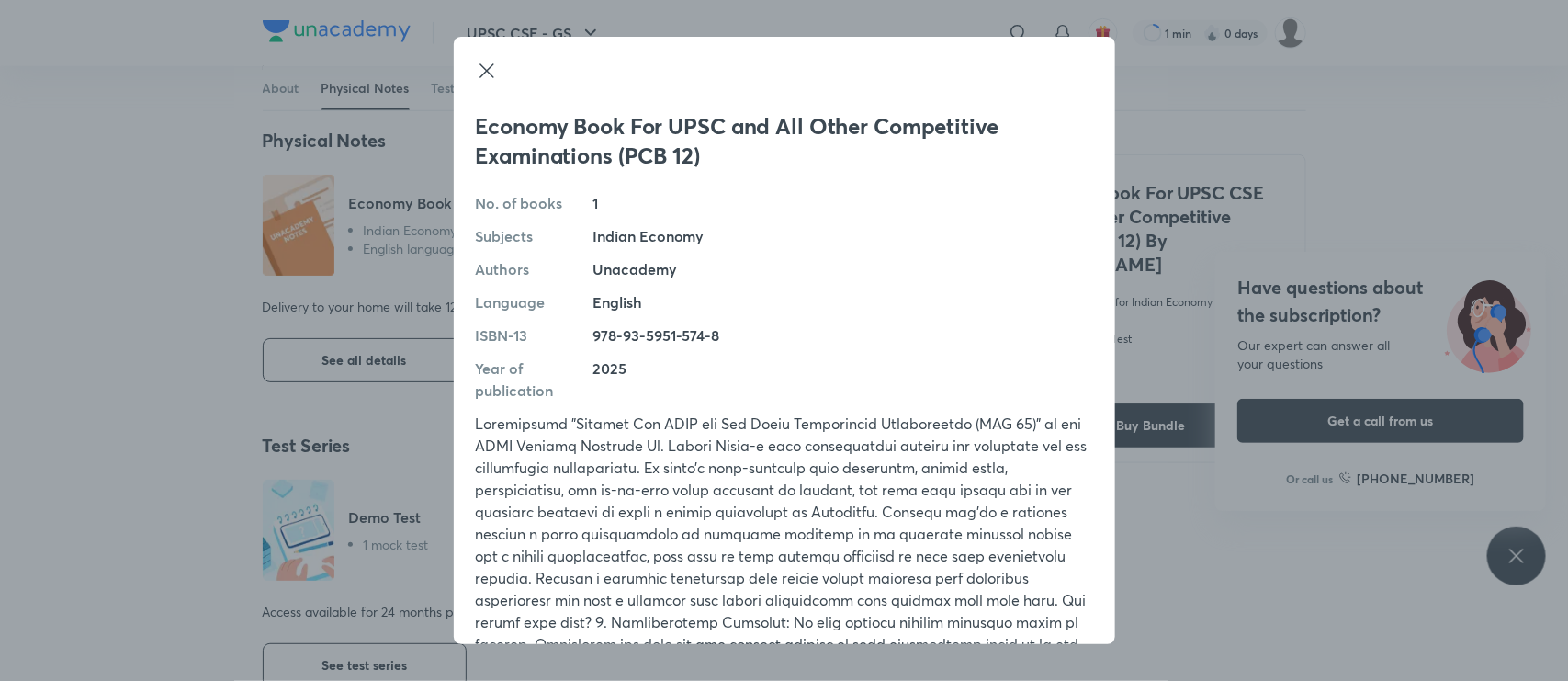 click 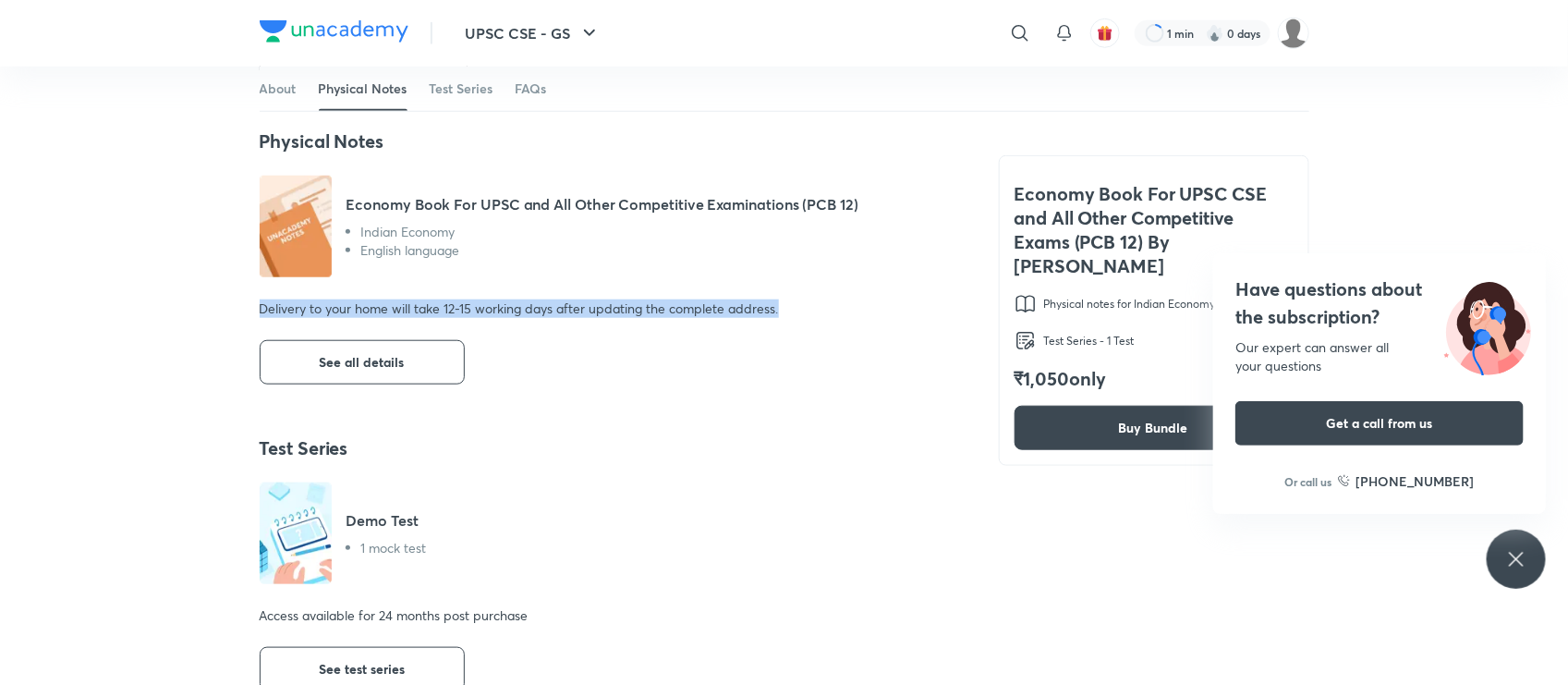 drag, startPoint x: 250, startPoint y: 305, endPoint x: 787, endPoint y: 308, distance: 537.00838 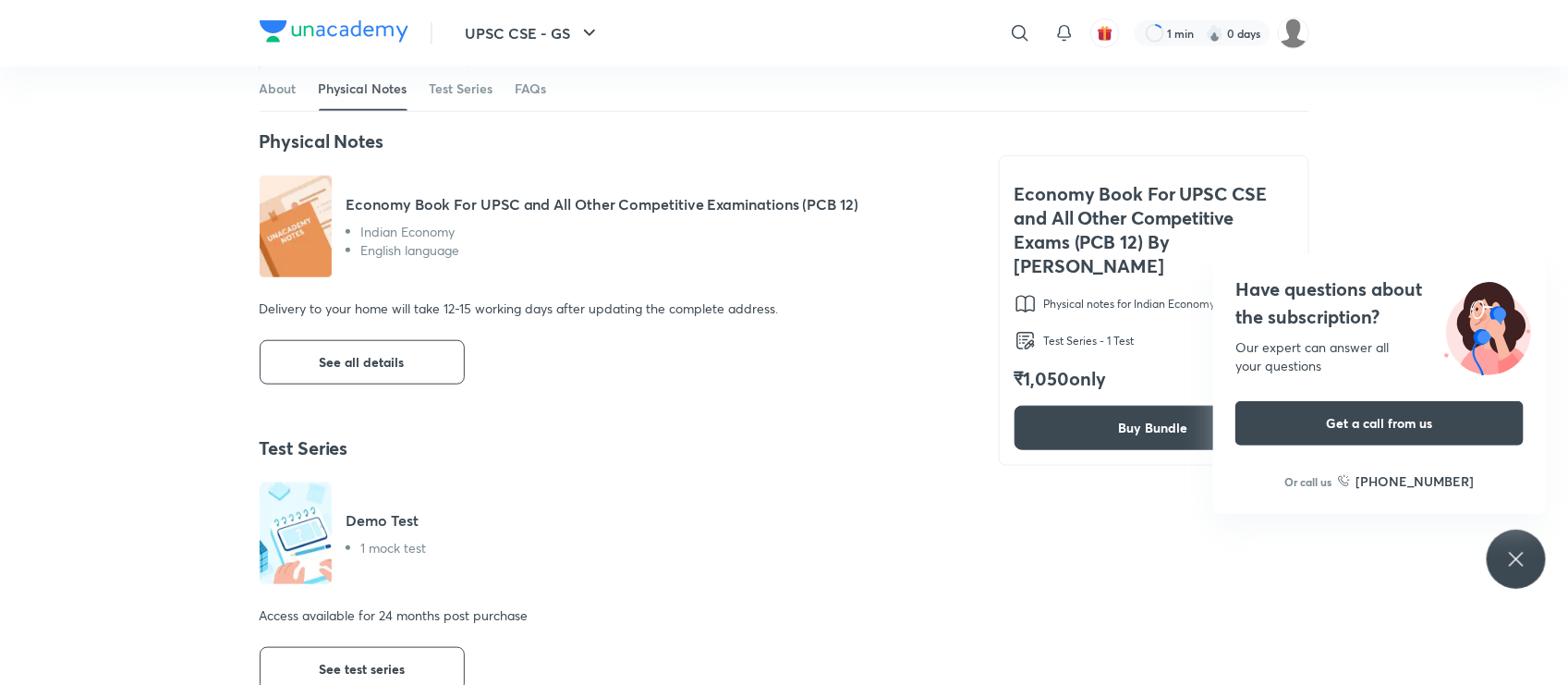 click on "See all details" at bounding box center [607, 362] 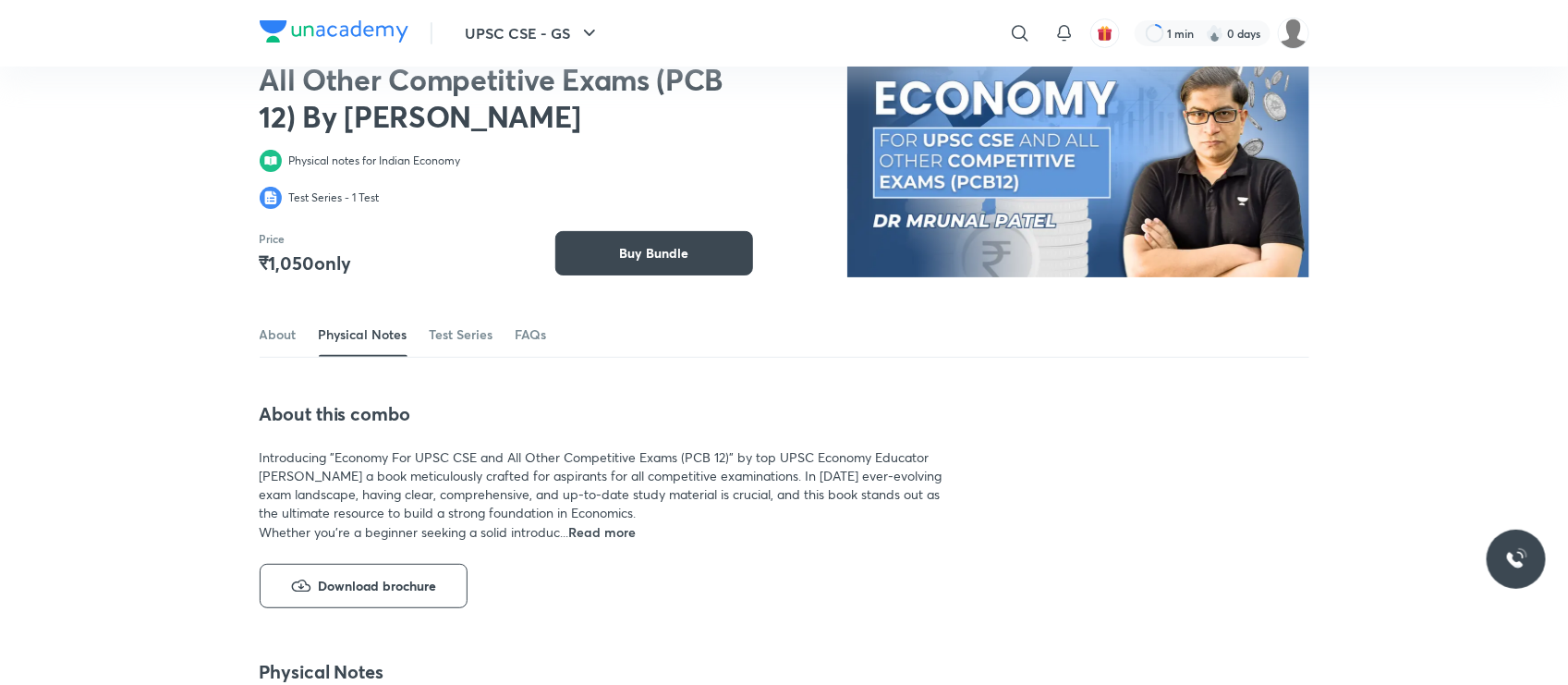 scroll, scrollTop: 0, scrollLeft: 0, axis: both 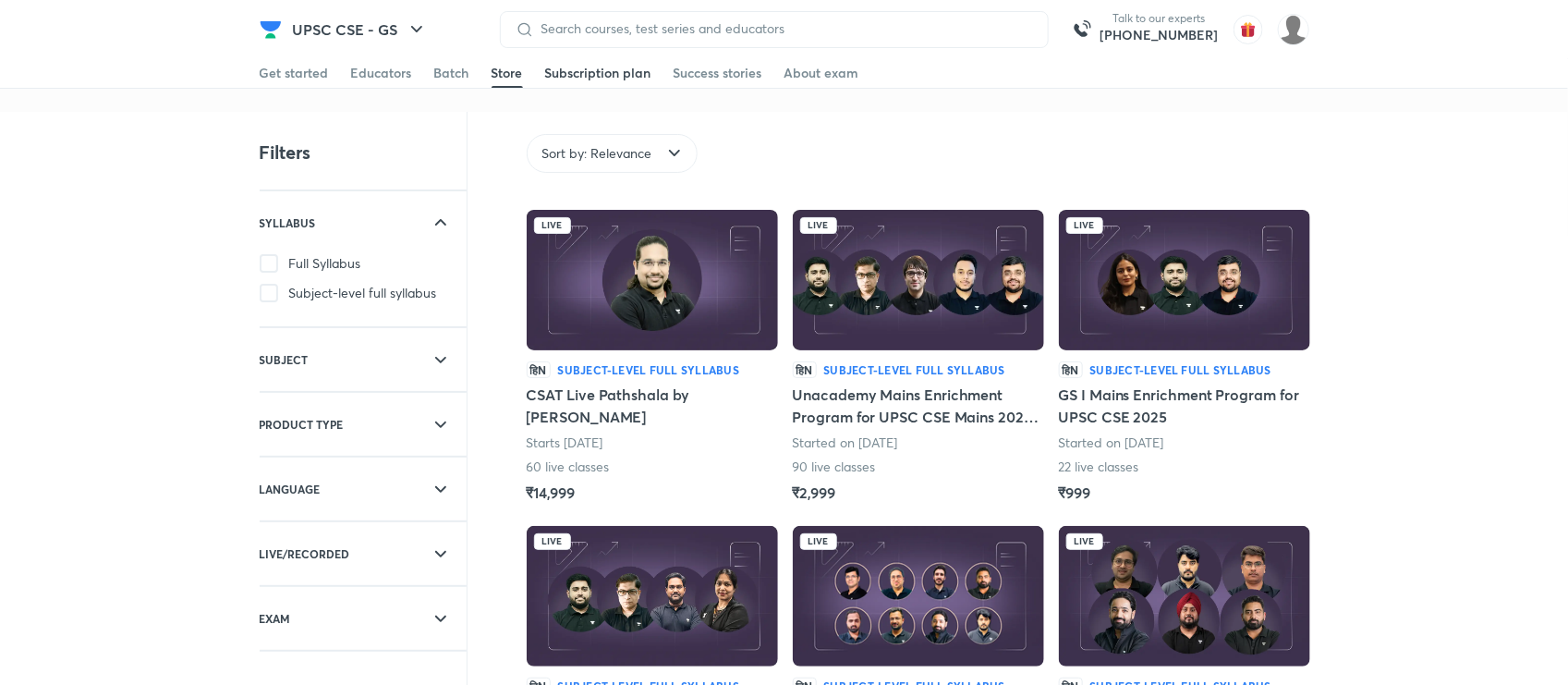 click on "Subscription plan" at bounding box center (598, 73) 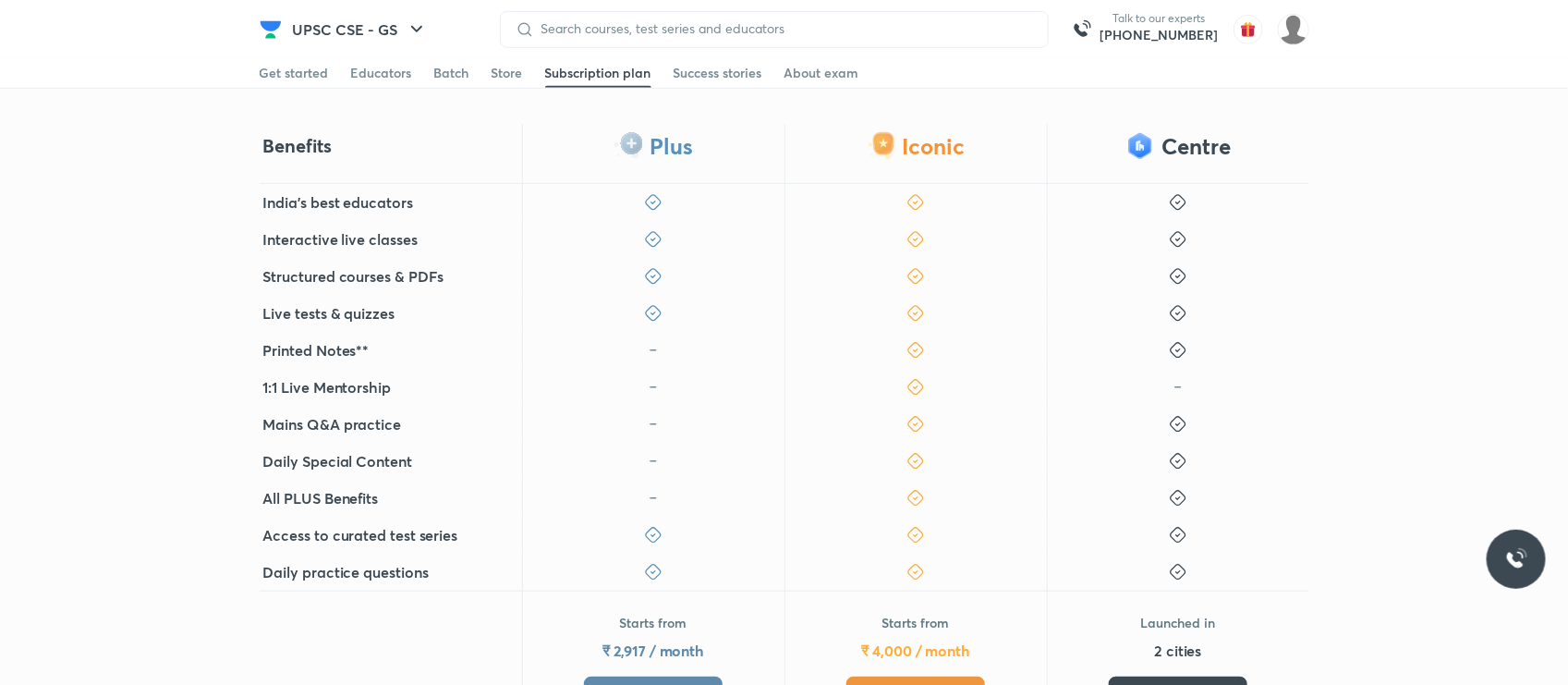 scroll, scrollTop: 693, scrollLeft: 0, axis: vertical 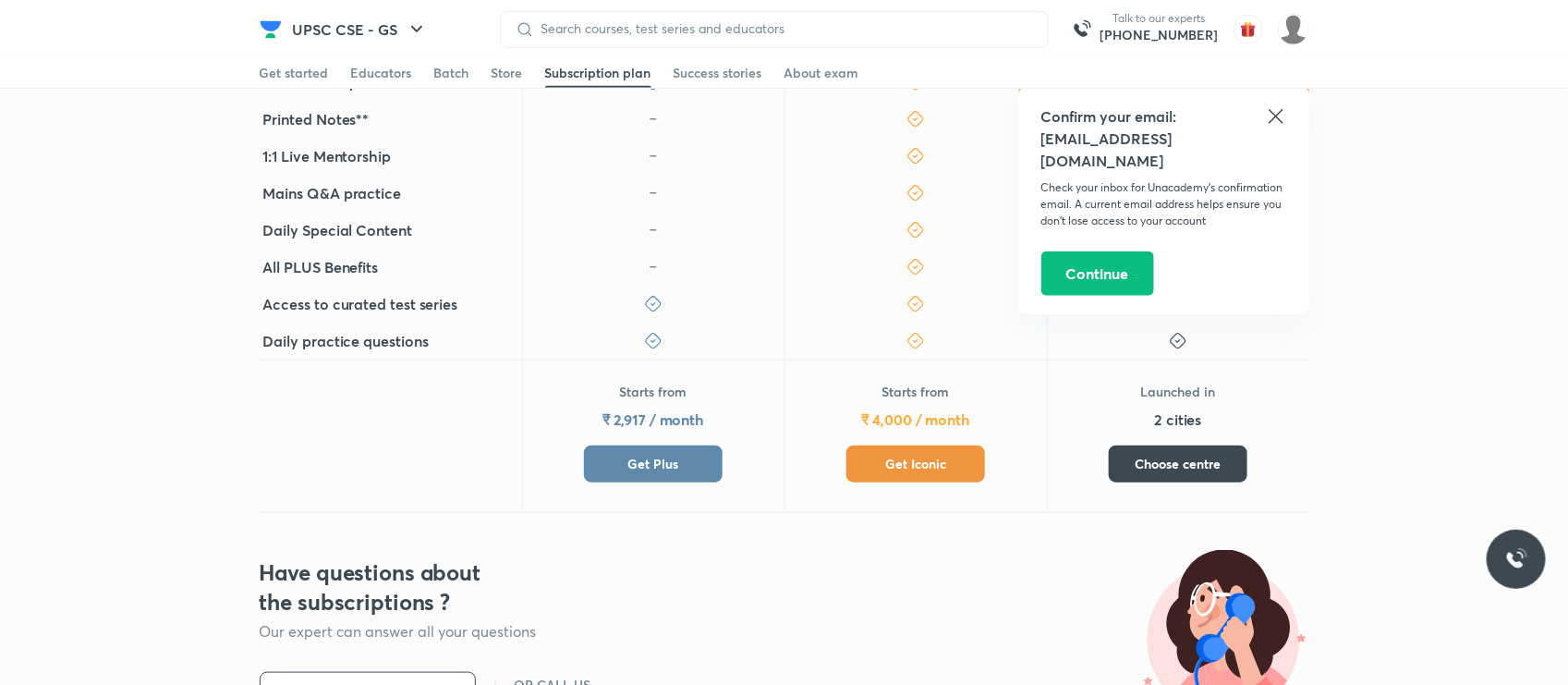 click 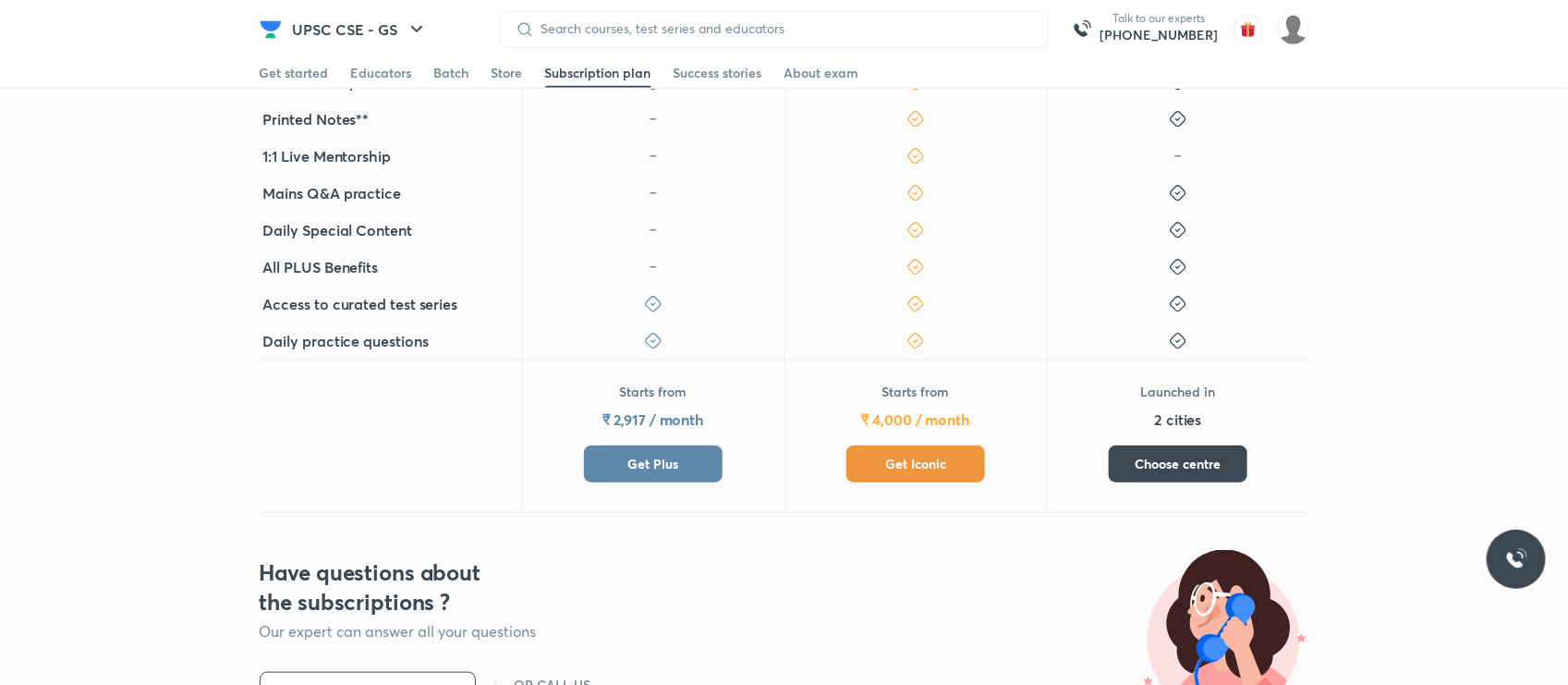 click on "Get Iconic" at bounding box center [916, 464] 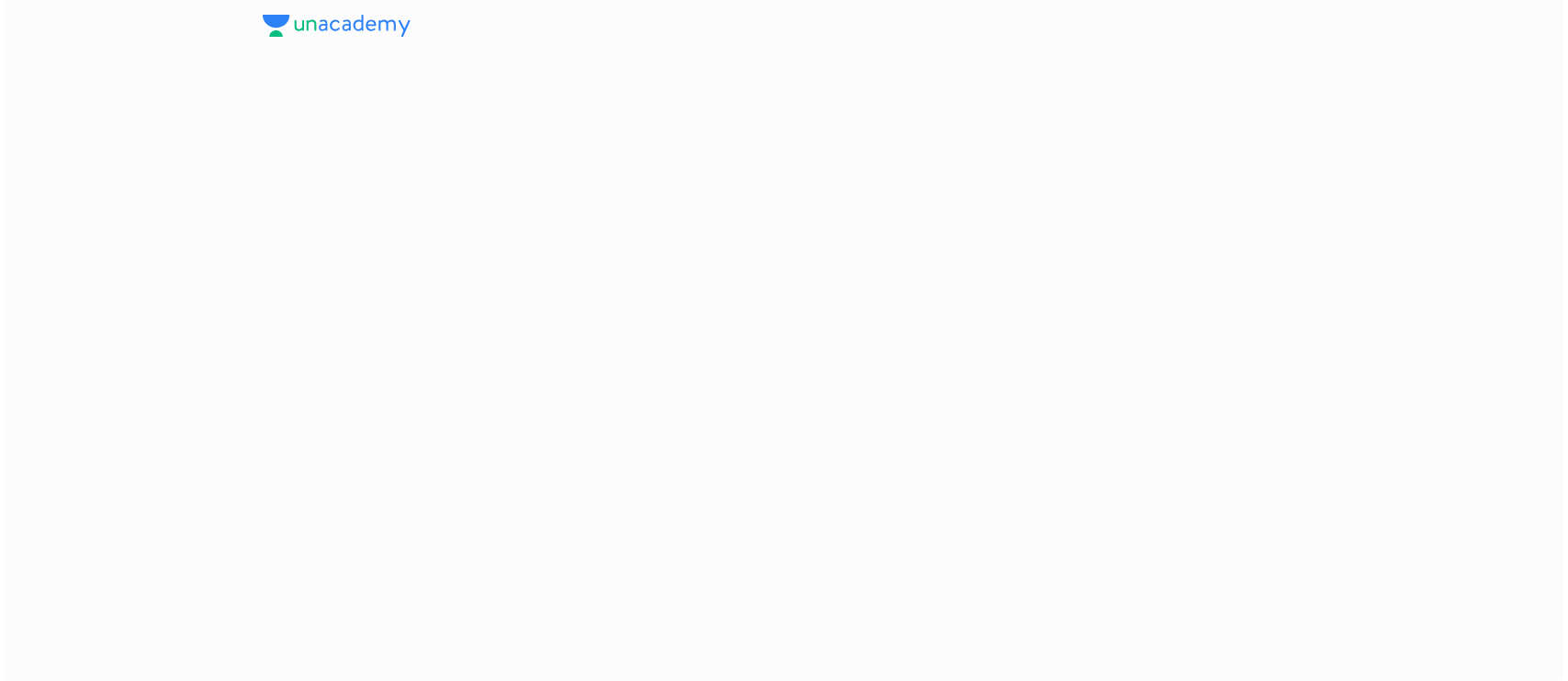 scroll, scrollTop: 0, scrollLeft: 0, axis: both 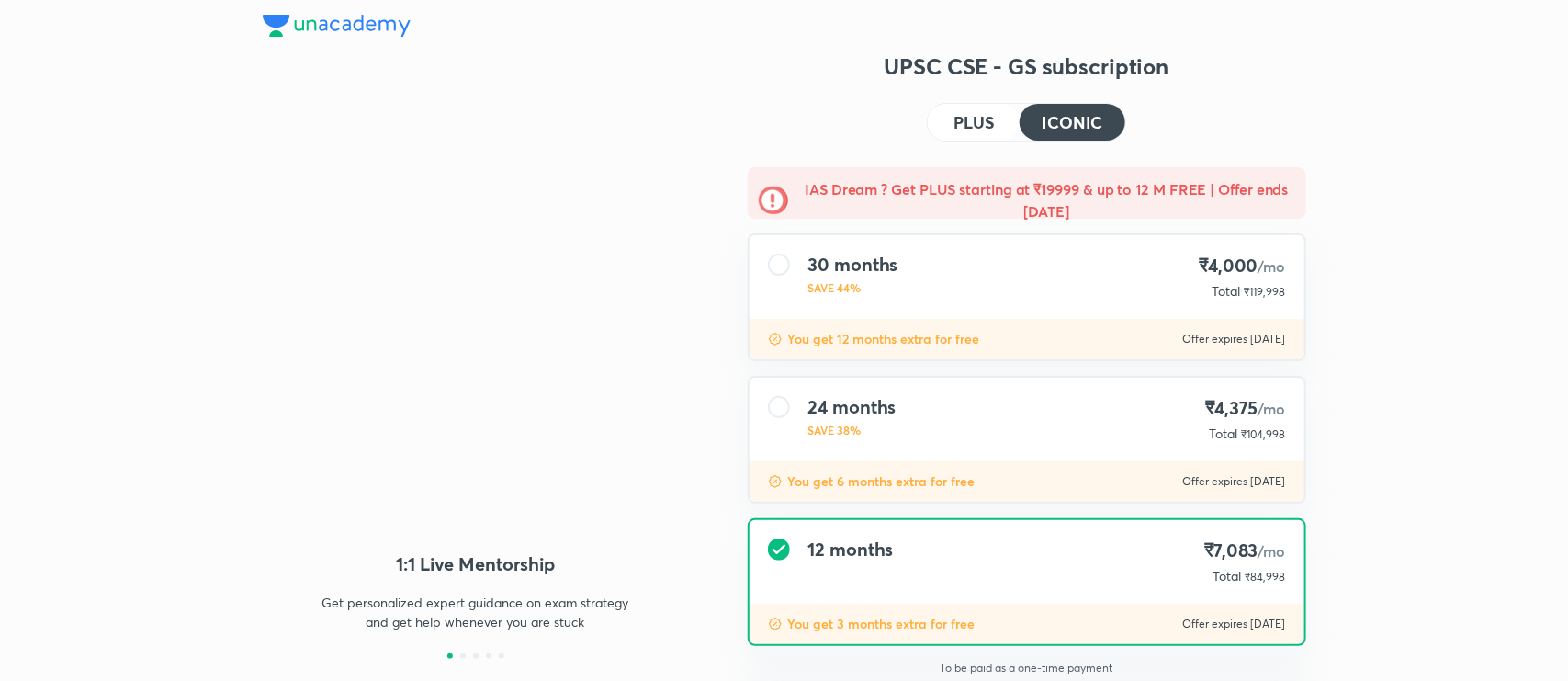 type on "NIKIST" 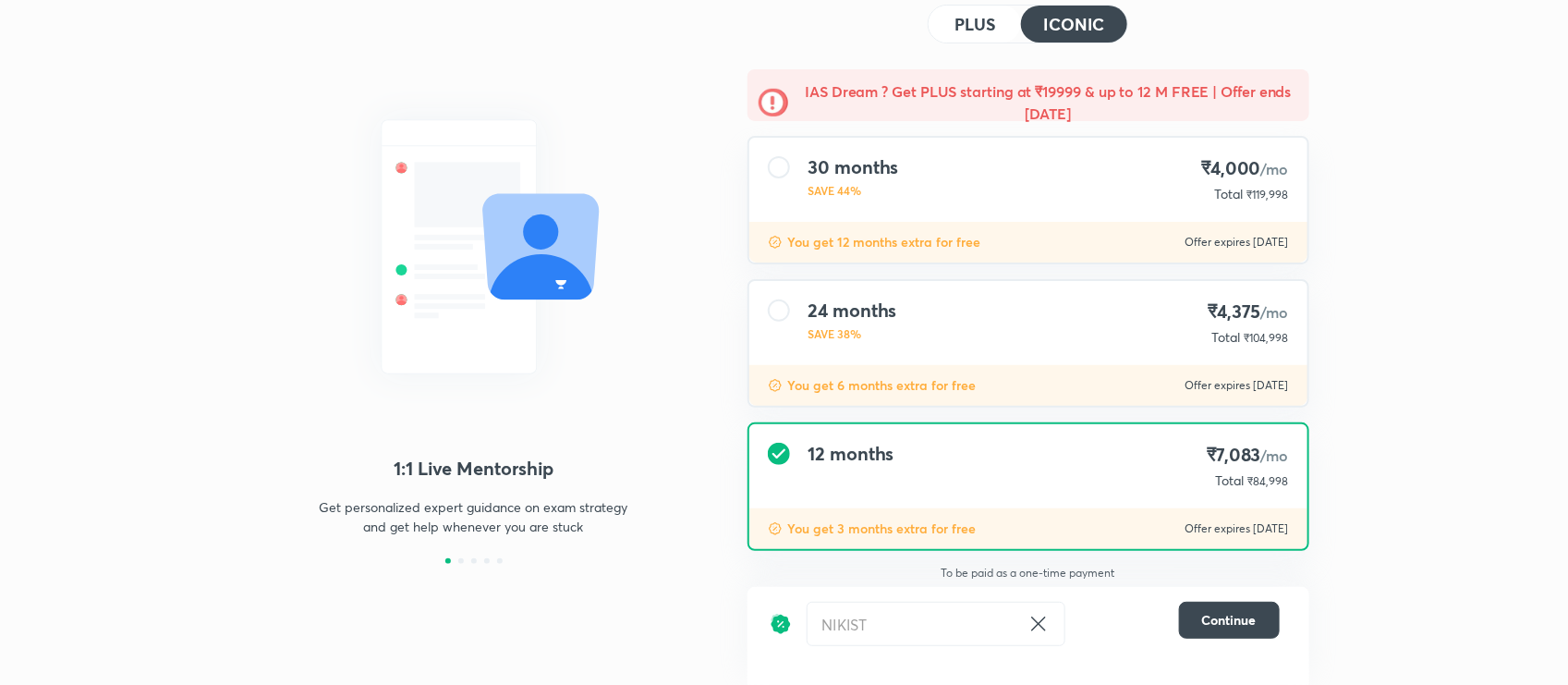 scroll, scrollTop: 0, scrollLeft: 0, axis: both 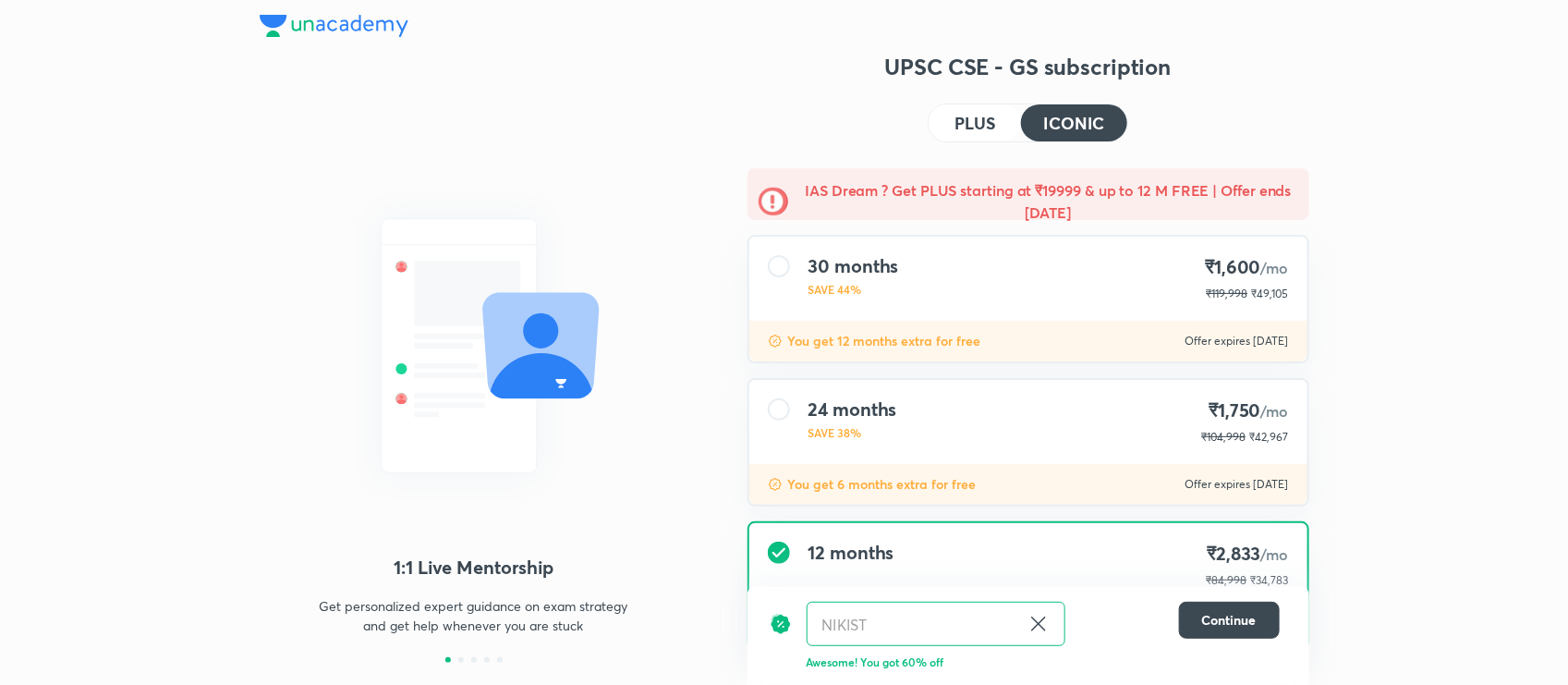 click on "24 months SAVE 38% ₹1,750  /mo ₹104,998 ₹42,967" at bounding box center (1028, 422) 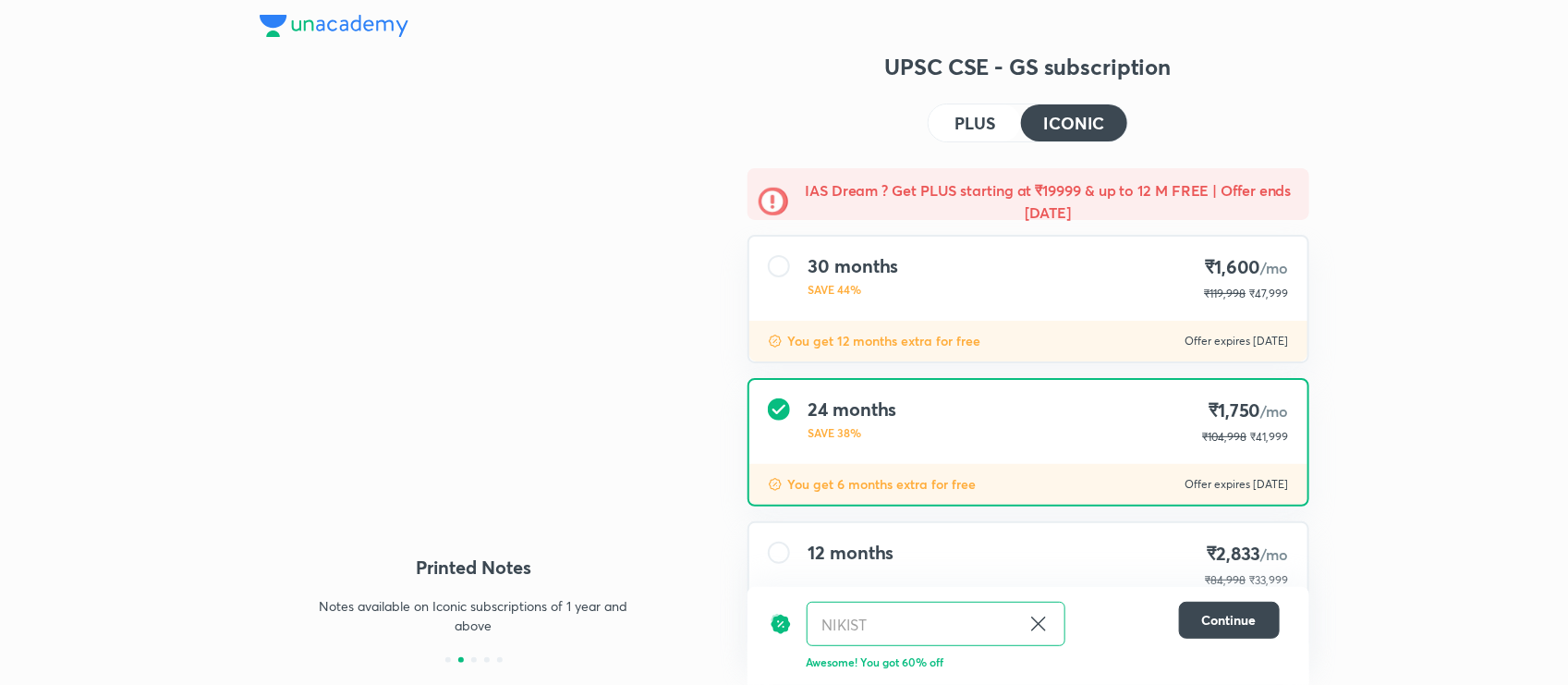scroll, scrollTop: 95, scrollLeft: 0, axis: vertical 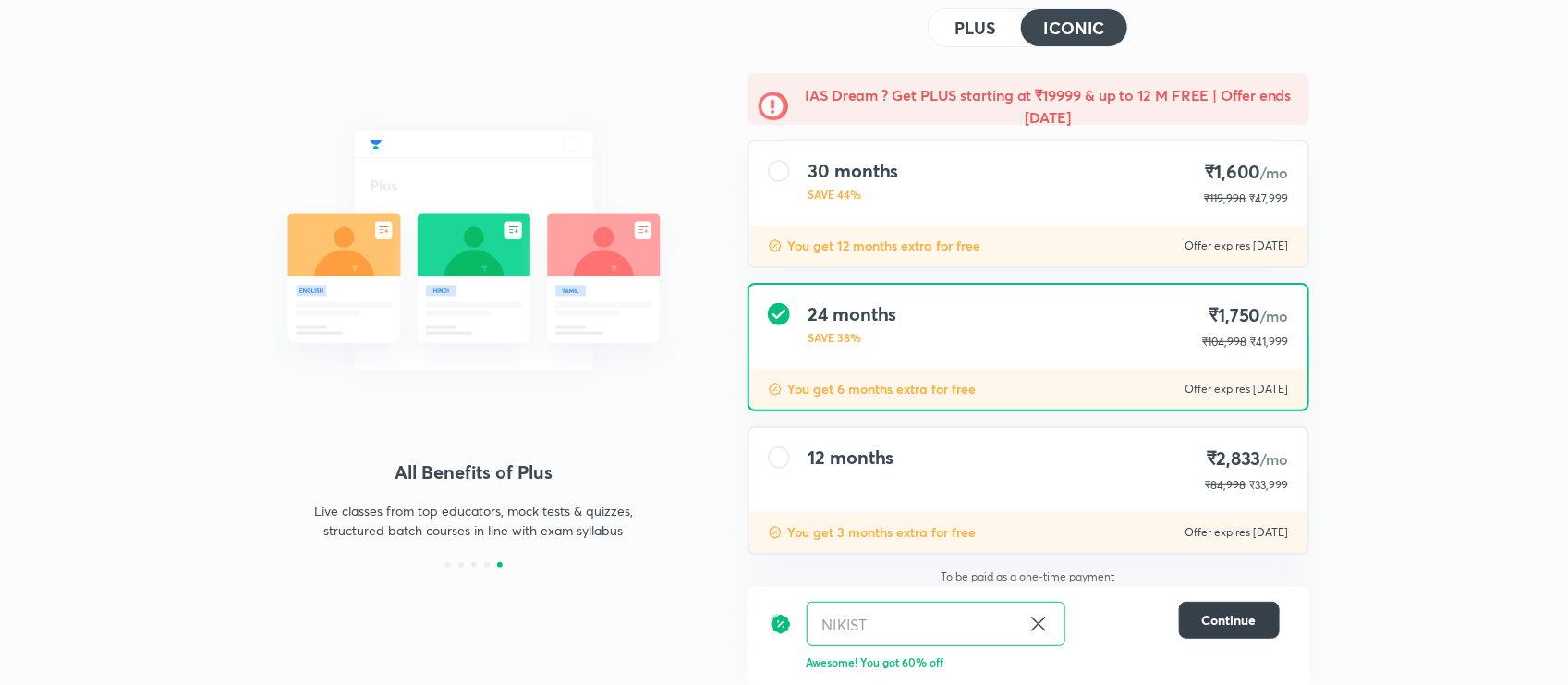 click on "Continue" at bounding box center (1229, 620) 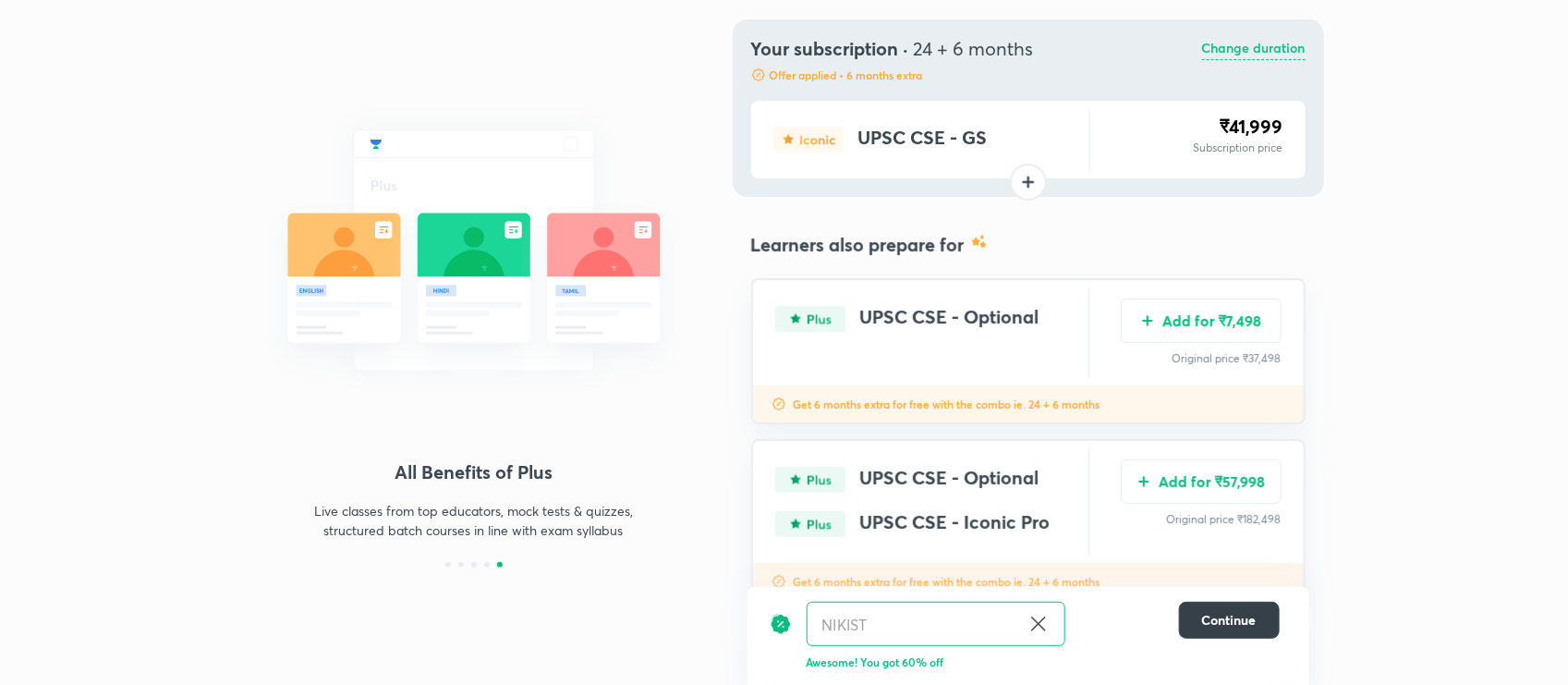 scroll, scrollTop: 0, scrollLeft: 0, axis: both 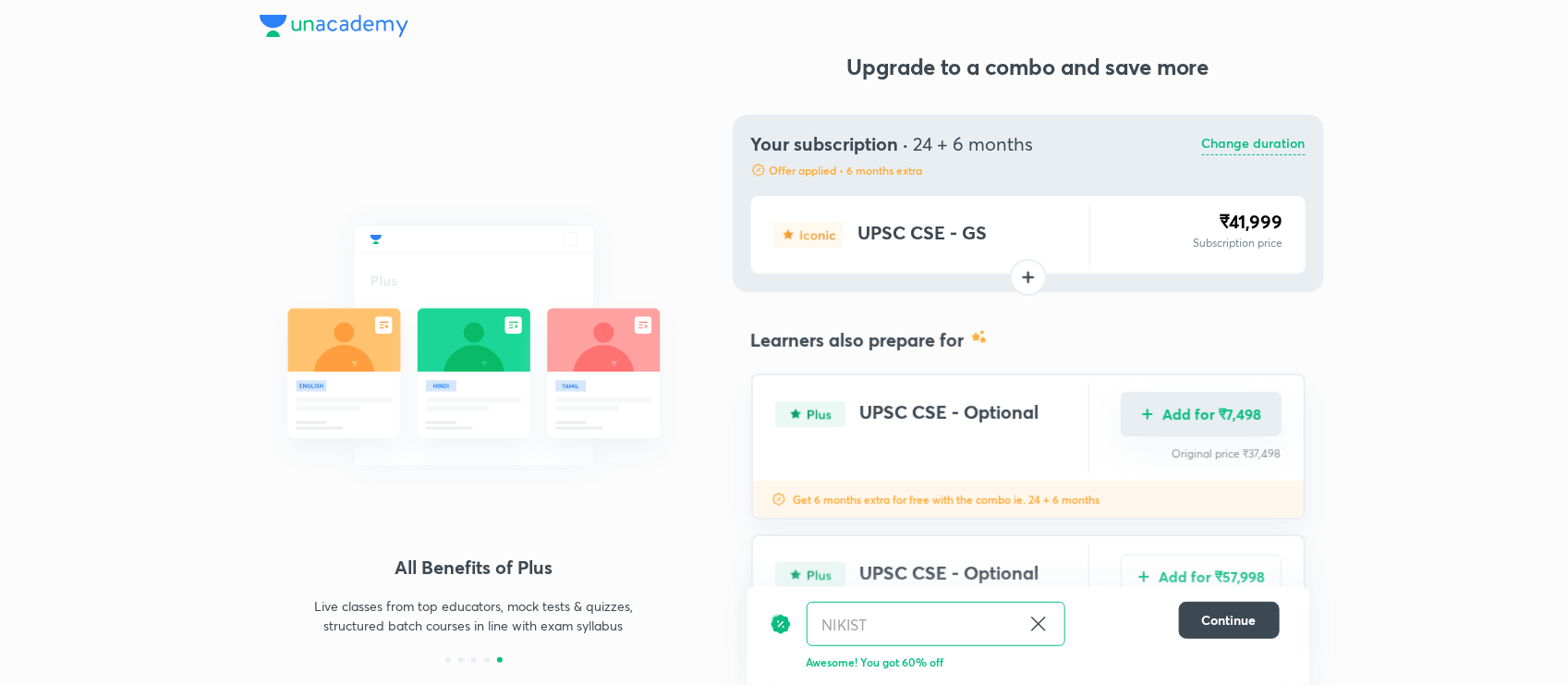 click on "Add for ₹7,498" at bounding box center (1201, 414) 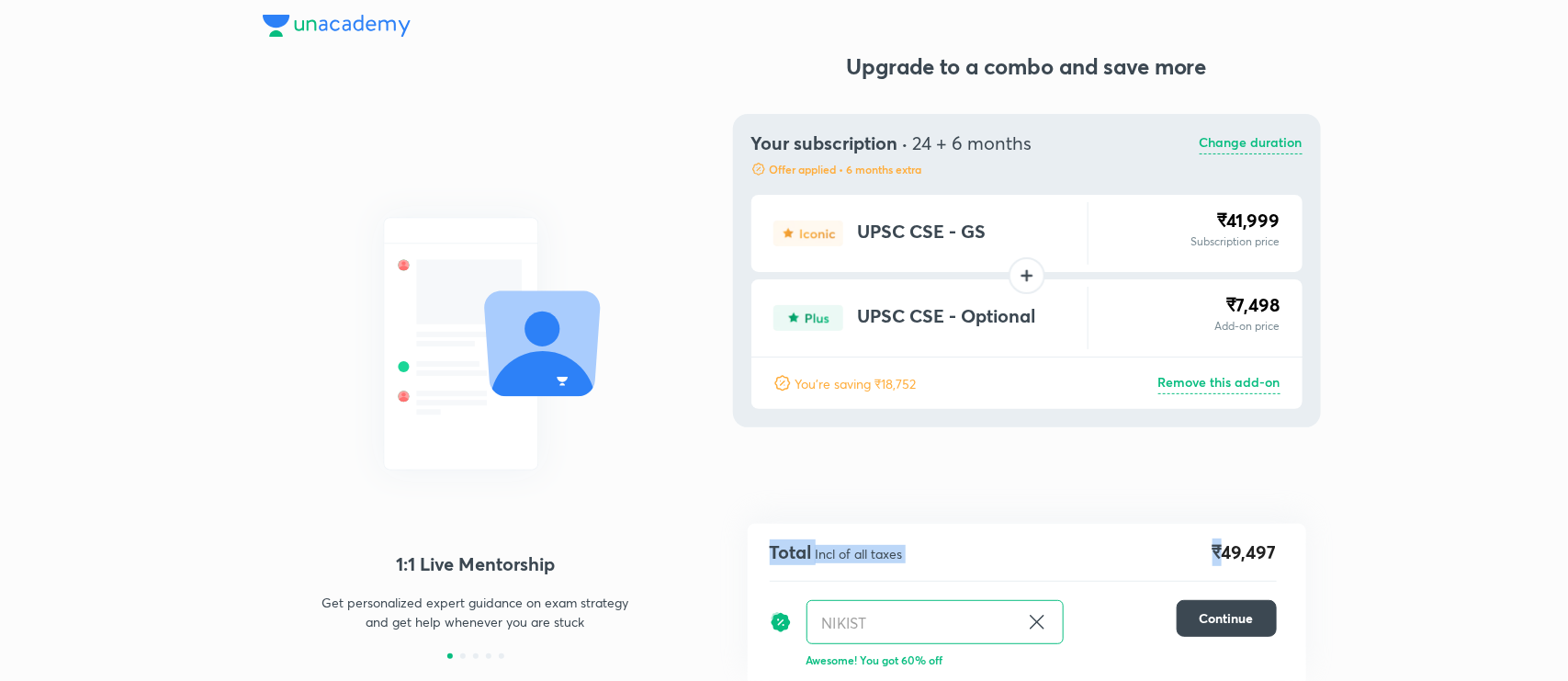 drag, startPoint x: 1224, startPoint y: 547, endPoint x: 1316, endPoint y: 543, distance: 92.08692 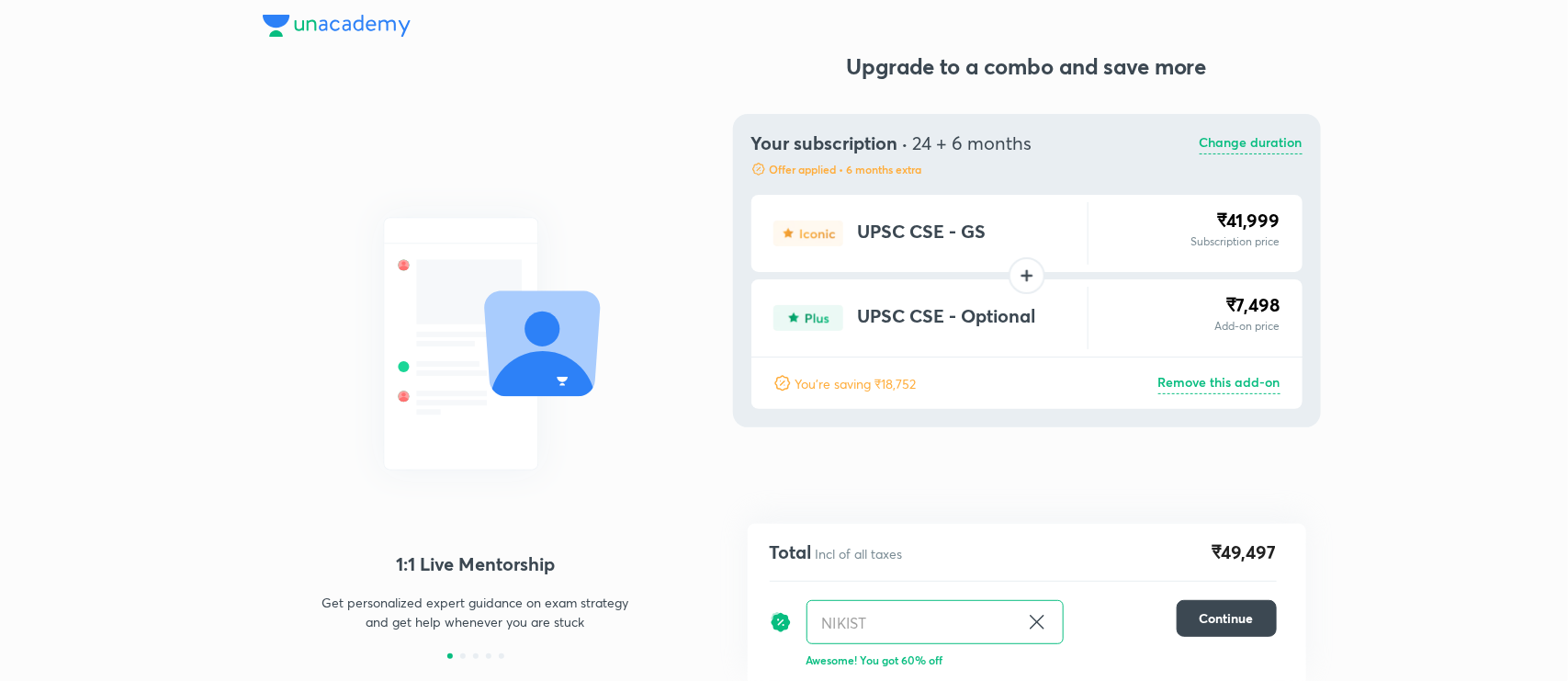 click on "Total Incl of all taxes ₹49,497 NIKIST ​ Continue Awesome! You got 60% off" at bounding box center [1027, 602] 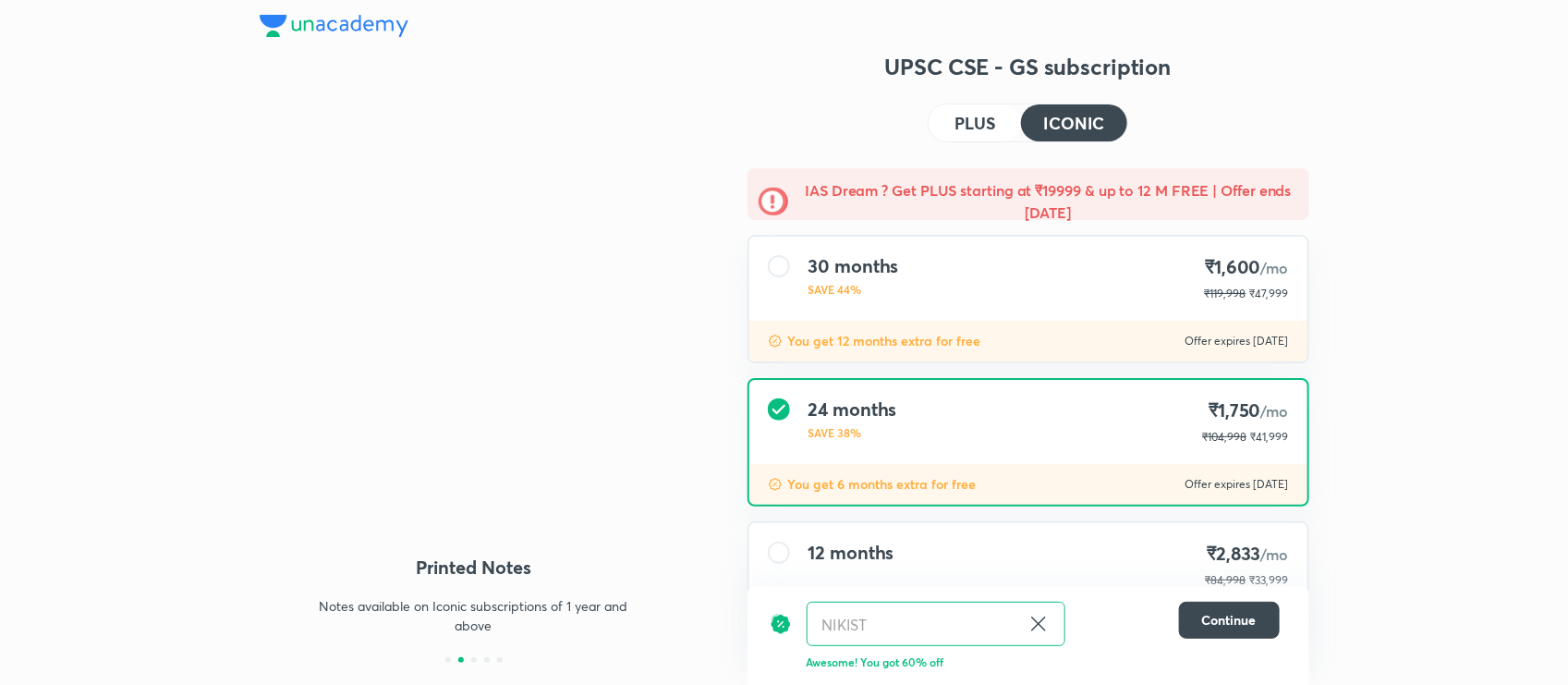 click on "PLUS" at bounding box center [975, 123] 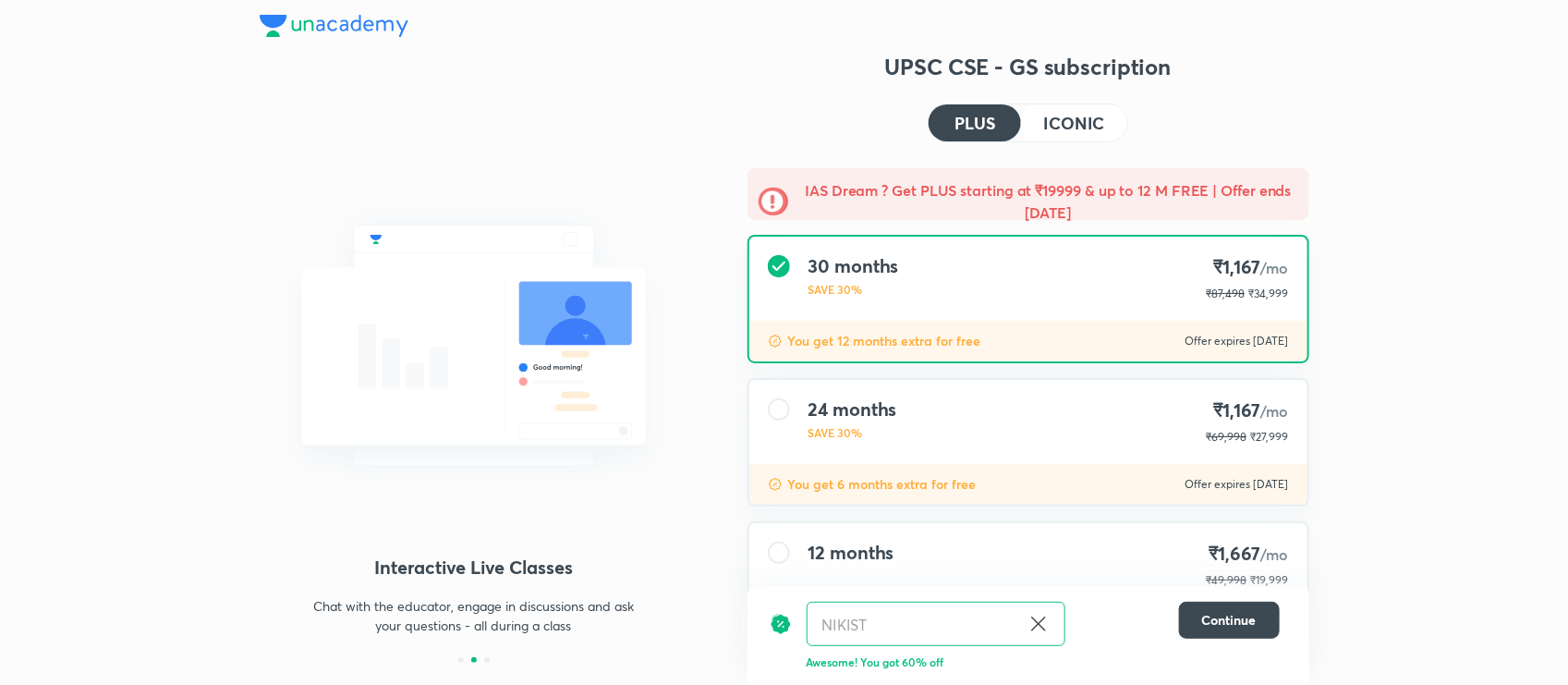click on "₹1,167  /mo" at bounding box center (1247, 410) 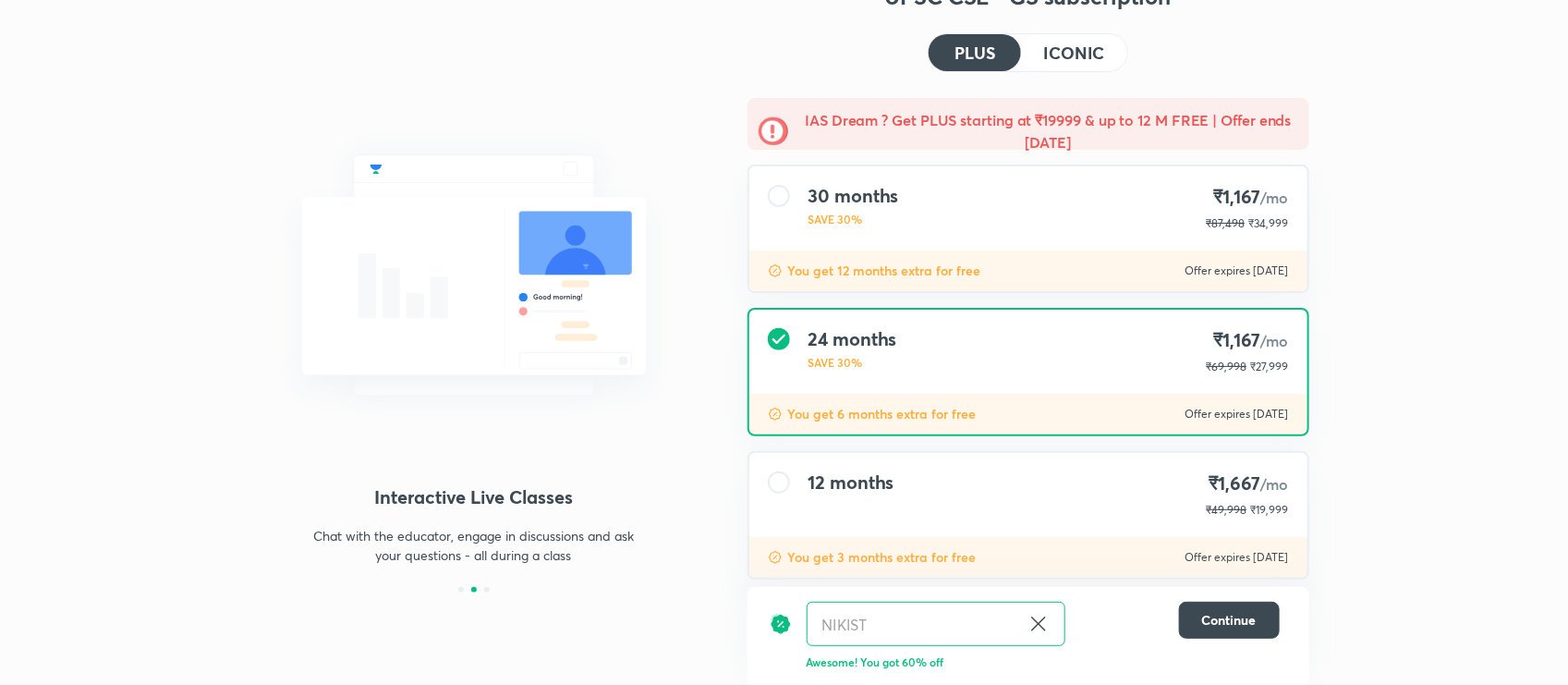 scroll, scrollTop: 95, scrollLeft: 0, axis: vertical 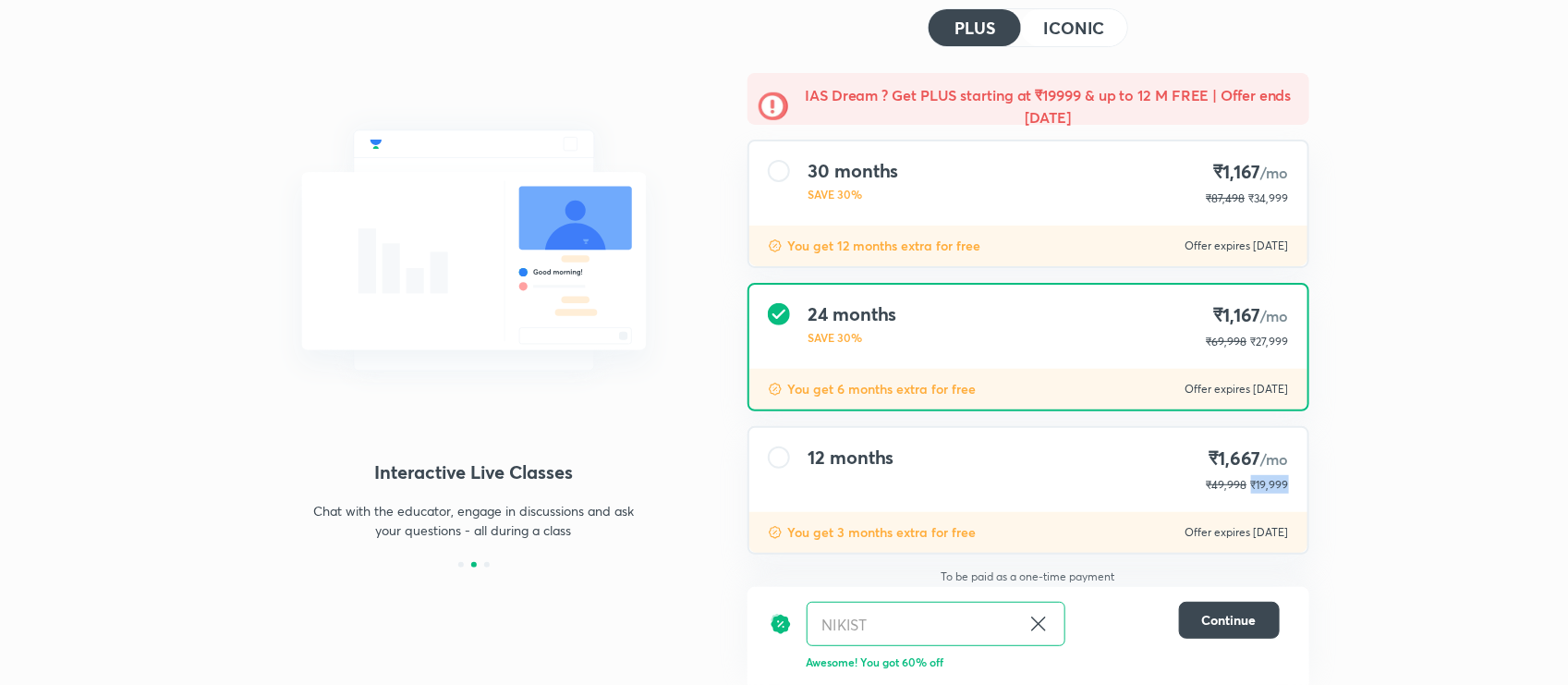 drag, startPoint x: 1253, startPoint y: 479, endPoint x: 1319, endPoint y: 477, distance: 66.0303 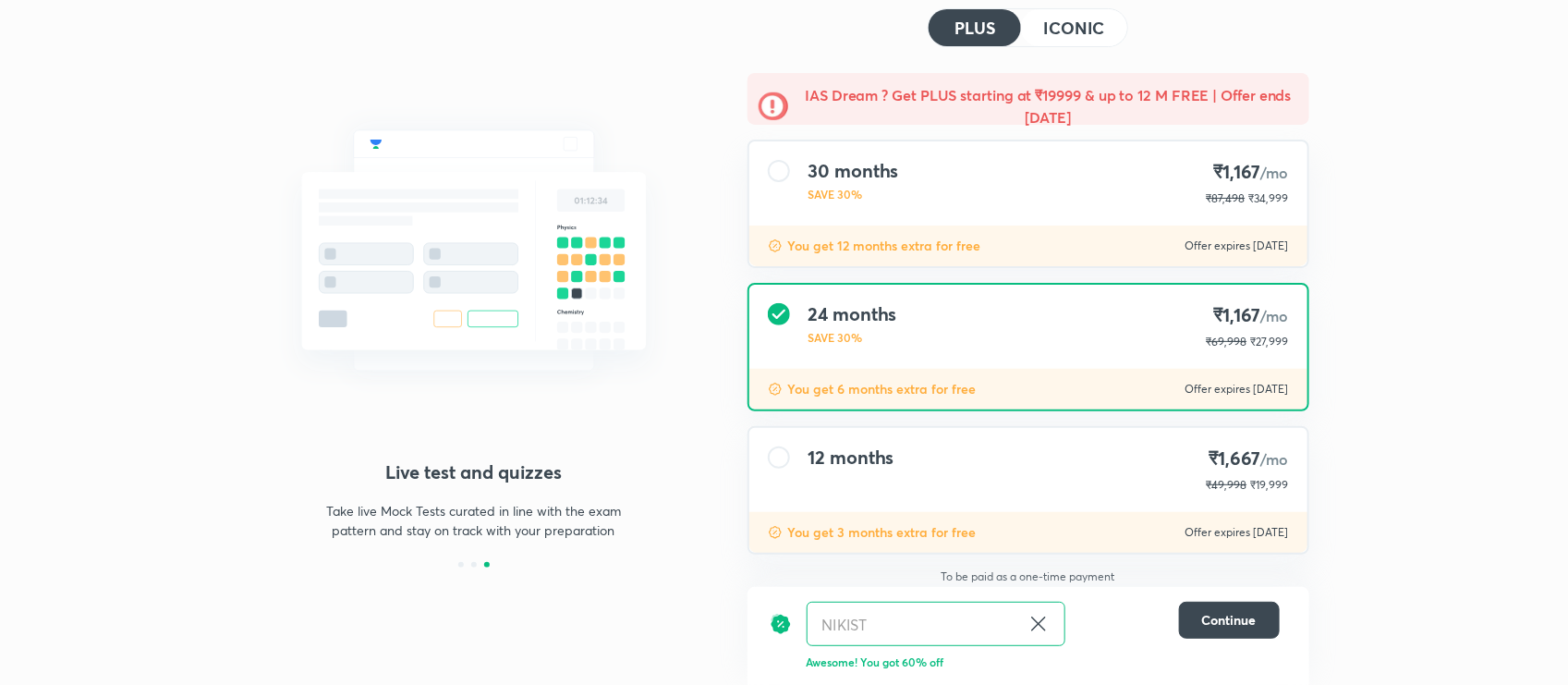 click on "Structured courses All our courses are structured in line with your exam syllabus to help you best prepare for it Interactive Live Classes Chat with the educator, engage in discussions and ask your questions - all during a class Live test and quizzes Take live Mock Tests curated in line with the exam pattern and stay on track with your preparation UPSC CSE - GS subscription PLUS ICONIC IAS Dream ? Get PLUS starting at  ₹19999 & up to 12 M FREE | Offer ends [DATE] months SAVE 30% ₹1,167  /mo ₹87,498 ₹34,999 You get 12 months extra for free Offer expires [DATE] 24 months SAVE 30% ₹1,167  /mo ₹69,998 ₹27,999 You get 6 months extra for free Offer expires [DATE] 12 months ₹1,667  /mo ₹49,998 ₹19,999 You get 3 months extra for free Offer expires [DATE] To be paid as a one-time payment NIKIST ​ Continue Awesome! You got 60% off" at bounding box center [784, 298] 